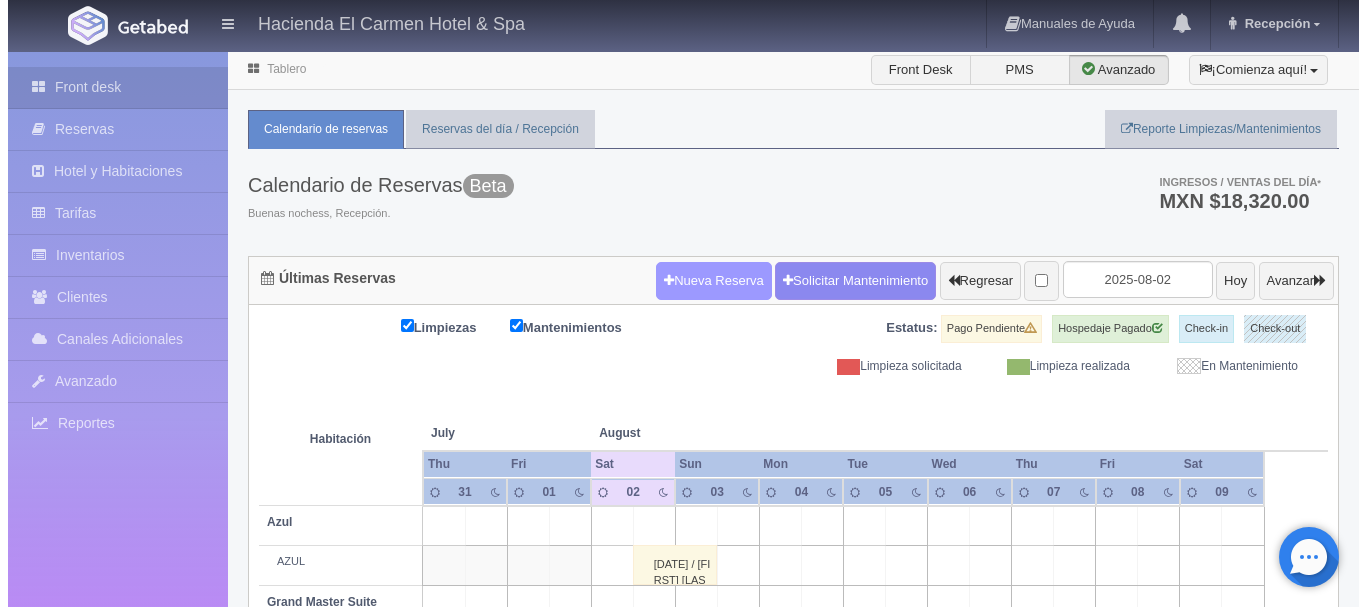 scroll, scrollTop: 0, scrollLeft: 0, axis: both 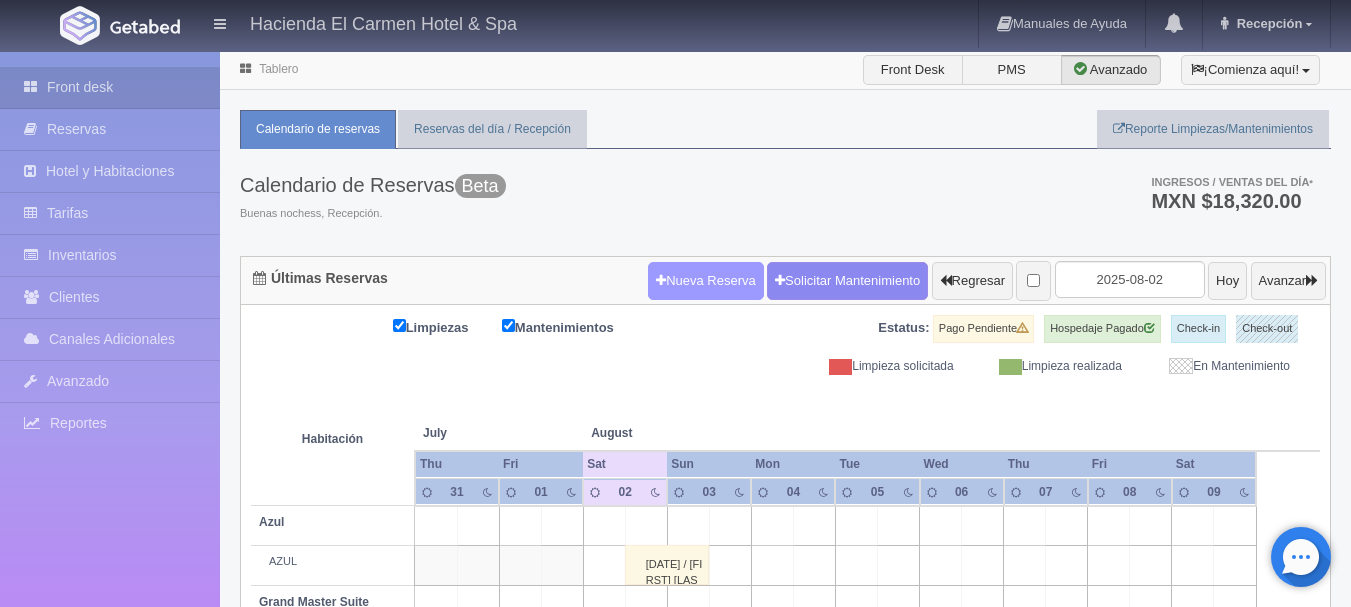 click on "Nueva Reserva" at bounding box center [706, 281] 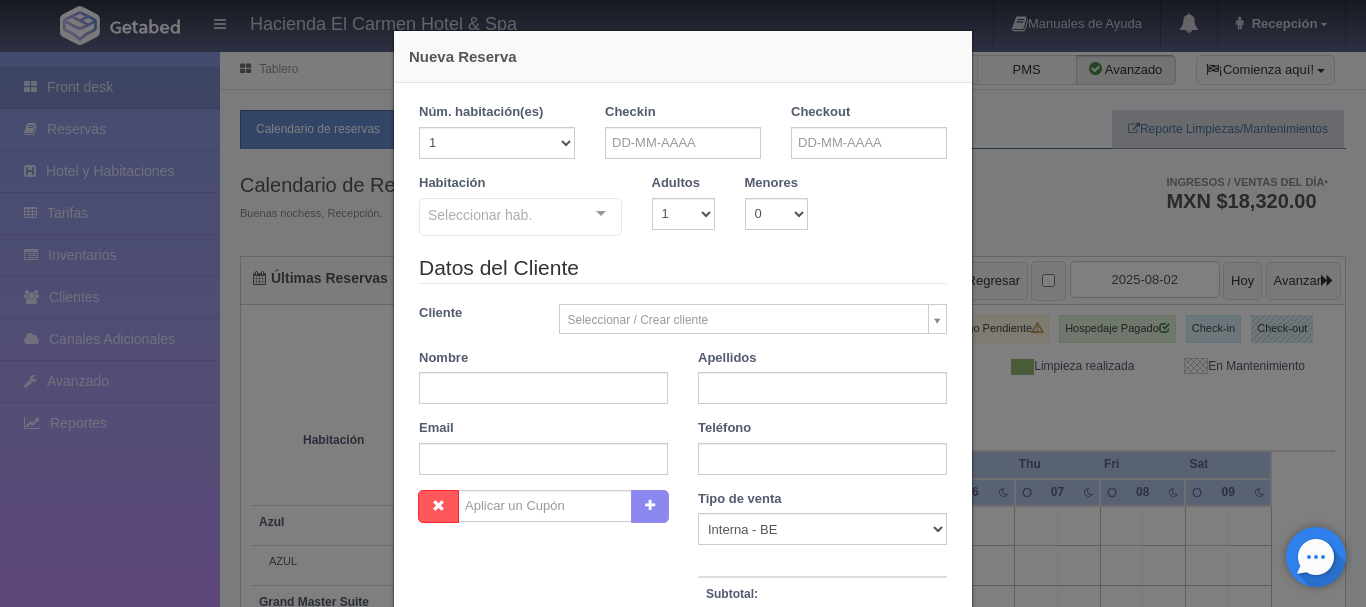 checkbox on "false" 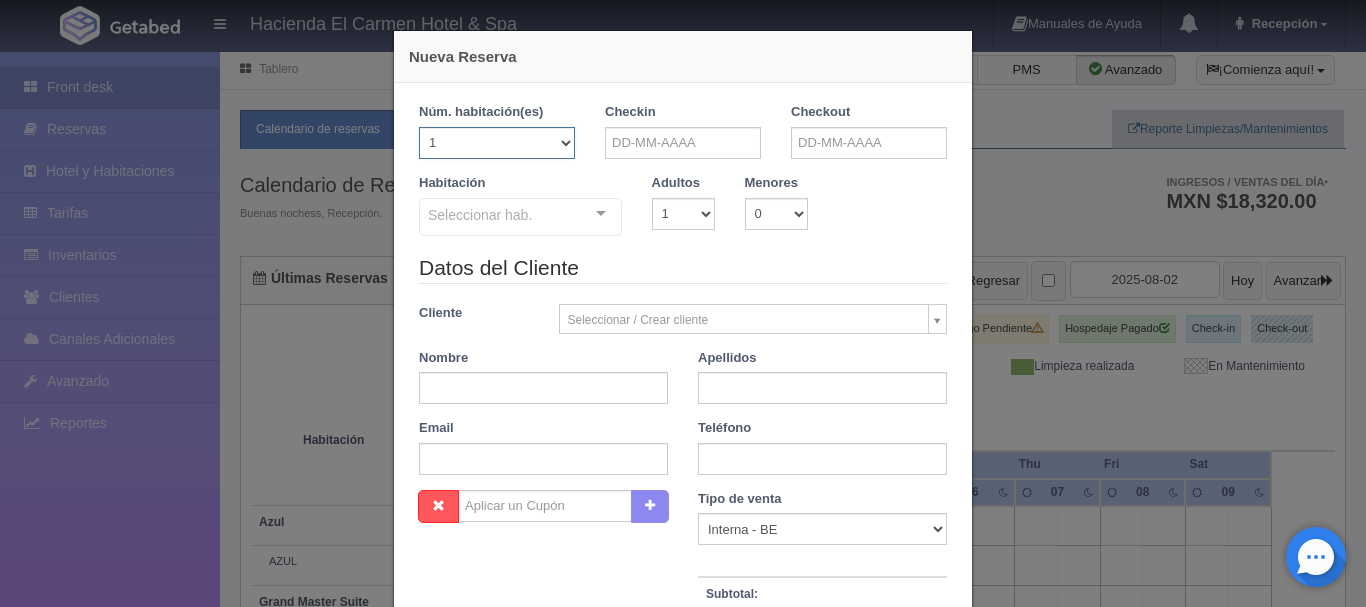 click on "1   2   3   4   5   6   7   8   9   10   11   12   13   14   15   16   17   18   19   20" at bounding box center [497, 143] 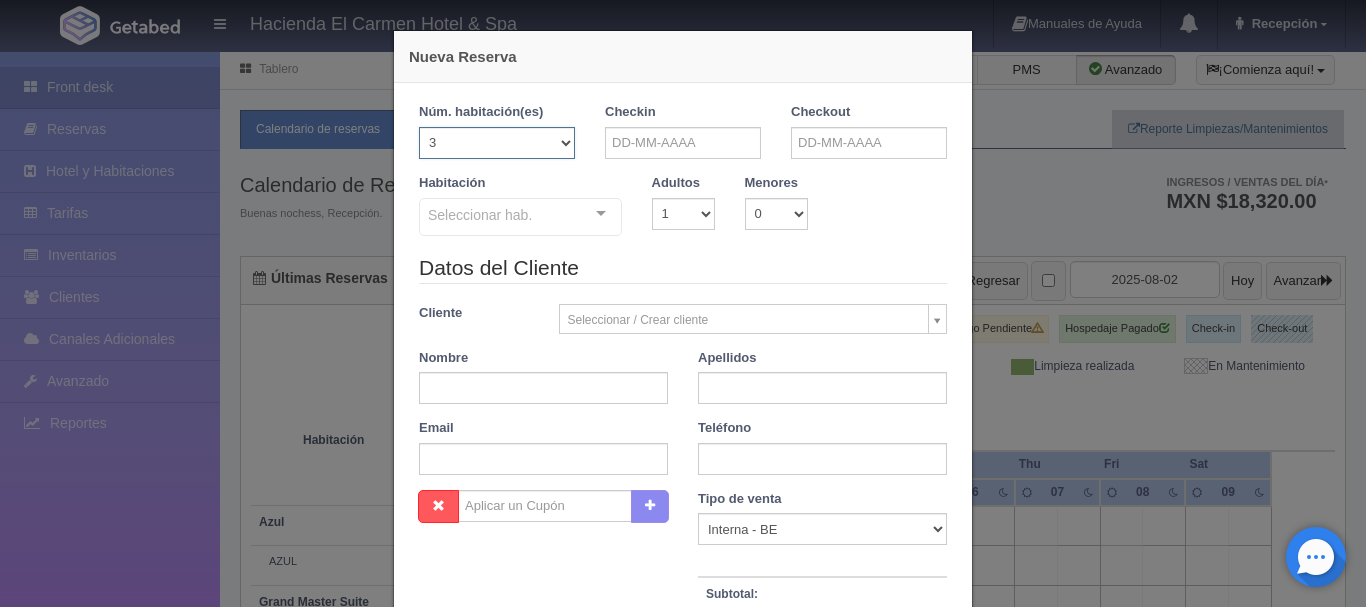 click on "1   2   3   4   5   6   7   8   9   10   11   12   13   14   15   16   17   18   19   20" at bounding box center (497, 143) 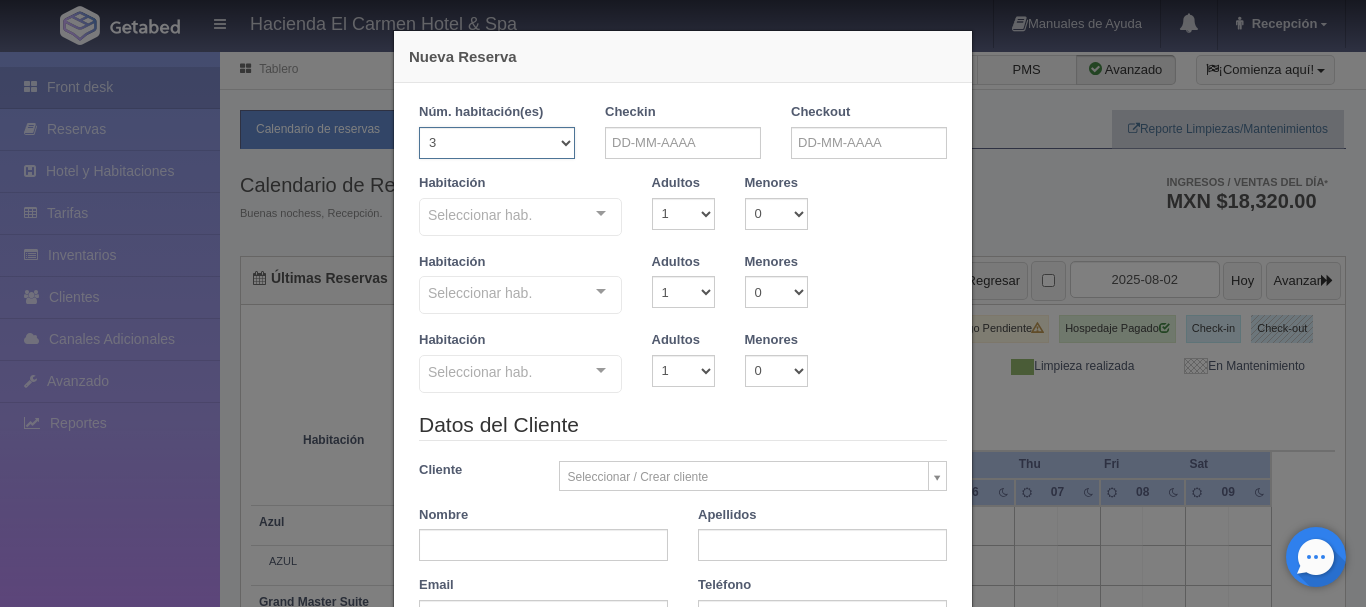 checkbox on "false" 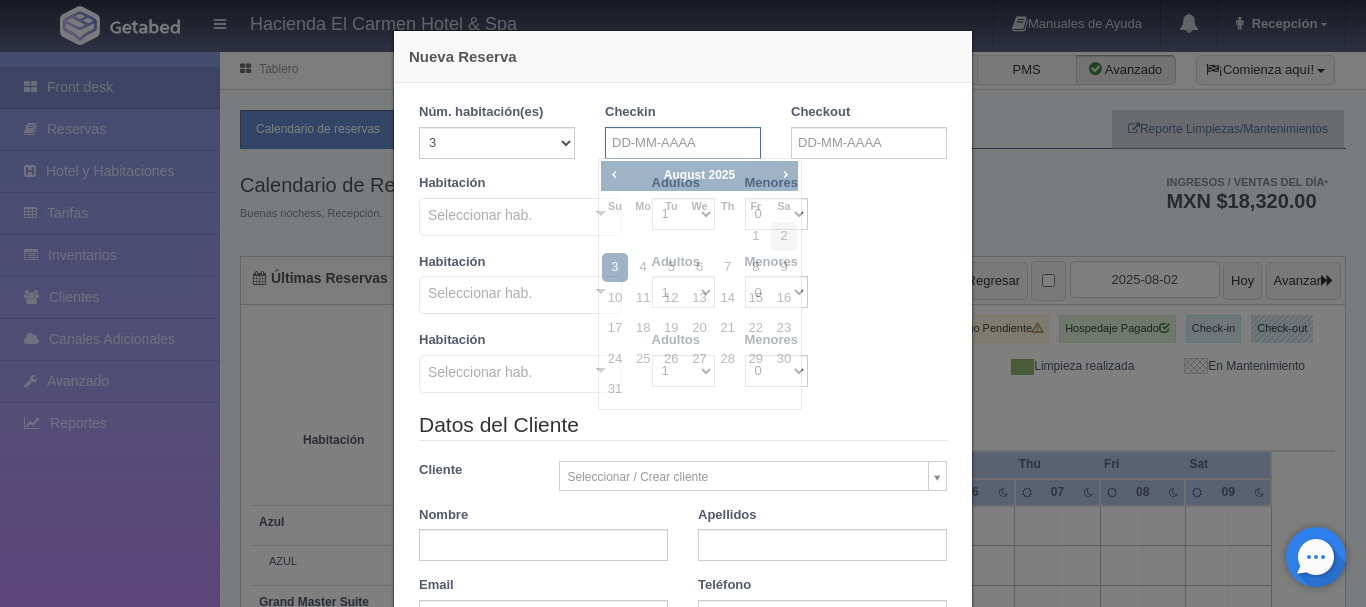 click at bounding box center (683, 143) 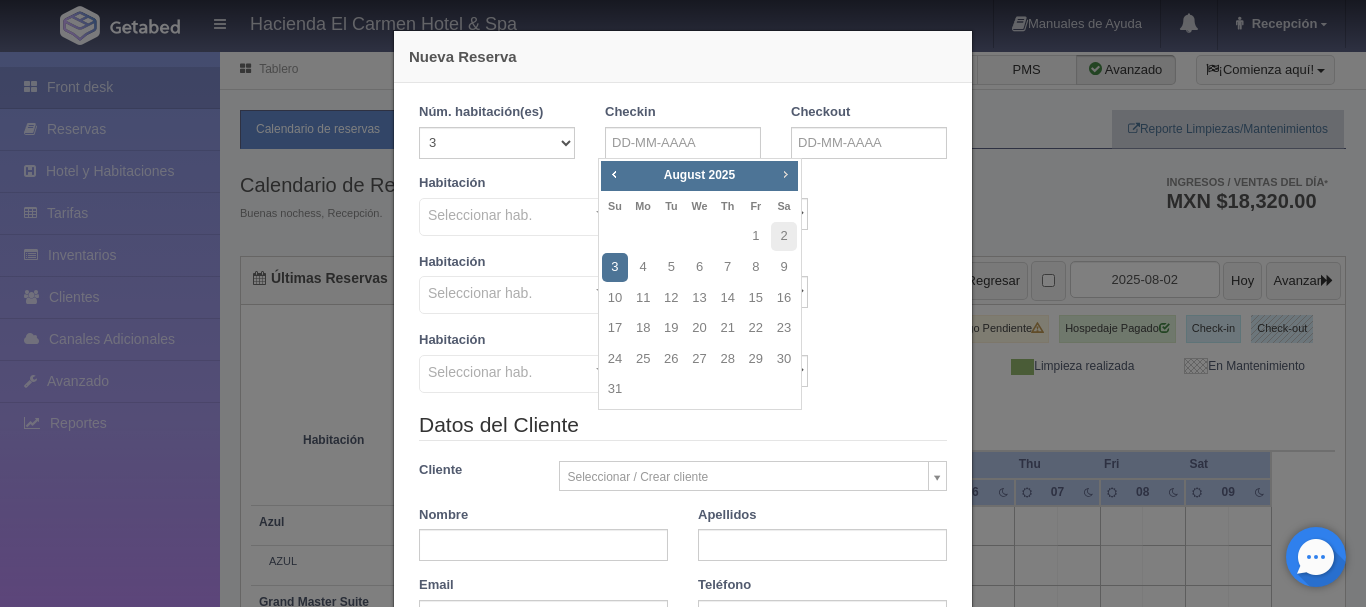 click on "Next" at bounding box center (785, 174) 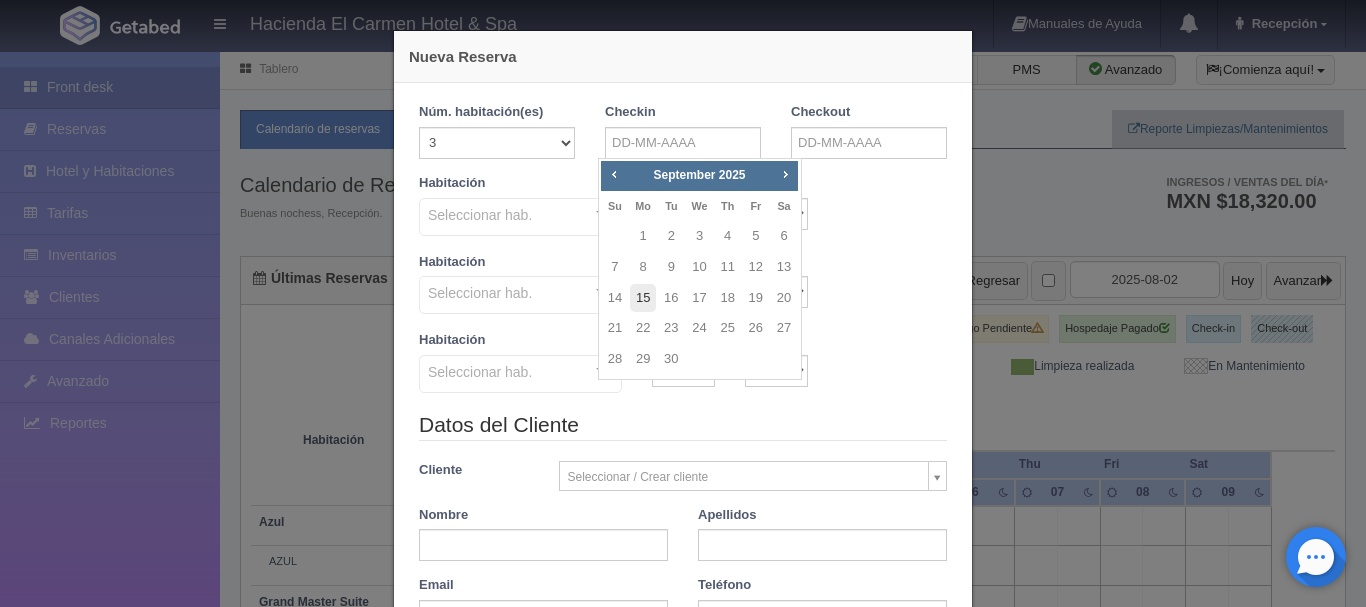 click on "15" at bounding box center [643, 298] 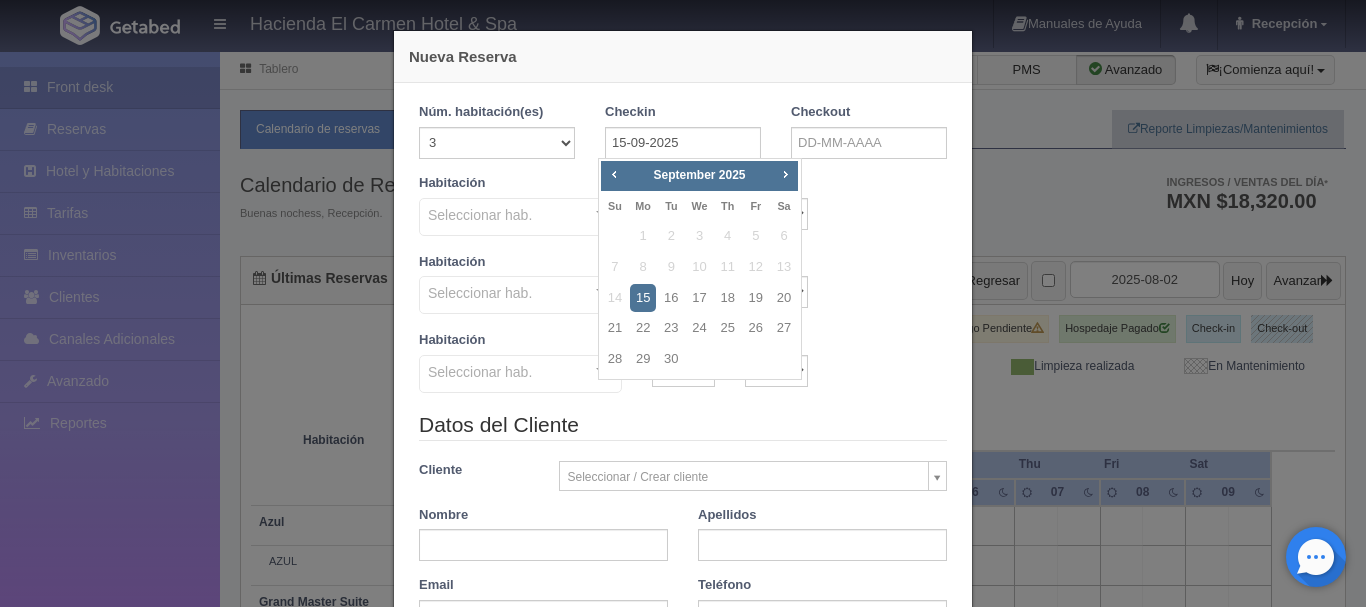 checkbox on "false" 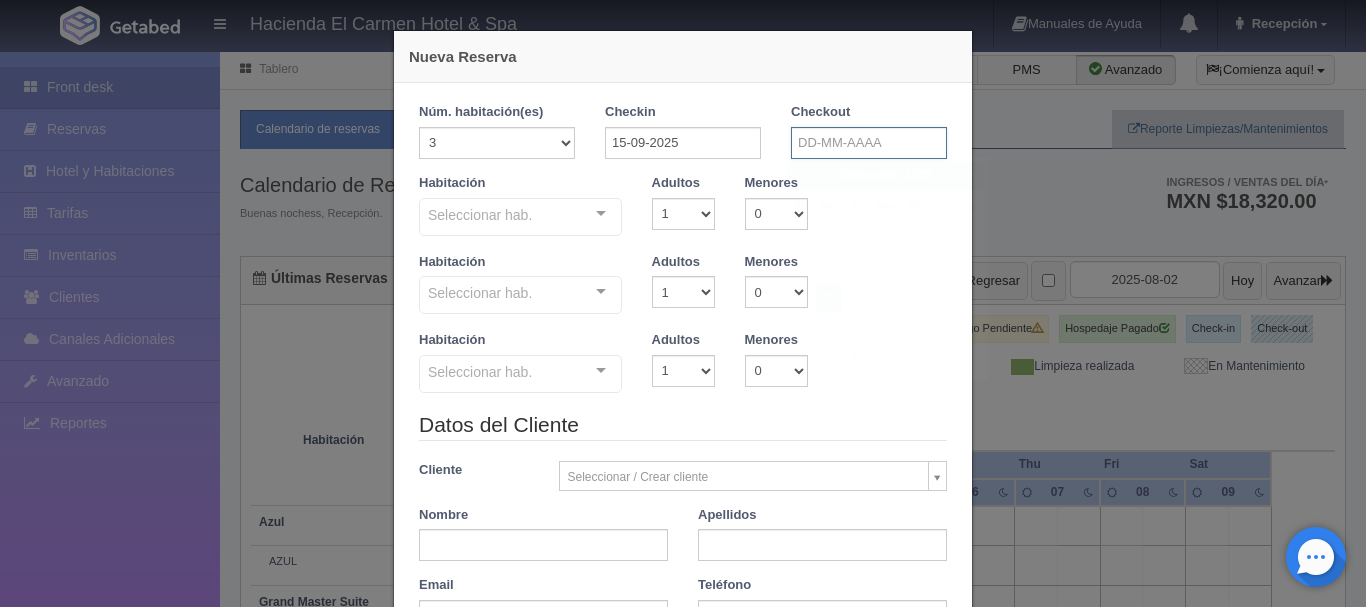 click at bounding box center [869, 143] 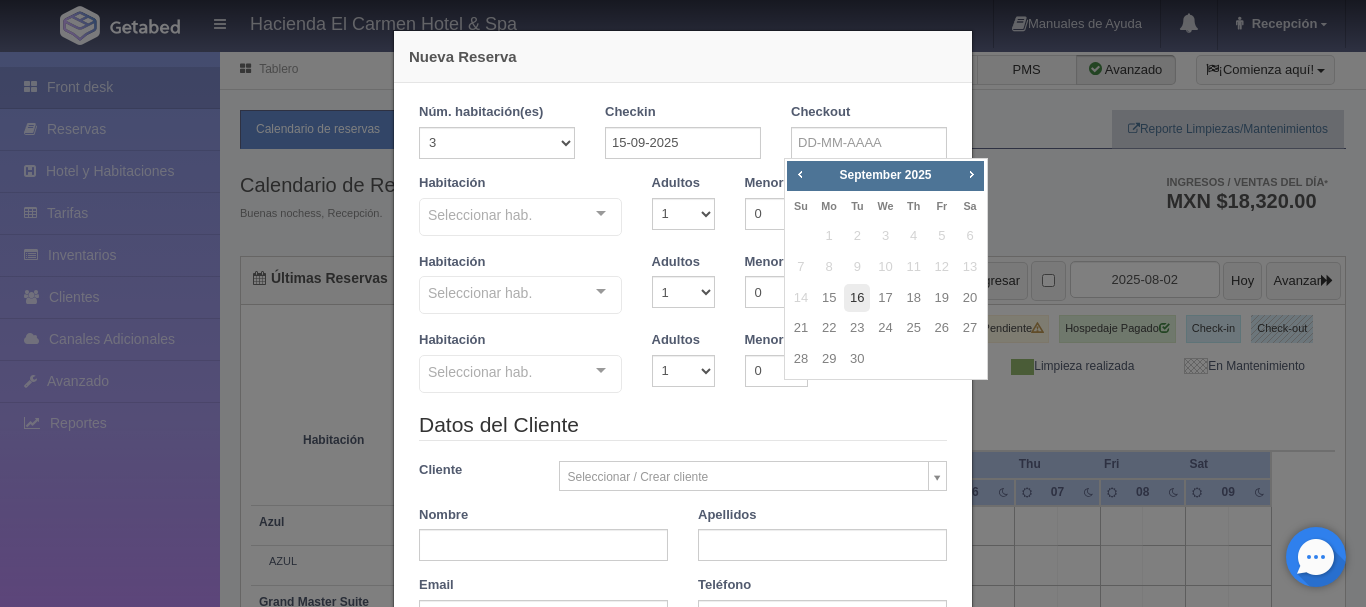 click on "16" at bounding box center (857, 298) 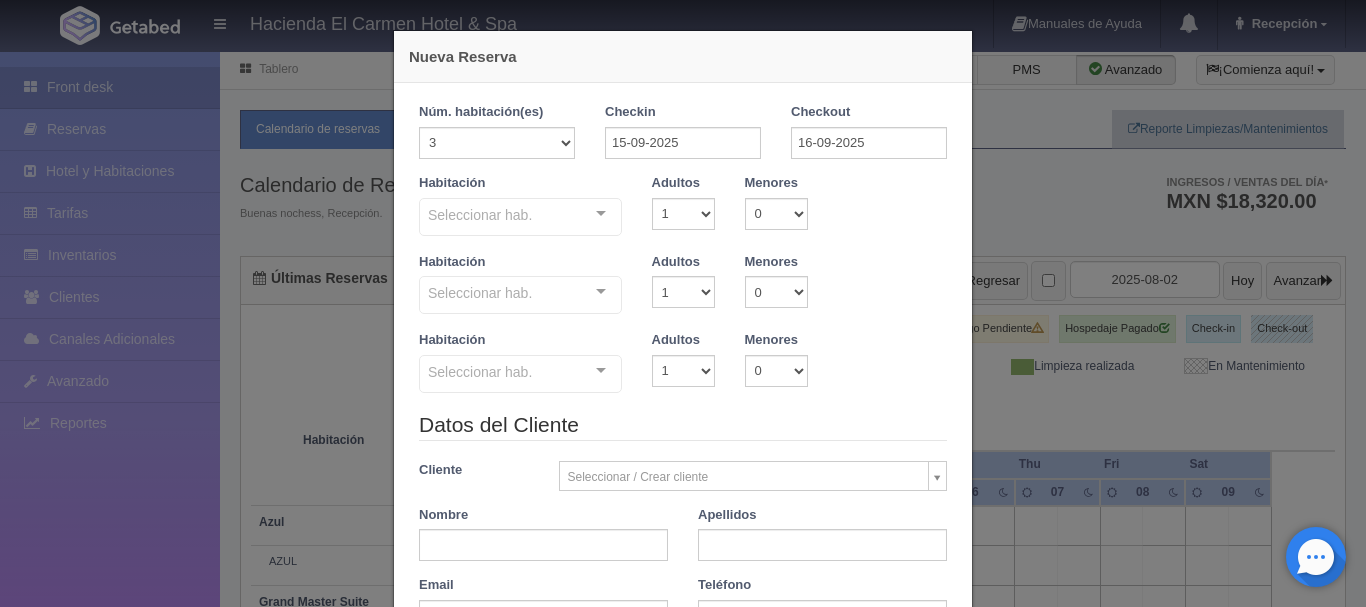 checkbox on "false" 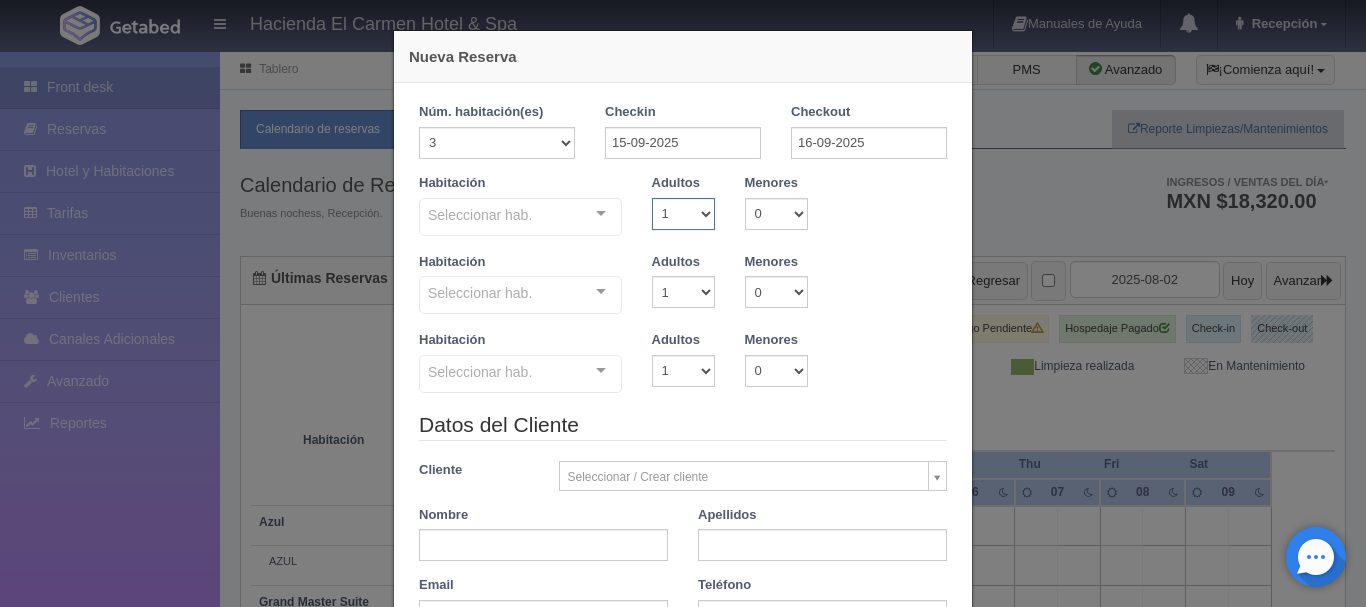 click on "1   2   3   4   5   6   7   8   9   10" at bounding box center (683, 214) 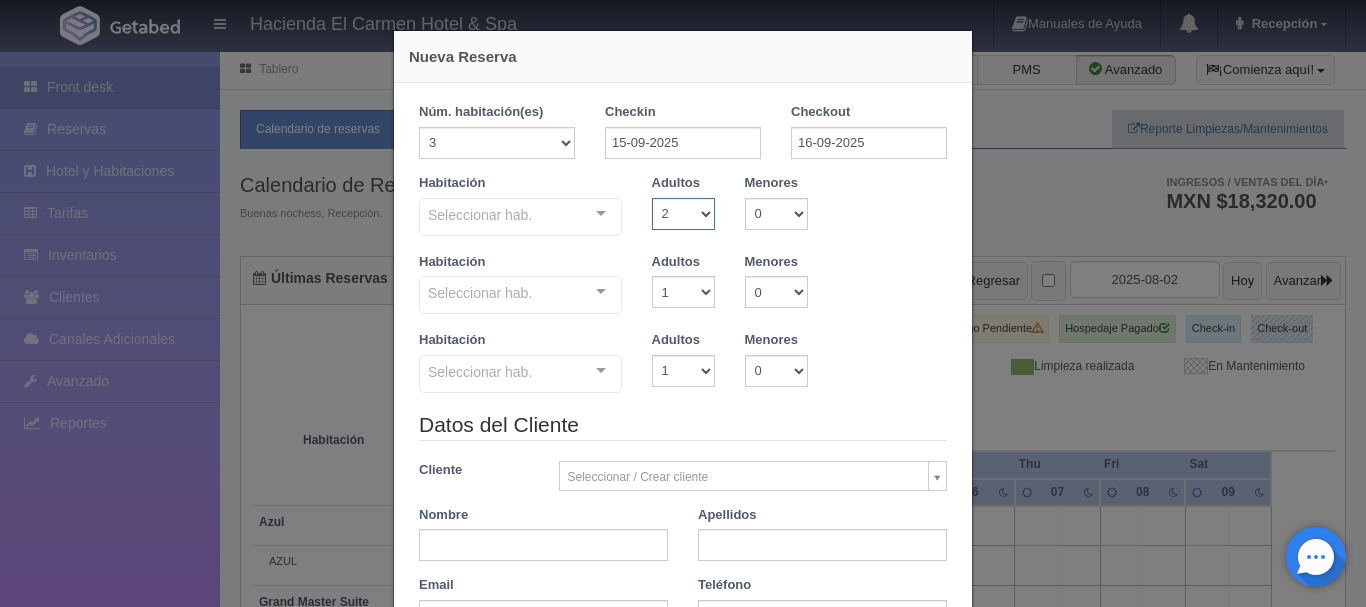 click on "1   2   3   4   5   6   7   8   9   10" at bounding box center [683, 214] 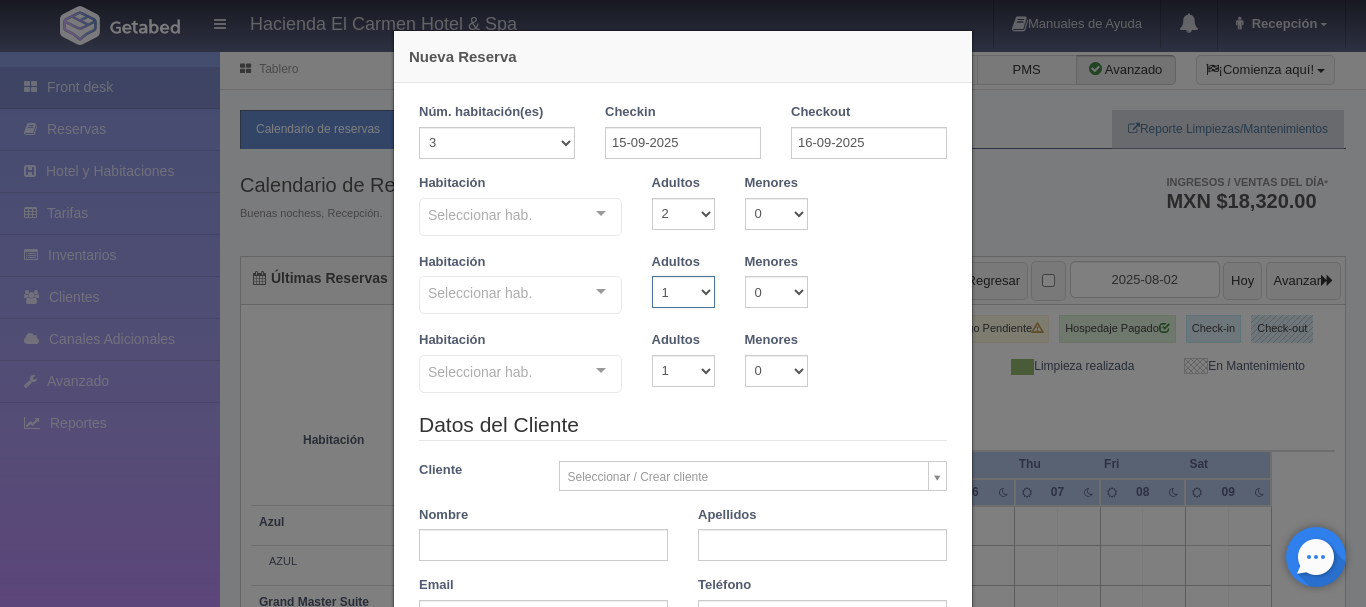 click on "1   2   3   4   5   6   7   8   9   10" at bounding box center (683, 292) 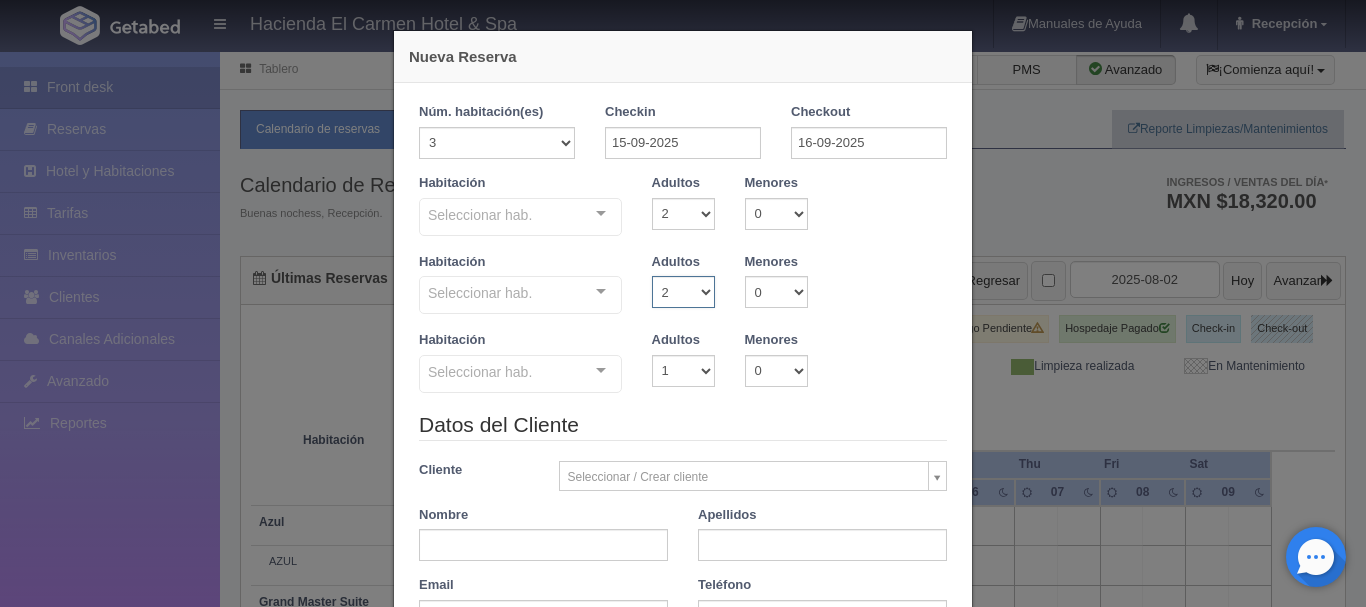 click on "1   2   3   4   5   6   7   8   9   10" at bounding box center (683, 292) 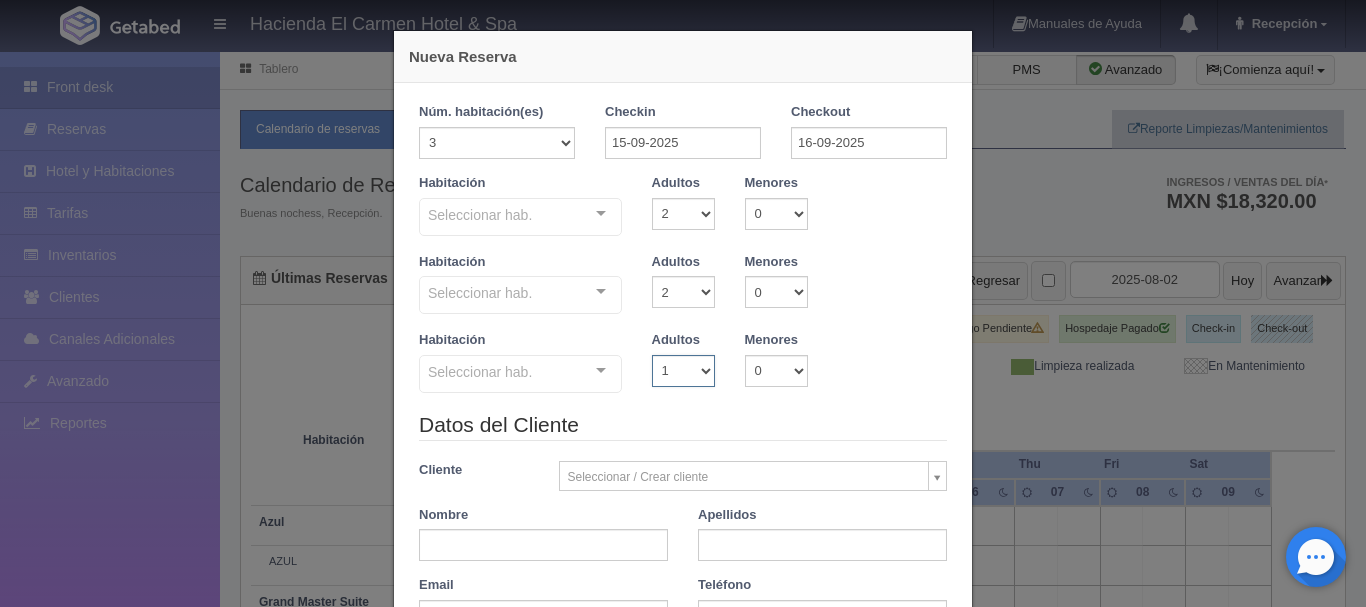click on "1   2   3   4   5   6   7   8   9   10" at bounding box center [683, 371] 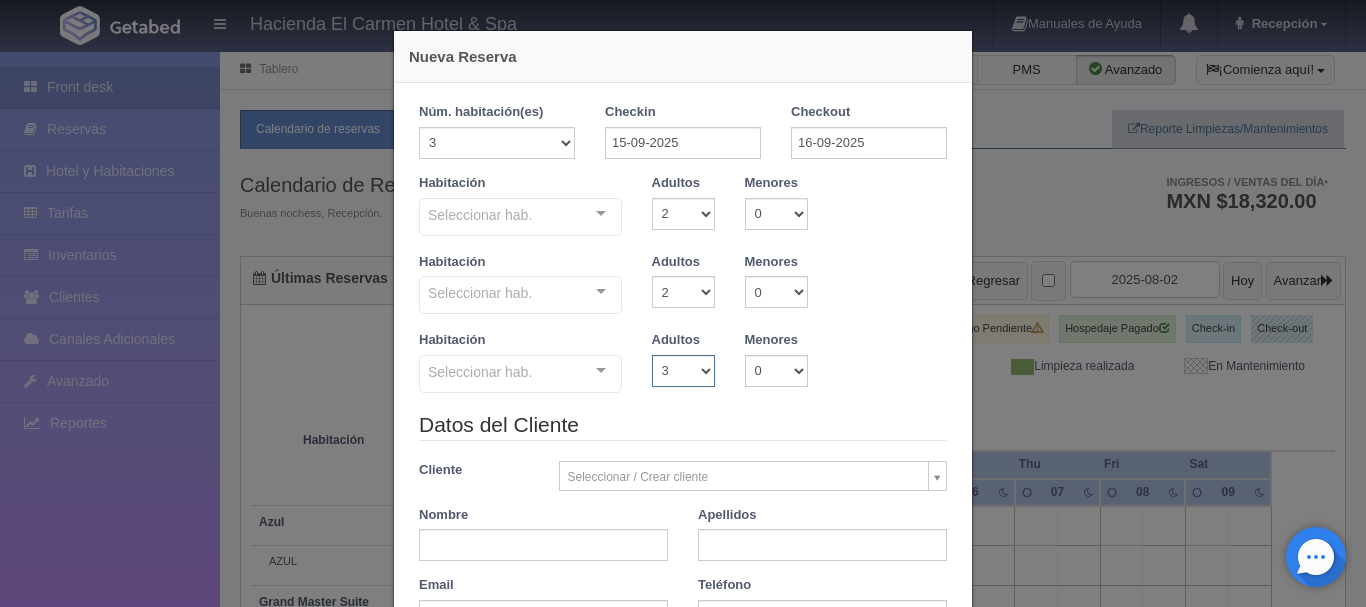 click on "1   2   3   4   5   6   7   8   9   10" at bounding box center [683, 371] 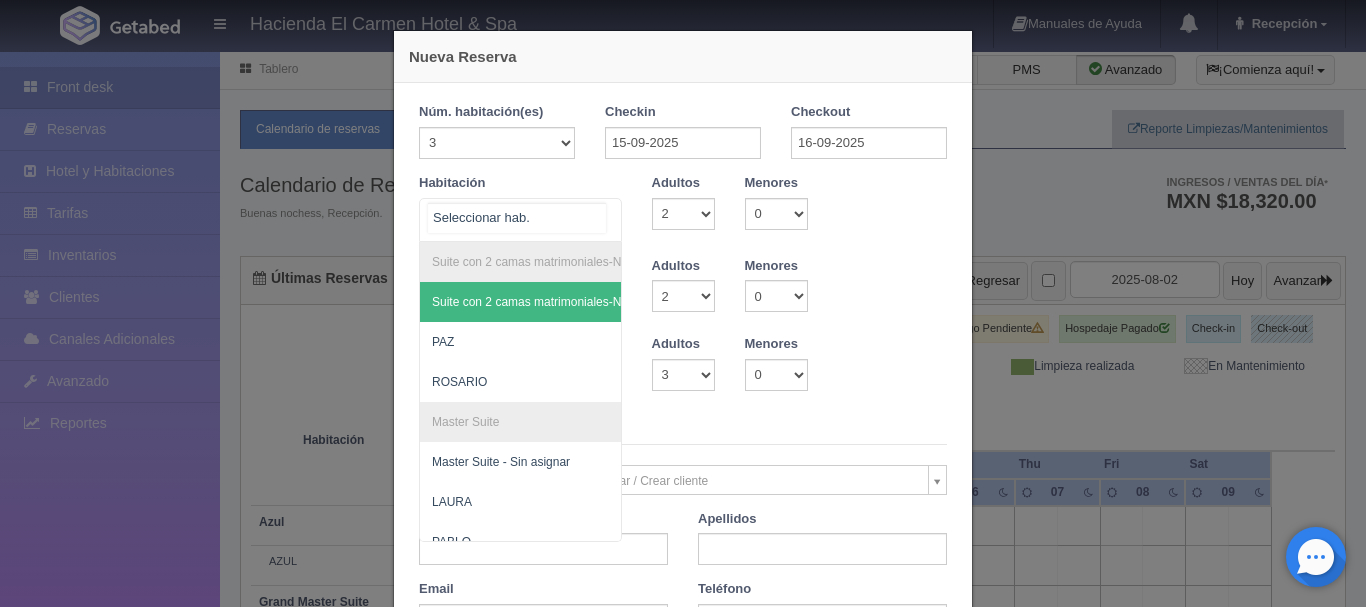 click on "Suite con 2 camas matrimoniales-No apta para menores Suite con 2 camas matrimoniales-No apta para menores - Sin asignar   PAZ   ROSARIO     Master Suite Master Suite - Sin asignar   LAURA   PABLO   MARTHA   JOAQUÍN   GUADALUPE     Grand Master Suite Grand Master Suite - Sin asignar   GABRIEL   PORFIRIO   LA PATRONA     Azul Azul - Sin asignar   AZUL     Taberna Taberna - Sin asignar   TABERNA     Suite con 1 cama King Size Suite con 1 cama King Size - Sin asignar   MANUEL   MARÍA   HUMBERTO     Suite con 2 Camas matrimoniales, apta para menores Suite con 2 Camas matrimoniales, apta para menores - Sin asignar   CELSO   CAMILO   EMILIA   CANDELARIA     No elements found. Consider changing the search query.   List is empty." at bounding box center [520, 220] 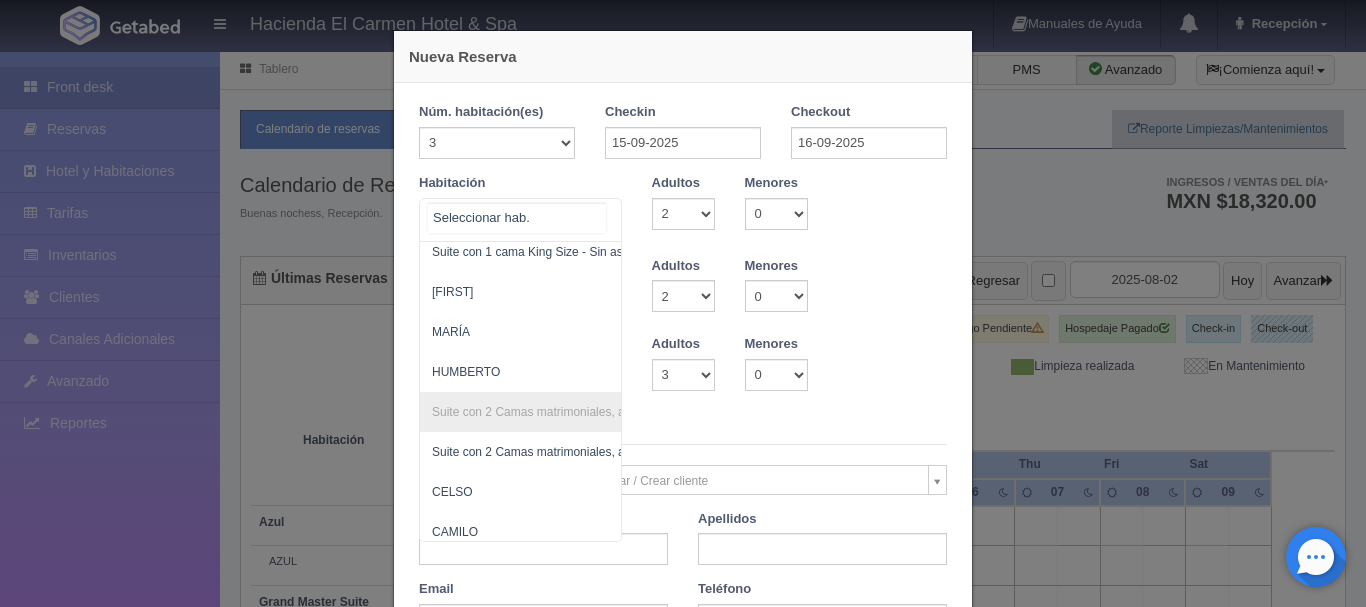 scroll, scrollTop: 1036, scrollLeft: 0, axis: vertical 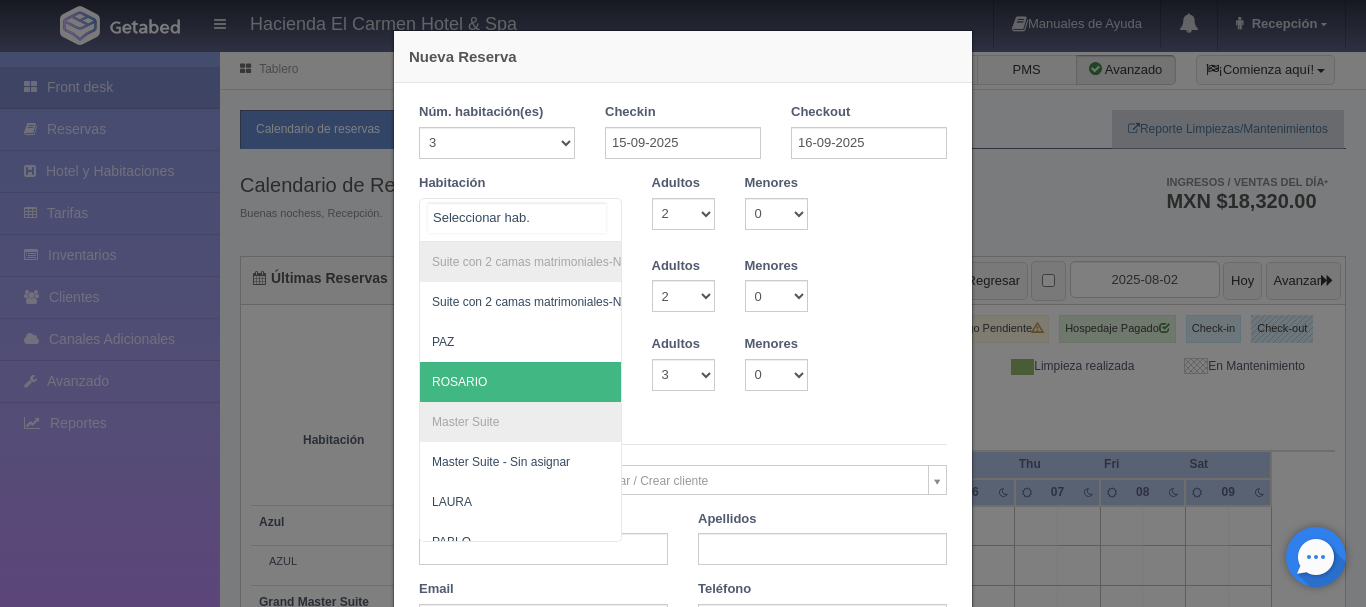 click on "ROSARIO" at bounding box center (617, 382) 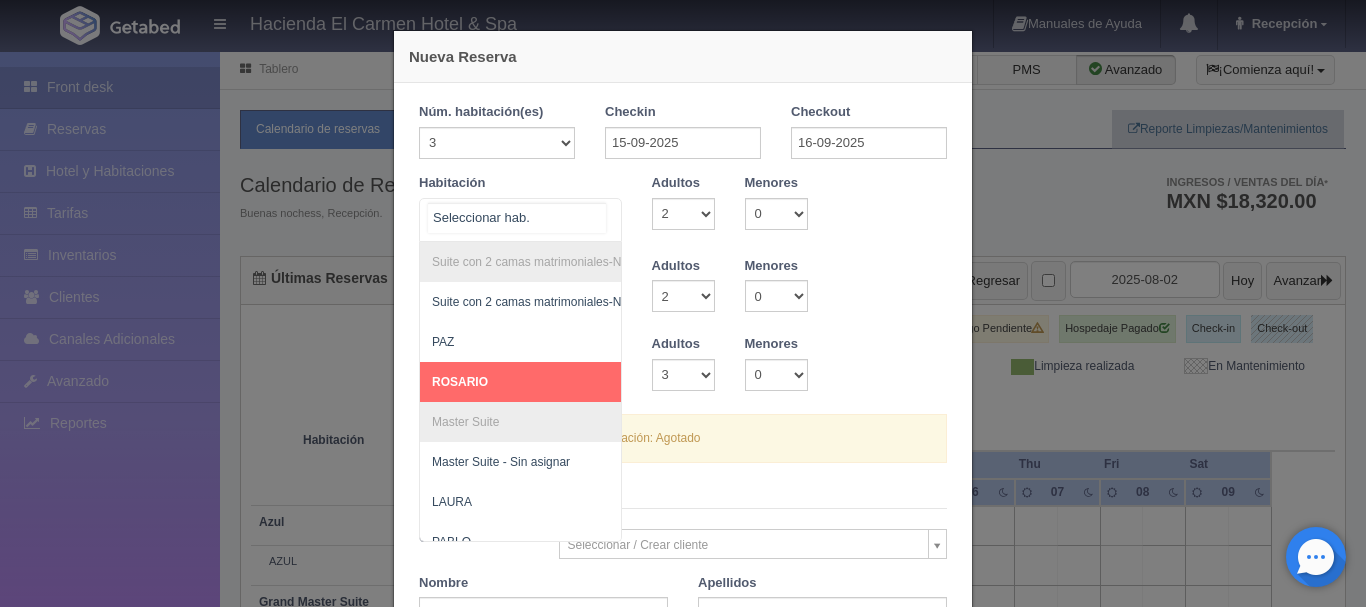 click on "Suite con 2 camas matrimoniales-No apta para menores Suite con 2 camas matrimoniales-No apta para menores - Sin asignar   PAZ   ROSARIO     Master Suite Master Suite - Sin asignar   LAURA   PABLO   MARTHA   JOAQUÍN   GUADALUPE     Grand Master Suite Grand Master Suite - Sin asignar   GABRIEL   PORFIRIO   LA PATRONA     Azul Azul - Sin asignar   AZUL     Taberna Taberna - Sin asignar   TABERNA     Suite con 1 cama King Size Suite con 1 cama King Size - Sin asignar   MANUEL   MARÍA   HUMBERTO     Suite con 2 Camas matrimoniales, apta para menores Suite con 2 Camas matrimoniales, apta para menores - Sin asignar   CELSO   CAMILO   EMILIA   CANDELARIA     No elements found. Consider changing the search query.   List is empty." at bounding box center (520, 220) 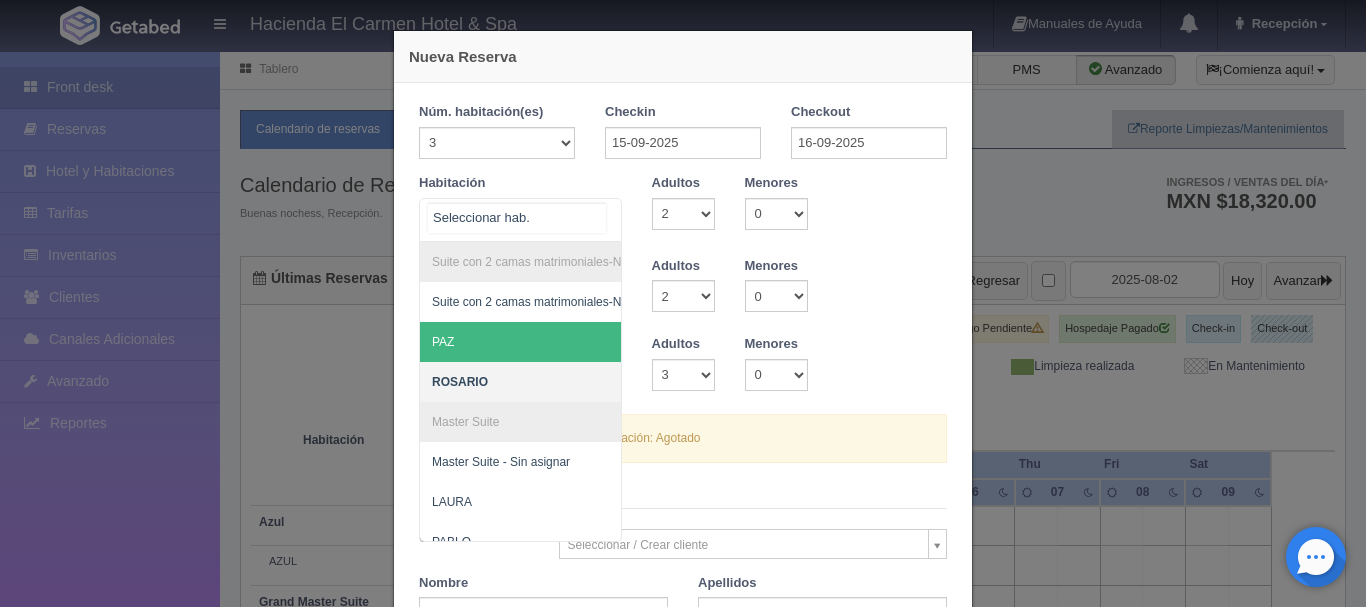 click on "PAZ" at bounding box center [617, 342] 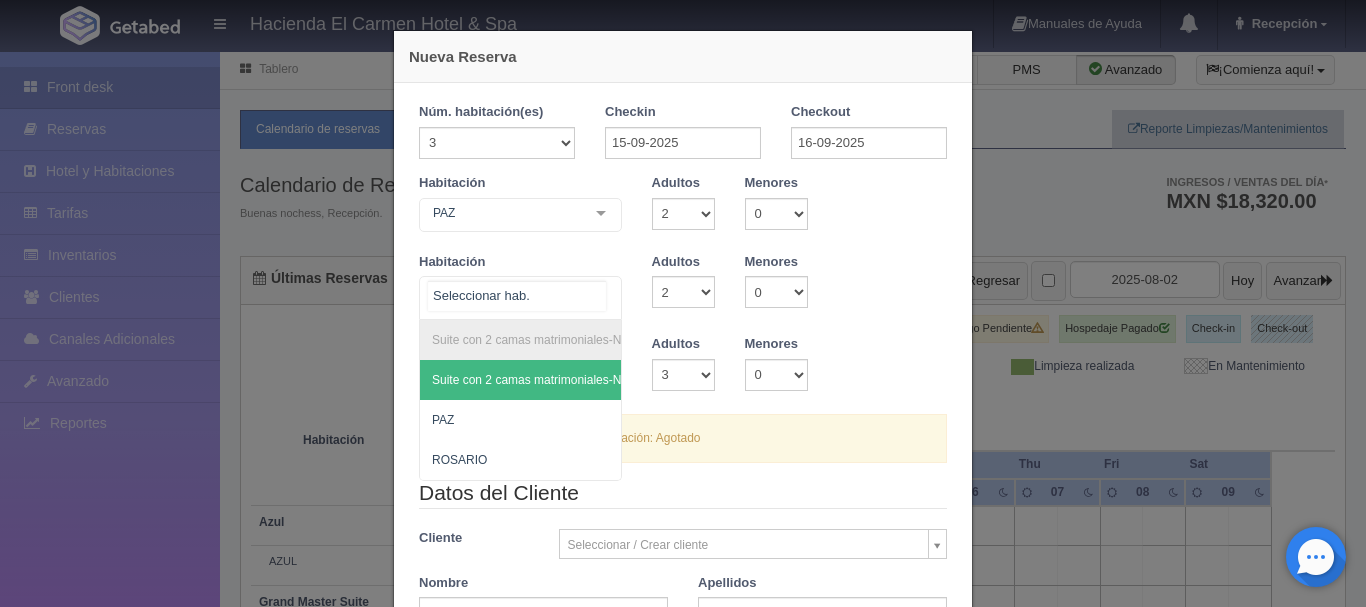 click on "Suite con 2 camas matrimoniales-No apta para menores Suite con 2 camas matrimoniales-No apta para menores - Sin asignar   PAZ   ROSARIO     No elements found. Consider changing the search query.   List is empty." at bounding box center (520, 298) 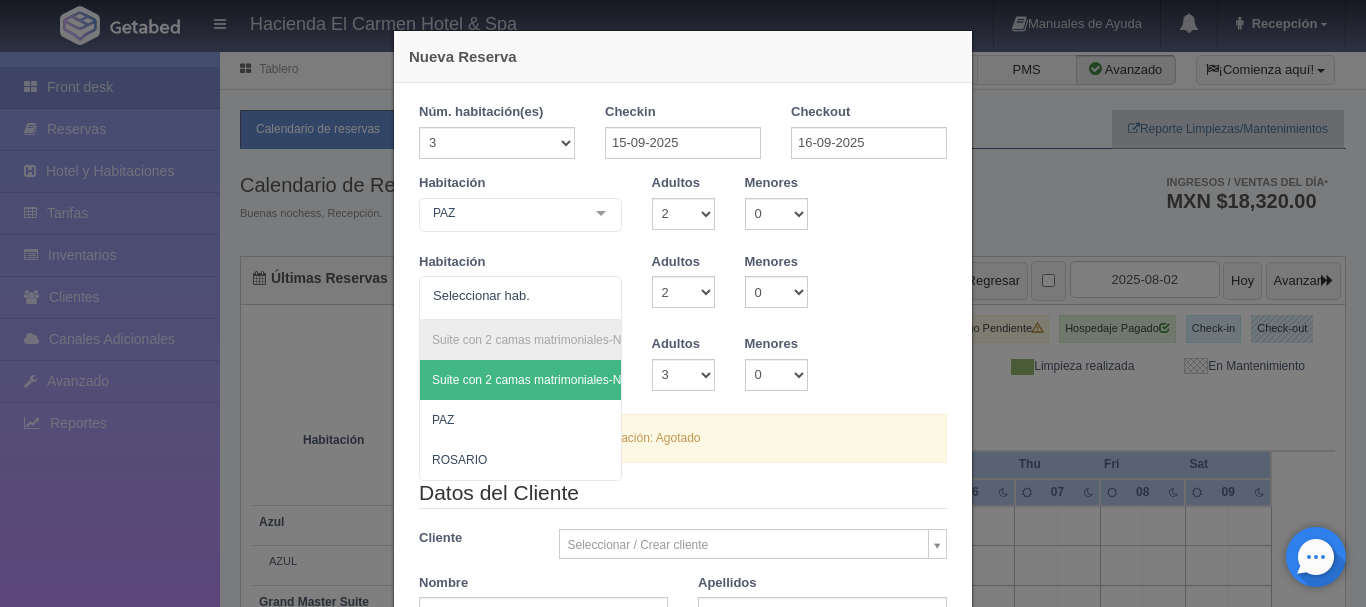 click on "PAZ           Suite con 2 camas matrimoniales-No apta para menores Suite con 2 camas matrimoniales-No apta para menores - Sin asignar   PAZ   ROSARIO     Master Suite Master Suite - Sin asignar   LAURA   PABLO   MARTHA   JOAQUÍN   GUADALUPE     Grand Master Suite Grand Master Suite - Sin asignar   GABRIEL   PORFIRIO   LA PATRONA     Azul Azul - Sin asignar   AZUL     Taberna Taberna - Sin asignar   TABERNA     Suite con 1 cama King Size Suite con 1 cama King Size - Sin asignar   MANUEL   MARÍA   HUMBERTO     Suite con 2 Camas matrimoniales, apta para menores Suite con 2 Camas matrimoniales, apta para menores - Sin asignar   CELSO   CAMILO   EMILIA   CANDELARIA     No elements found. Consider changing the search query.   List is empty." at bounding box center [520, 218] 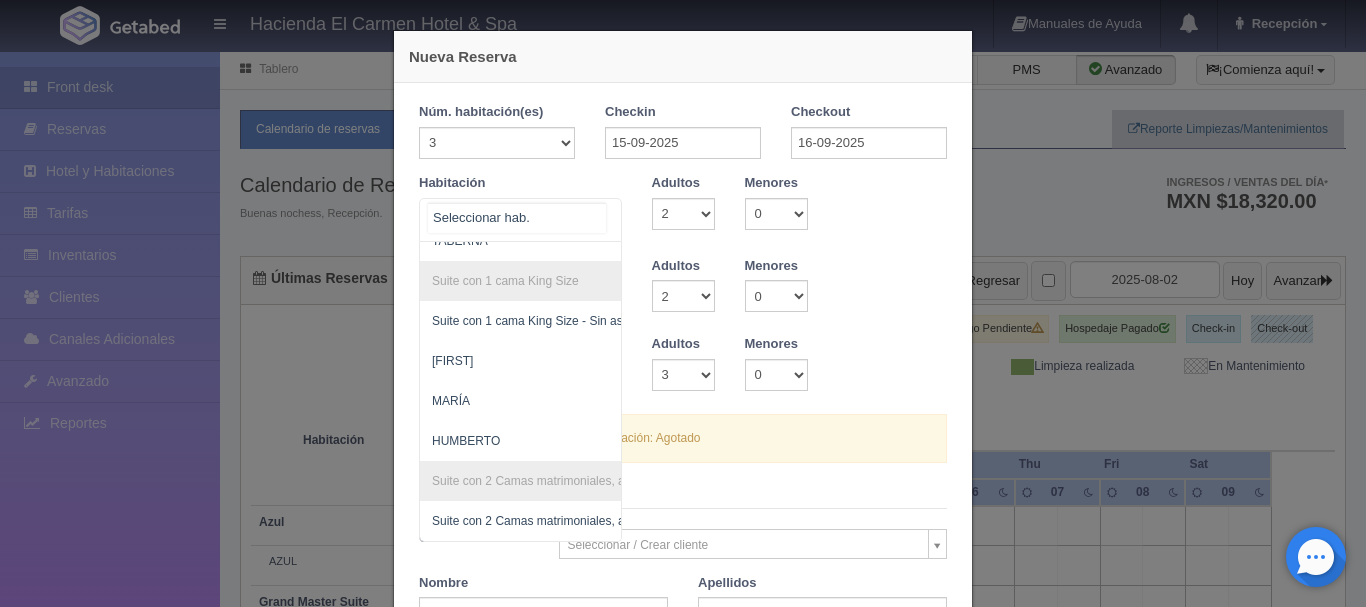 scroll, scrollTop: 867, scrollLeft: 0, axis: vertical 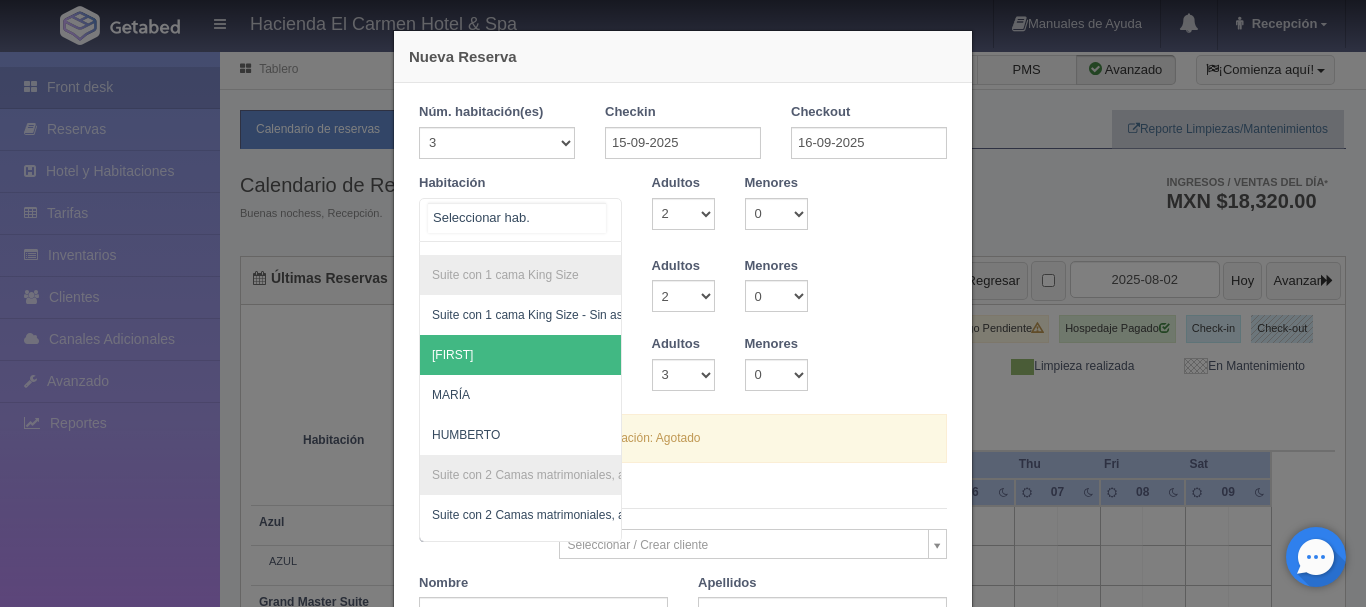 click on "[FIRST]" at bounding box center (617, 355) 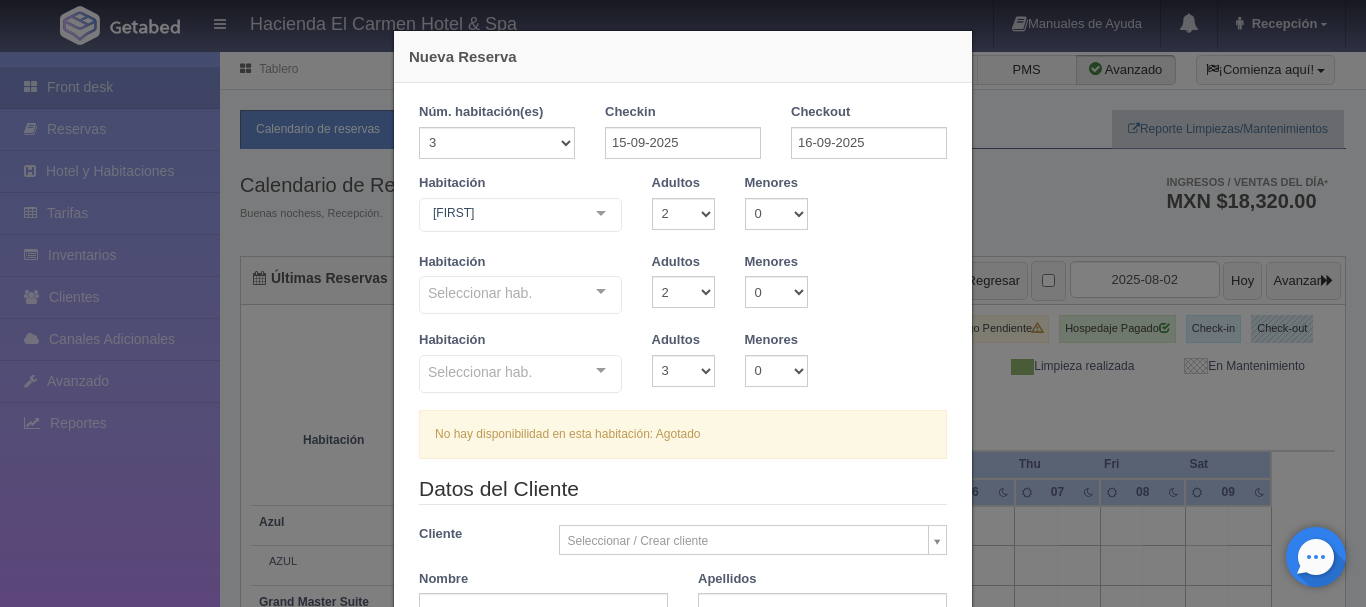 checkbox on "false" 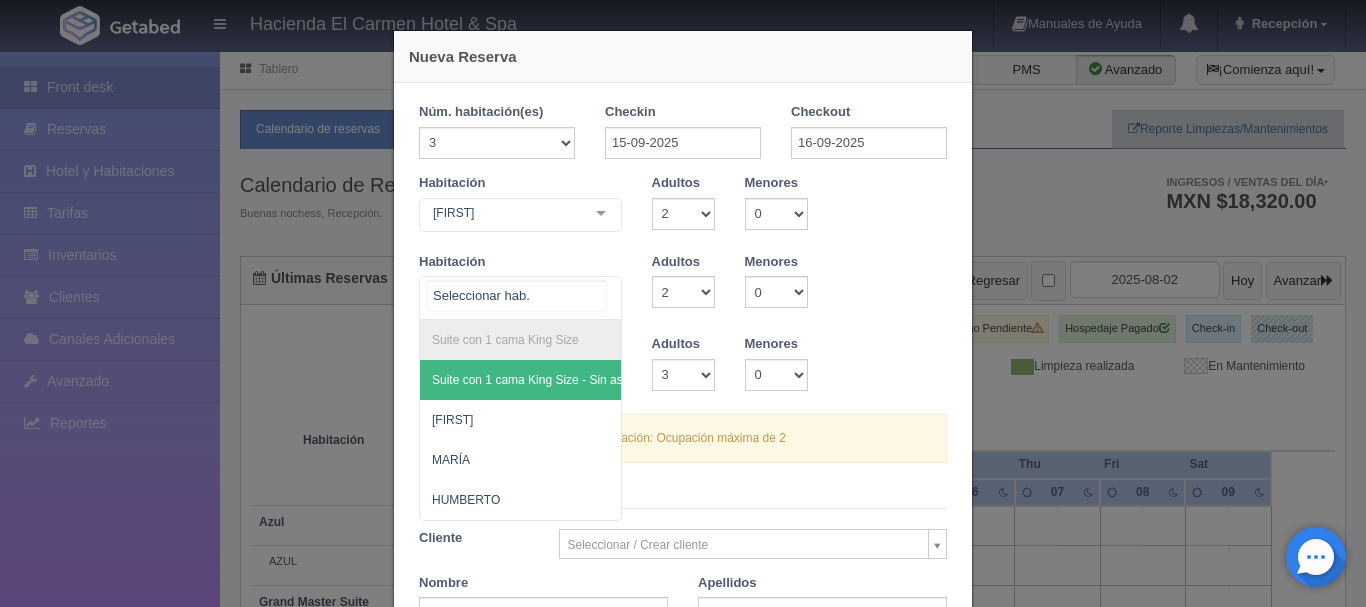 click on "Suite con 1 cama King Size Suite con 1 cama King Size - Sin asignar   MANUEL   MARÍA   HUMBERTO     No elements found. Consider changing the search query.   List is empty." at bounding box center (520, 298) 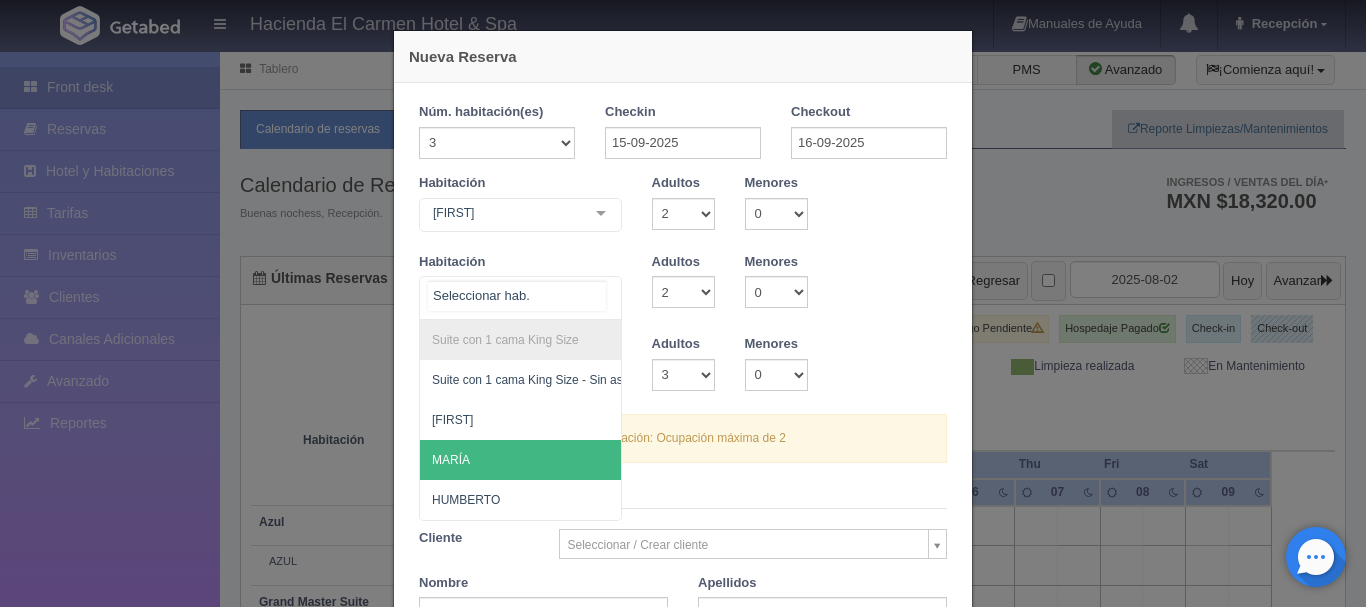 click on "MARÍA" at bounding box center [540, 460] 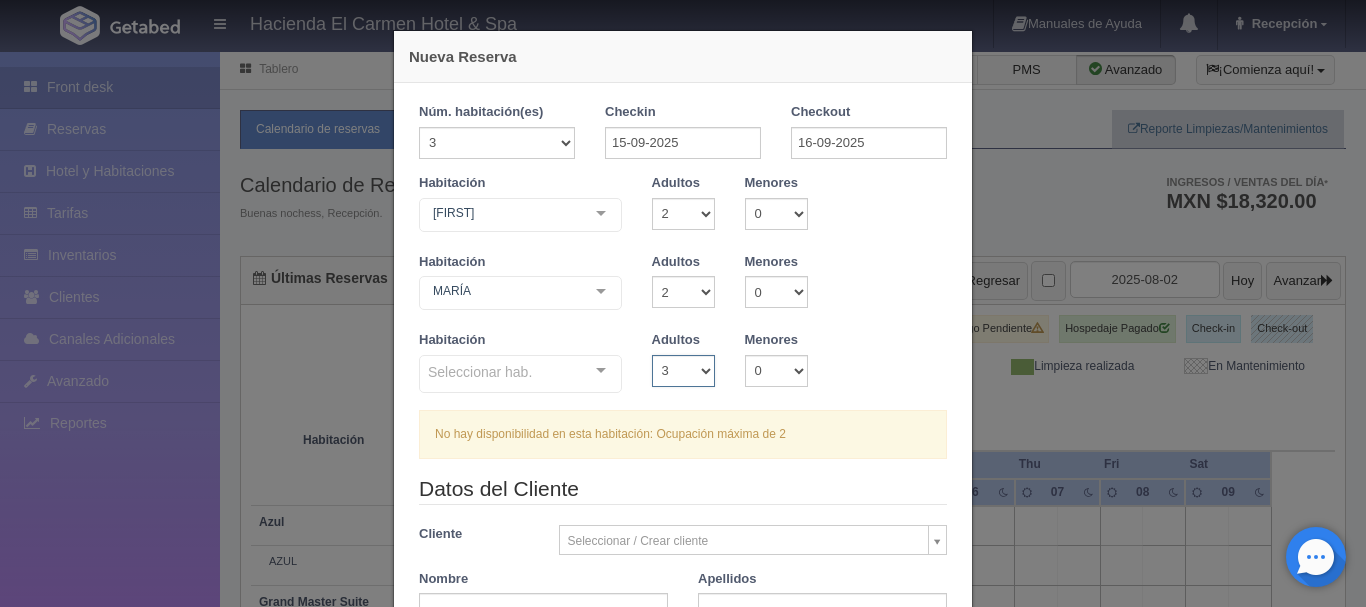 click on "1   2   3   4   5   6   7   8   9   10" at bounding box center (683, 371) 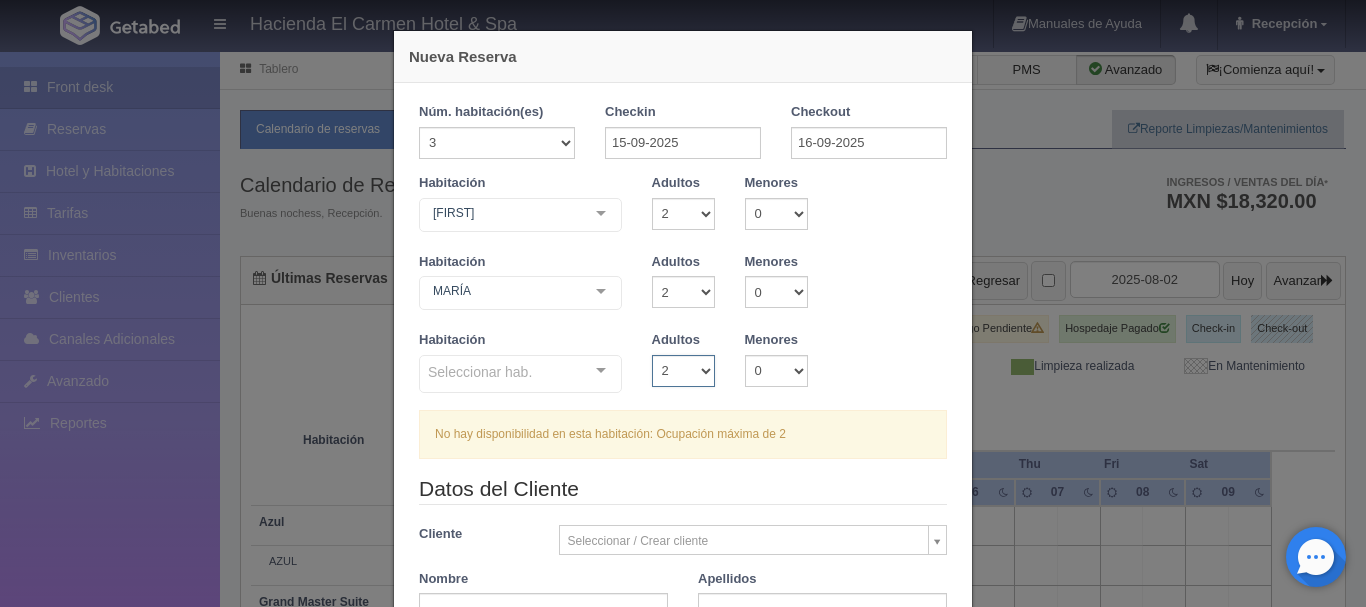 click on "1   2   3   4   5   6   7   8   9   10" at bounding box center (683, 371) 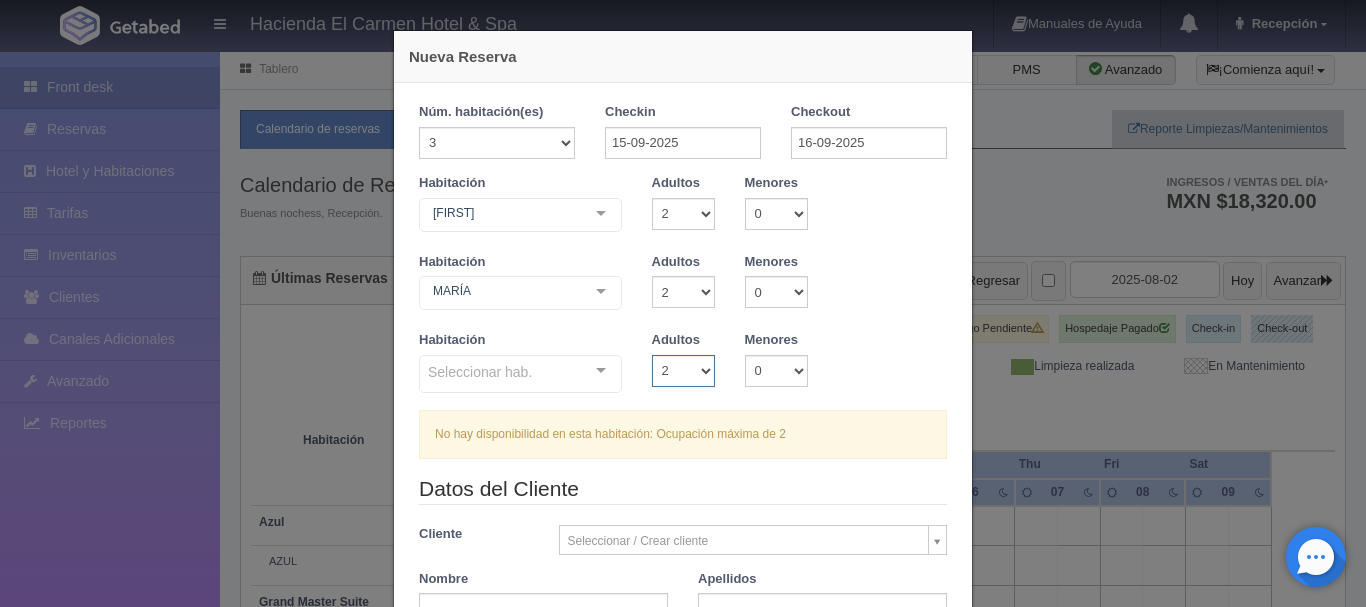 checkbox on "false" 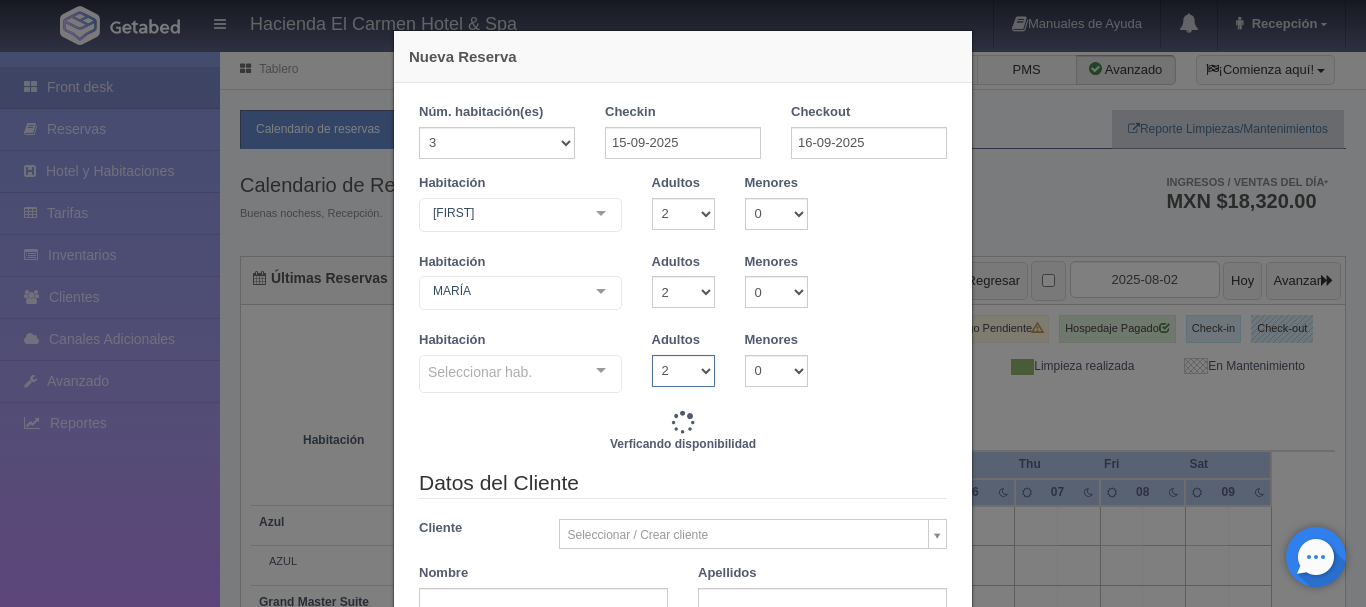 type on "11580.00" 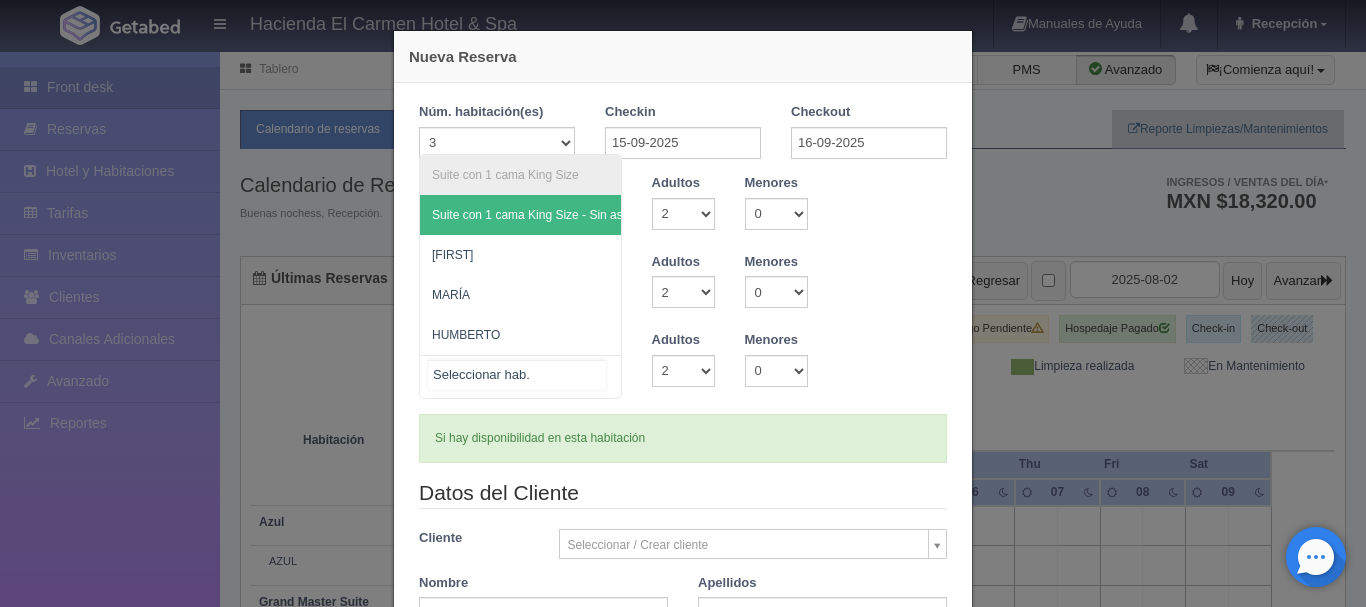click on "Suite con 1 cama King Size Suite con 1 cama King Size - Sin asignar   MANUEL   MARÍA   HUMBERTO     No elements found. Consider changing the search query.   List is empty." at bounding box center [520, 377] 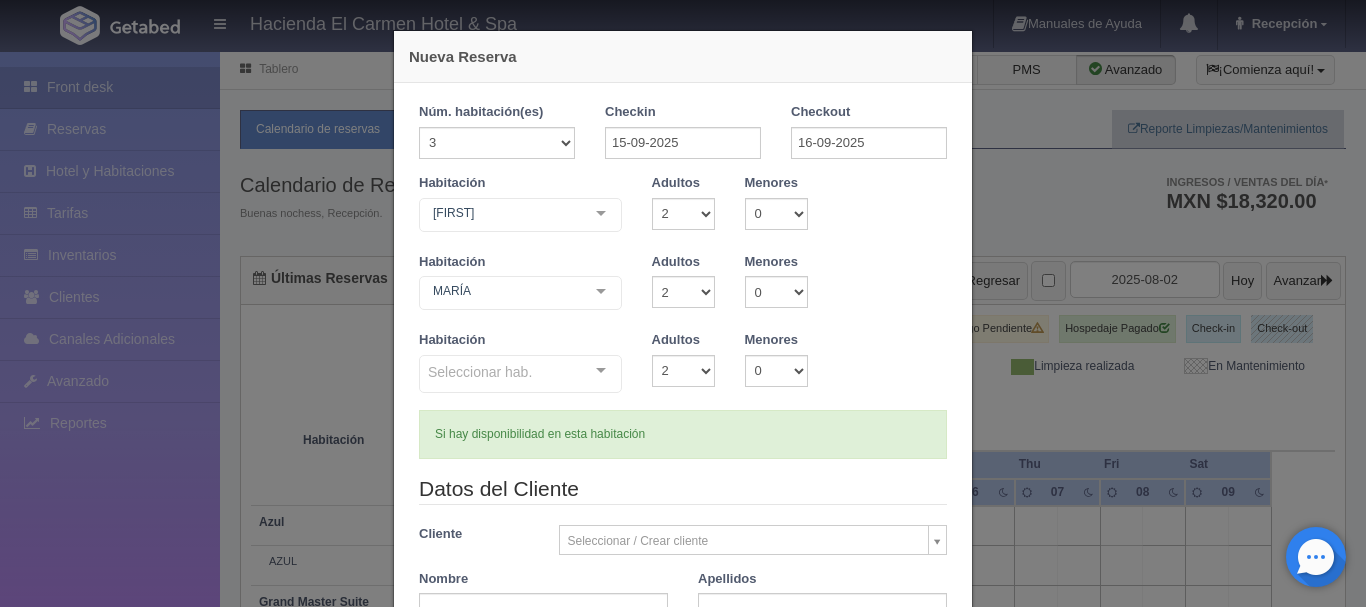 click on "Habitación
Seleccionar hab.
Suite con 1 cama King Size Suite con 1 cama King Size - Sin asignar   MANUEL   MARÍA   HUMBERTO     No elements found. Consider changing the search query.   List is empty.       Adultos   1   2   3   4   5   6   7   8   9   10   Menores   0   1   2   3   4   5   6   7   8   9   10   Edad menores   0   1   2   3   4   5   6   7   8   9   10   11   12   13   14   15   16   17   18" at bounding box center (683, 370) 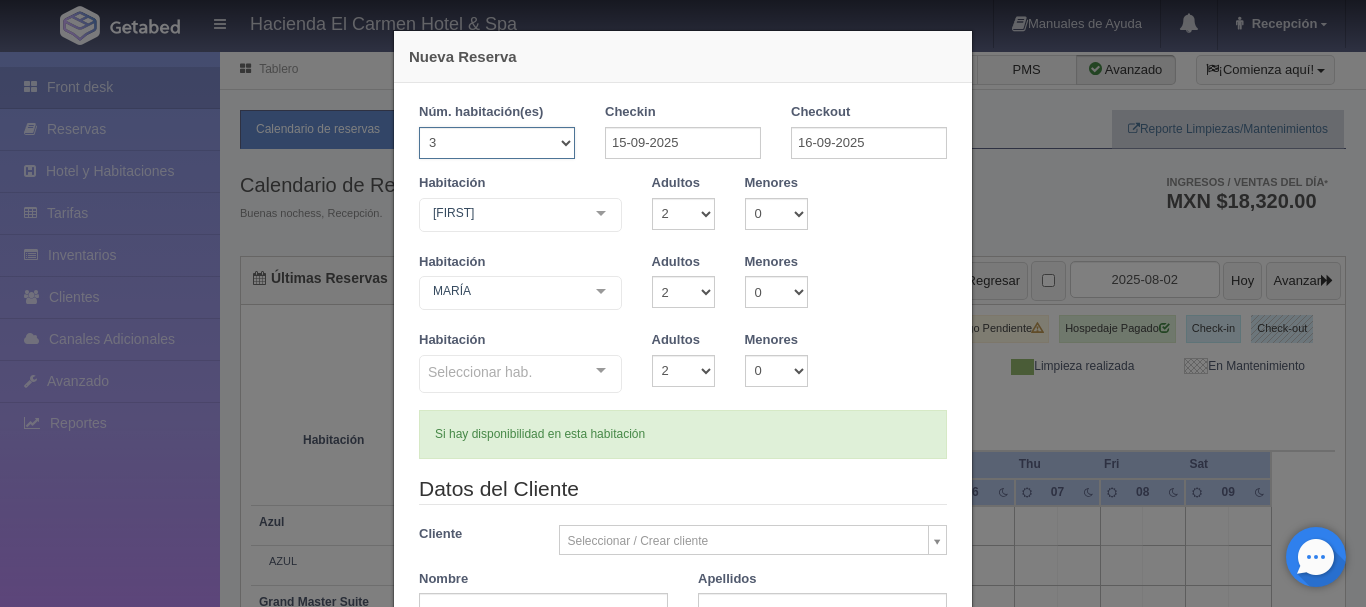 click on "1   2   3   4   5   6   7   8   9   10   11   12   13   14   15   16   17   18   19   20" at bounding box center [497, 143] 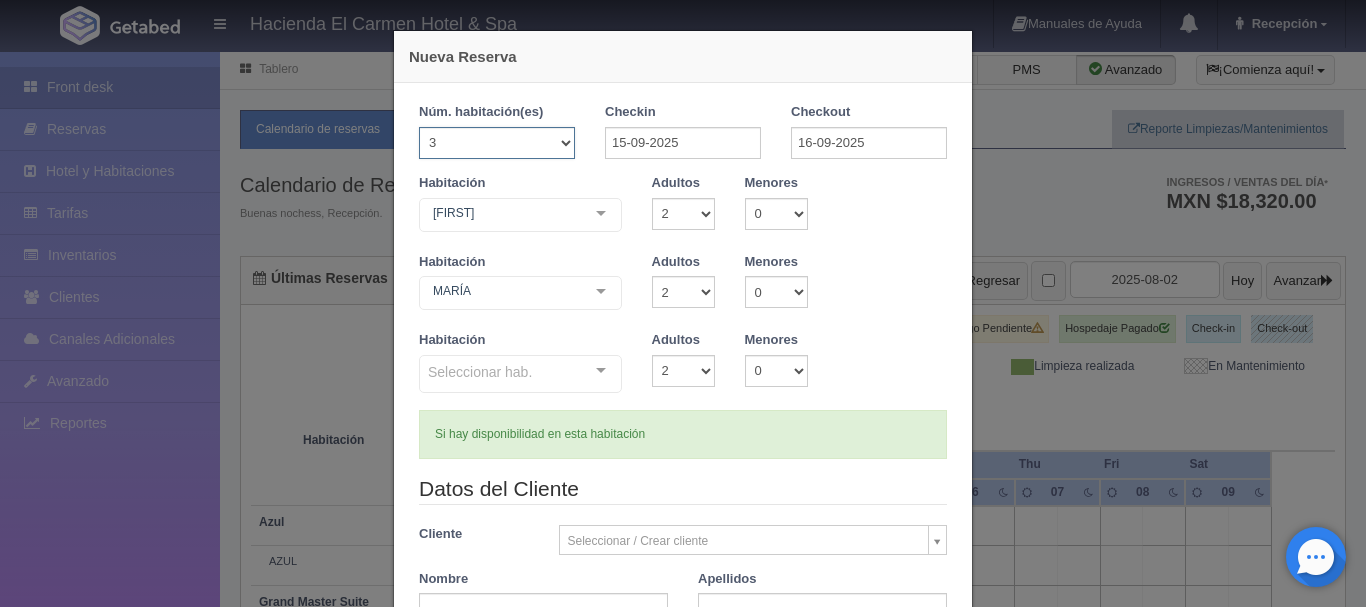 select on "2" 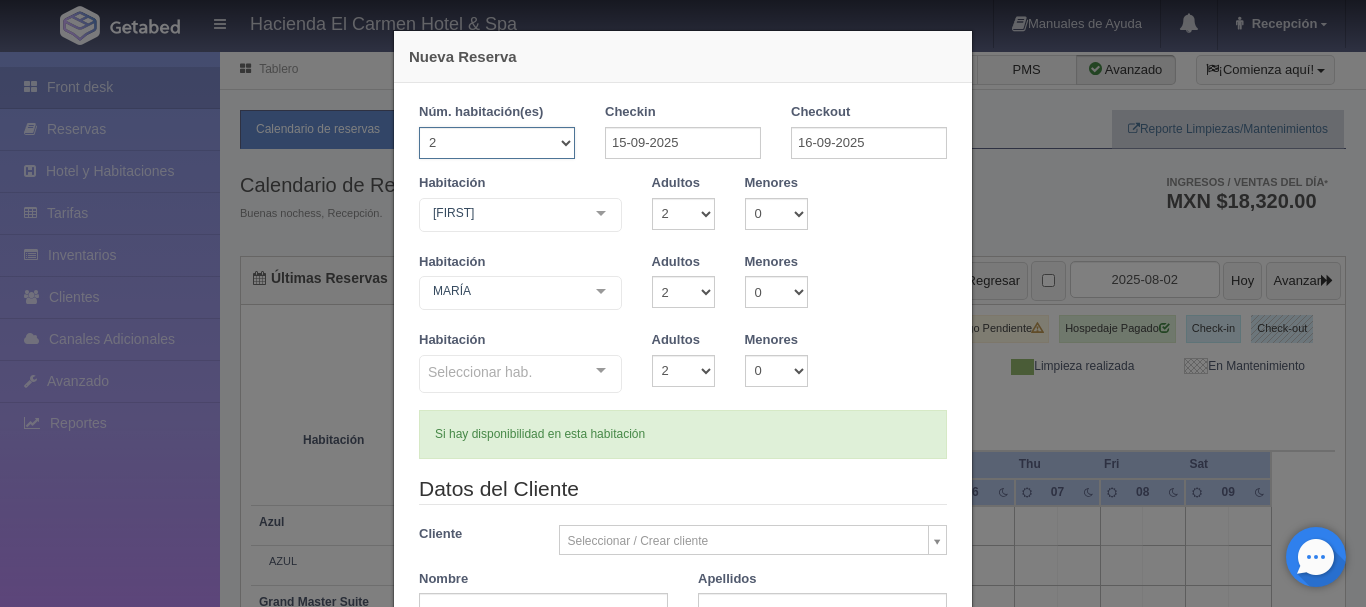 click on "1   2   3   4   5   6   7   8   9   10   11   12   13   14   15   16   17   18   19   20" at bounding box center (497, 143) 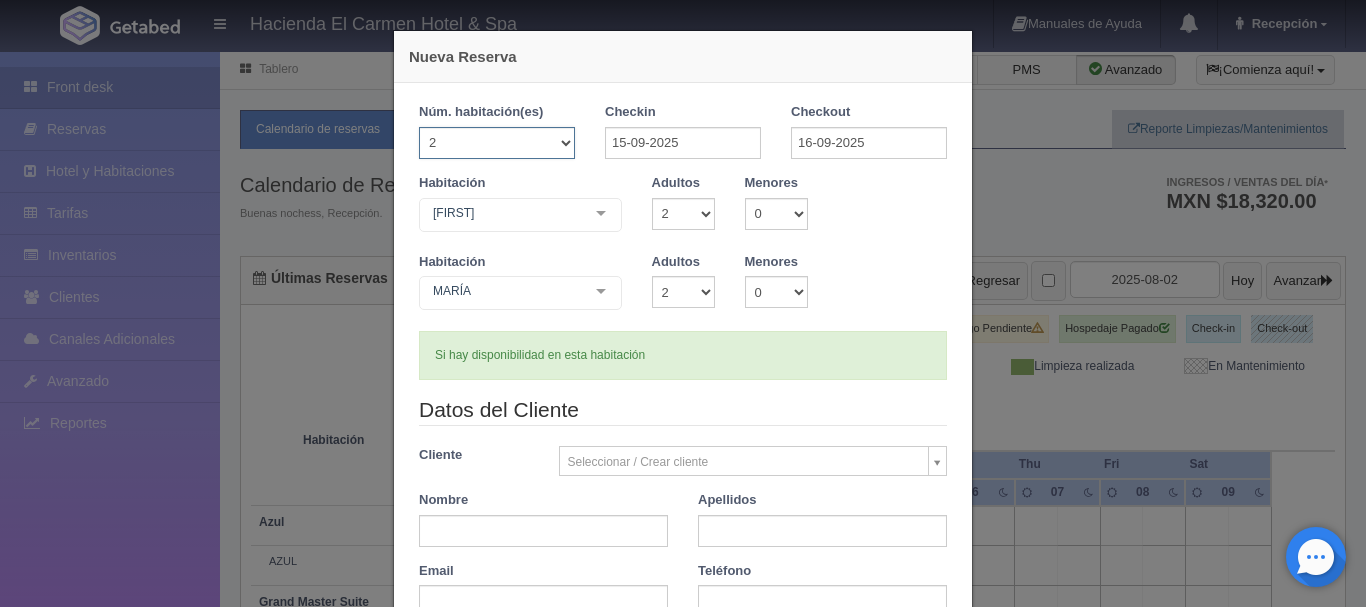 type 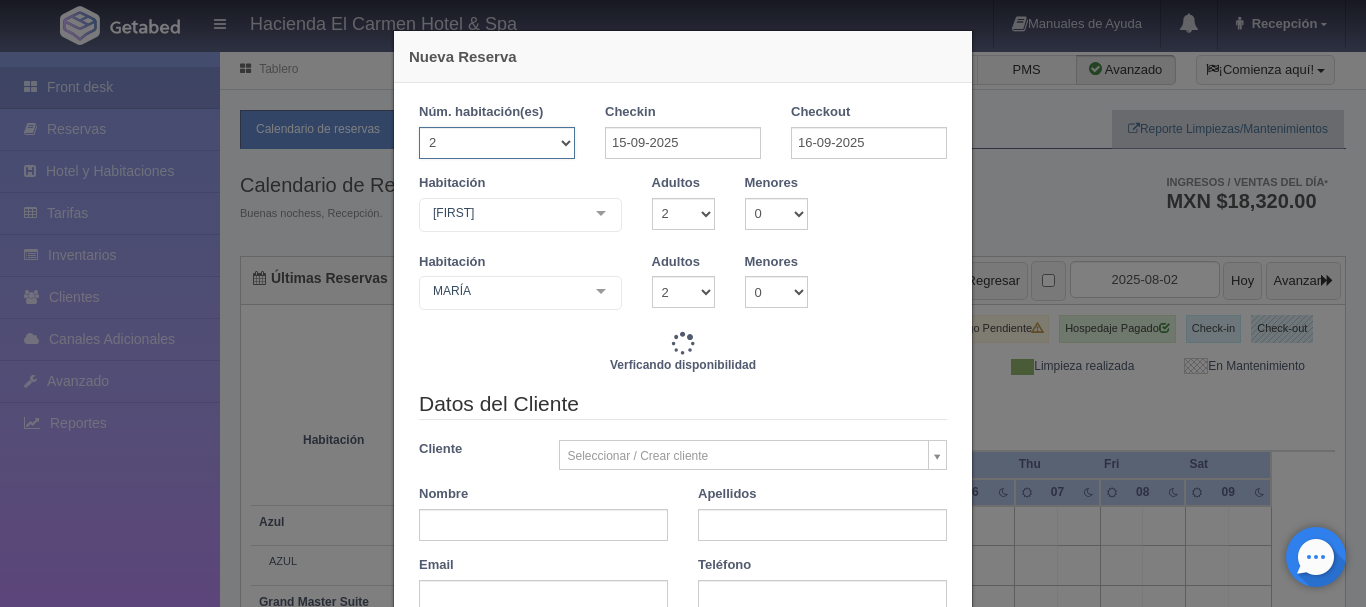 type on "7720.00" 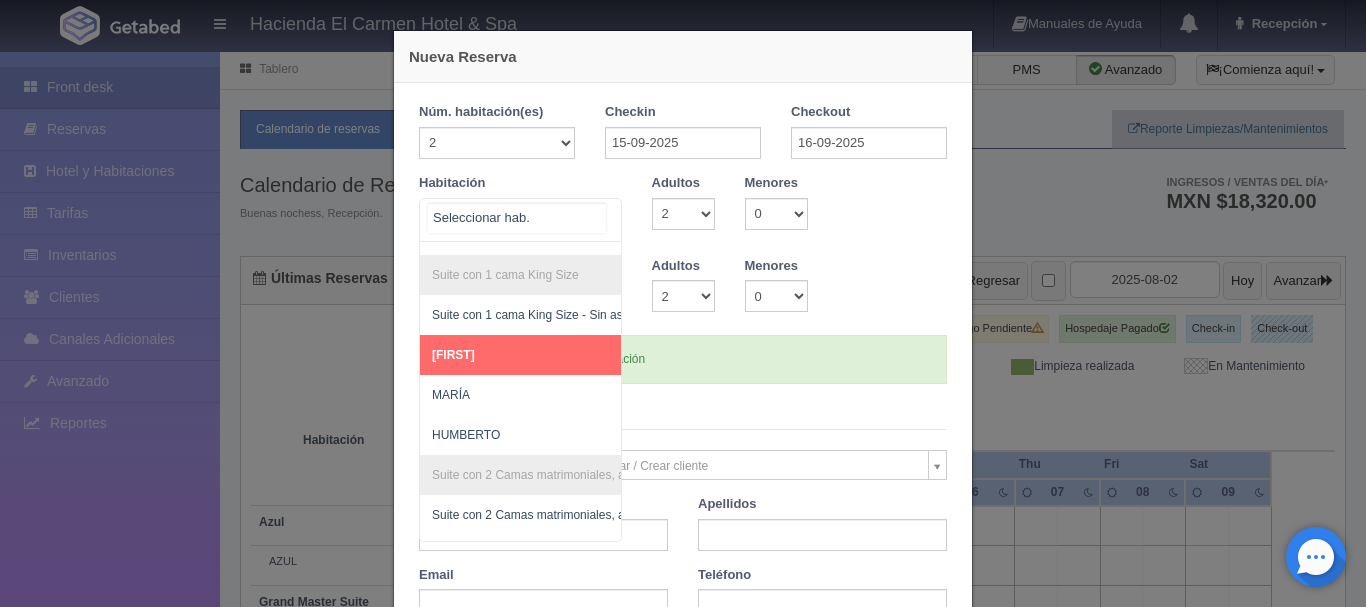 click on "Suite con 2 camas matrimoniales-No apta para menores Suite con 2 camas matrimoniales-No apta para menores - Sin asignar   PAZ   ROSARIO     Master Suite Master Suite - Sin asignar   LAURA   PABLO   MARTHA   JOAQUÍN   GUADALUPE     Grand Master Suite Grand Master Suite - Sin asignar   GABRIEL   PORFIRIO   LA PATRONA     Azul Azul - Sin asignar   AZUL     Taberna Taberna - Sin asignar   TABERNA     Suite con 1 cama King Size Suite con 1 cama King Size - Sin asignar   MANUEL   MARÍA   HUMBERTO     Suite con 2 Camas matrimoniales, apta para menores Suite con 2 Camas matrimoniales, apta para menores - Sin asignar   CELSO   CAMILO   EMILIA   CANDELARIA     No elements found. Consider changing the search query.   List is empty." at bounding box center (520, 220) 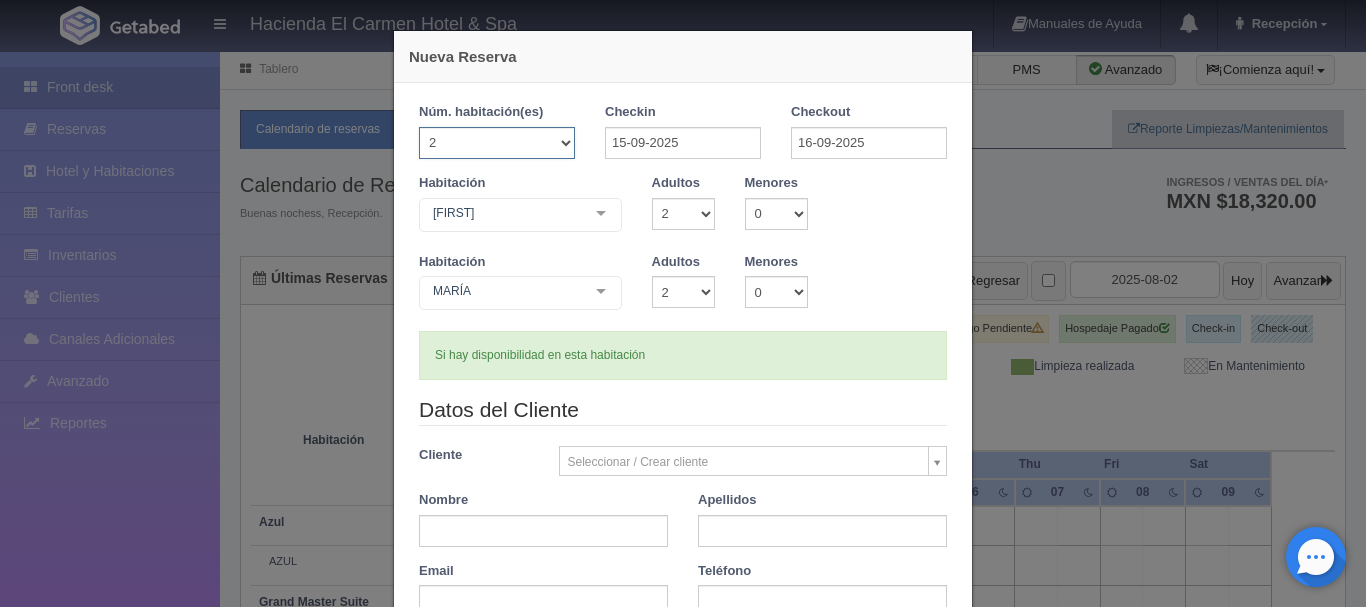 click on "1   2   3   4   5   6   7   8   9   10   11   12   13   14   15   16   17   18   19   20" at bounding box center [497, 143] 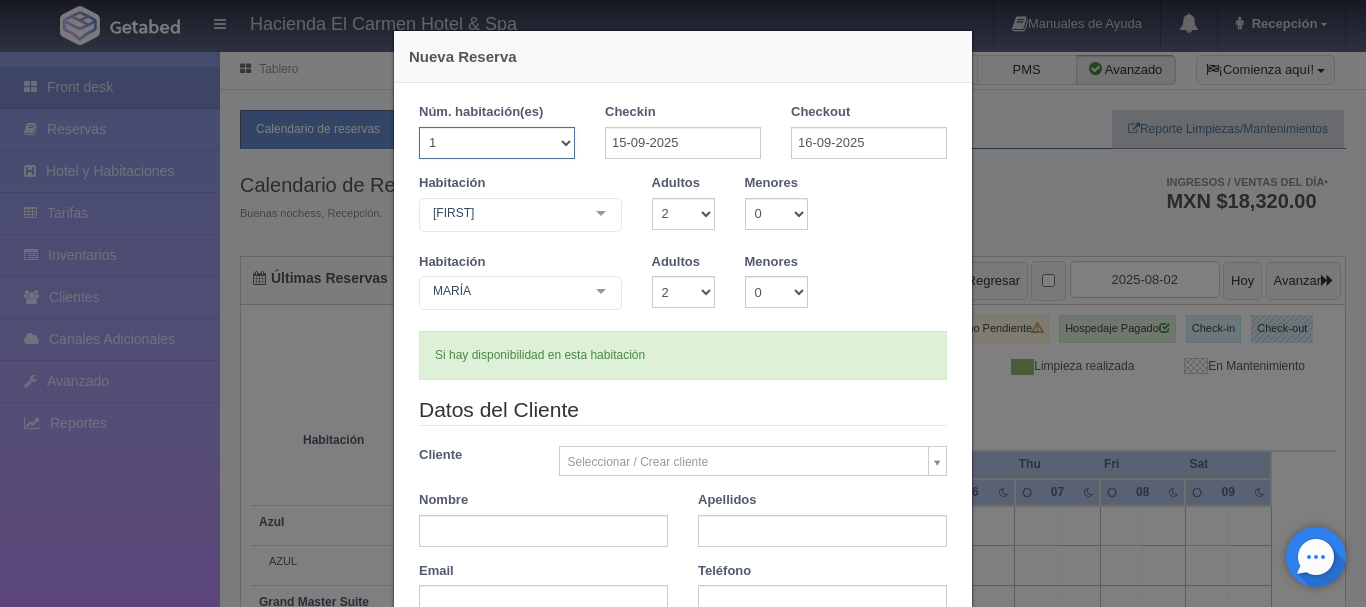click on "1   2   3   4   5   6   7   8   9   10   11   12   13   14   15   16   17   18   19   20" at bounding box center (497, 143) 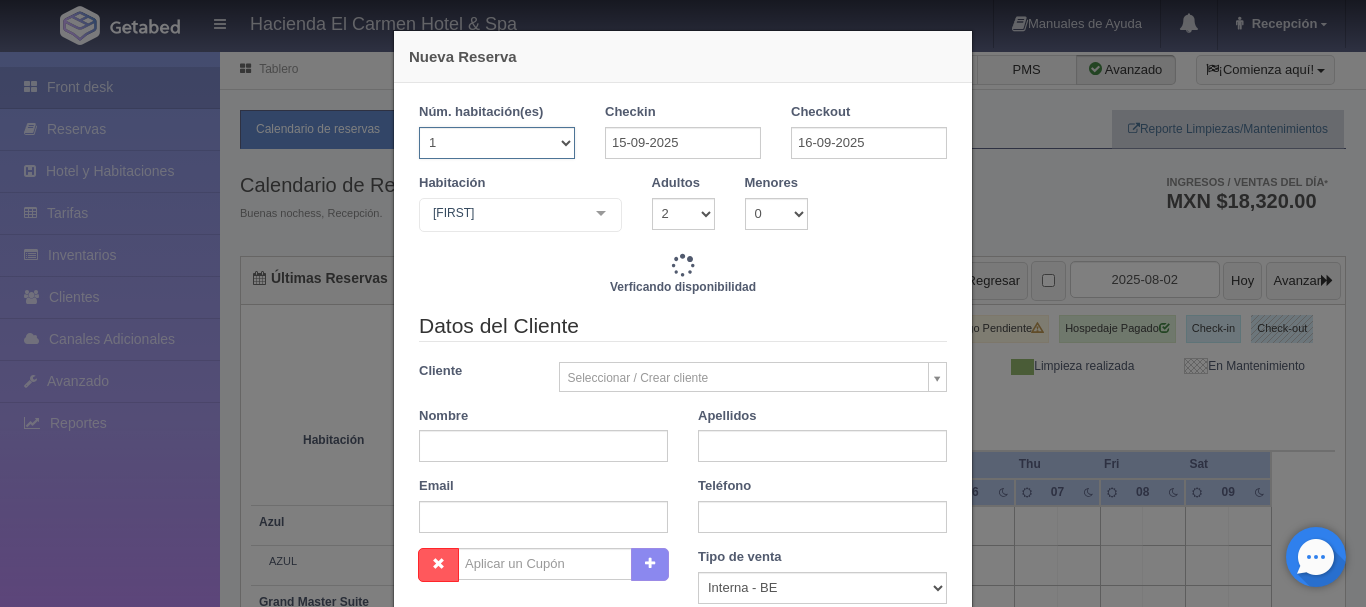 type 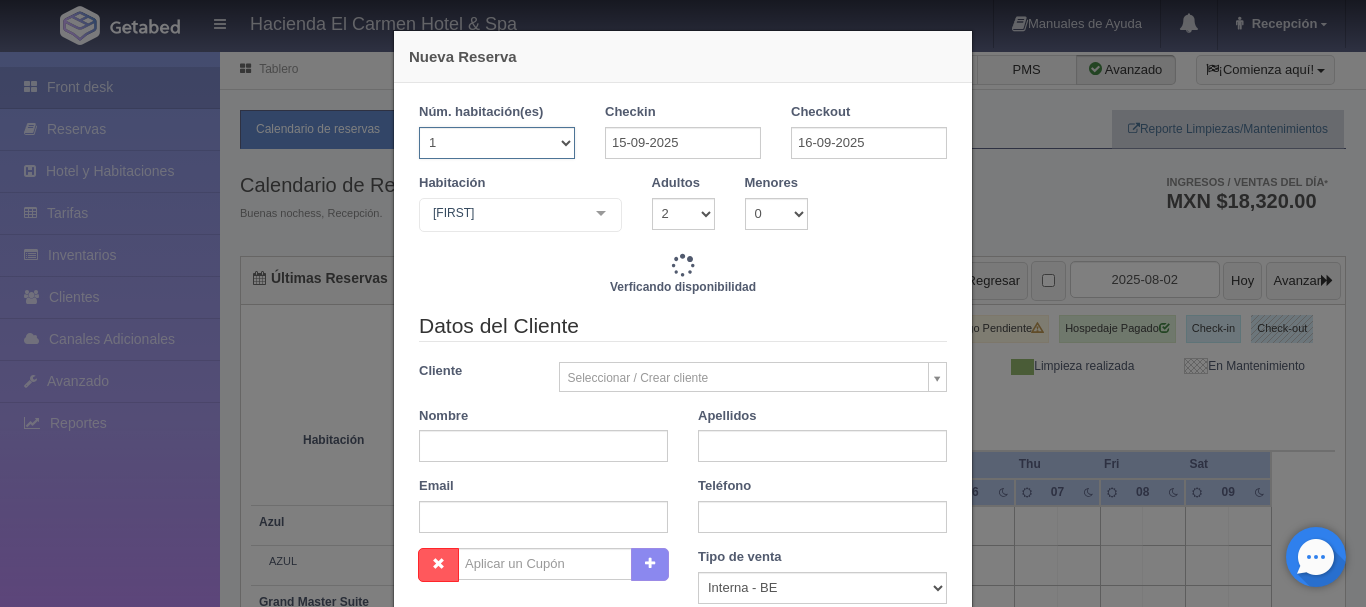 checkbox on "false" 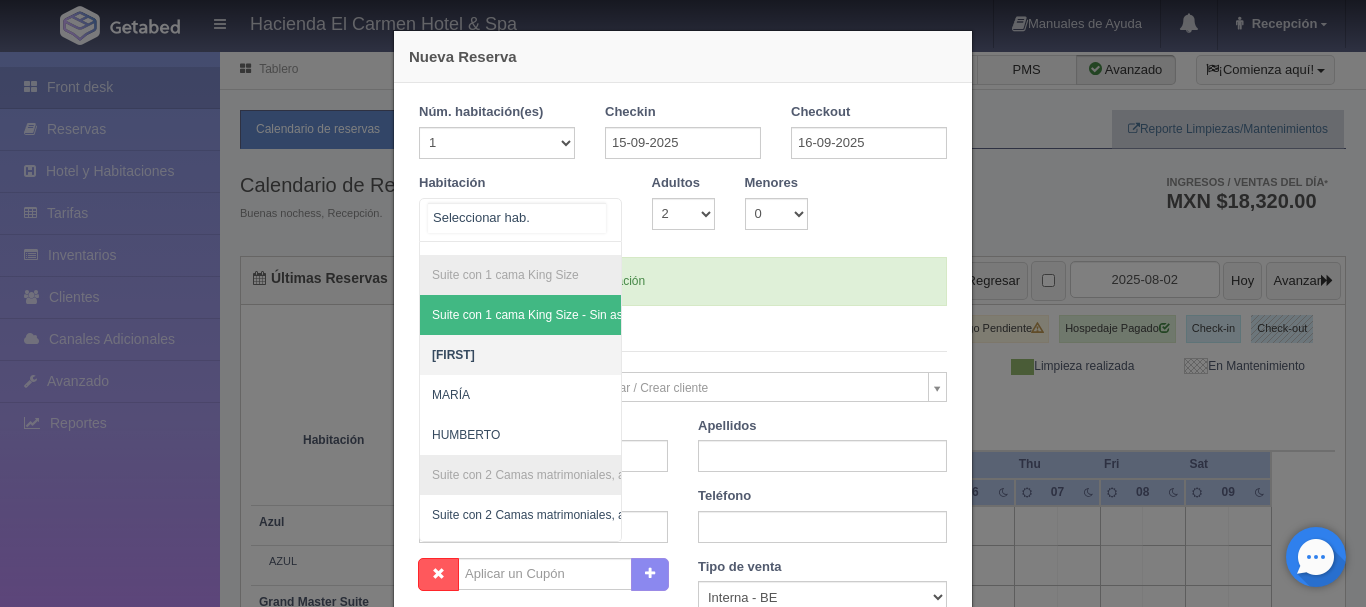 click at bounding box center (601, 214) 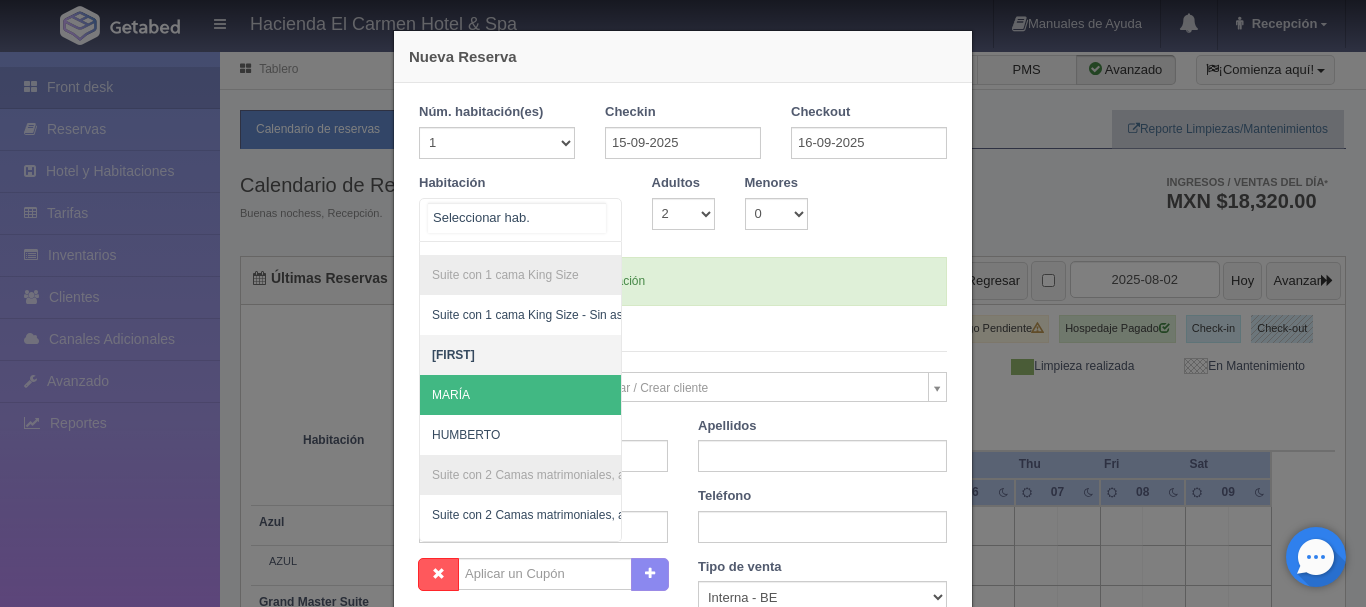click on "MARÍA" at bounding box center (617, 395) 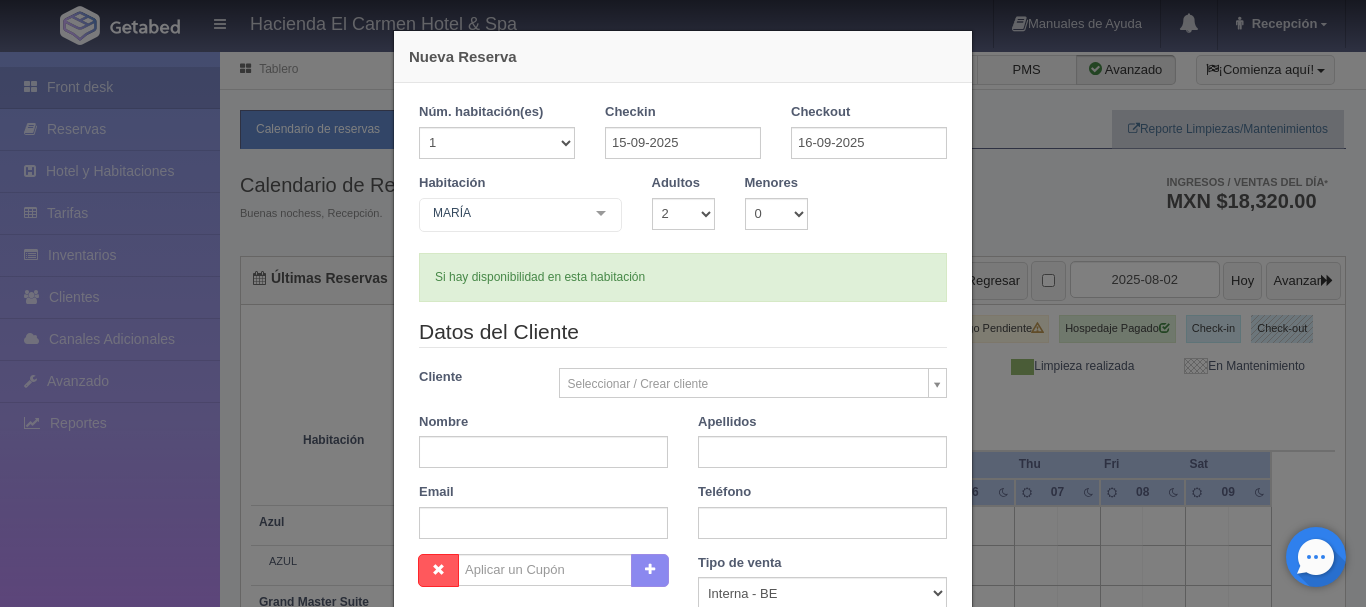 type 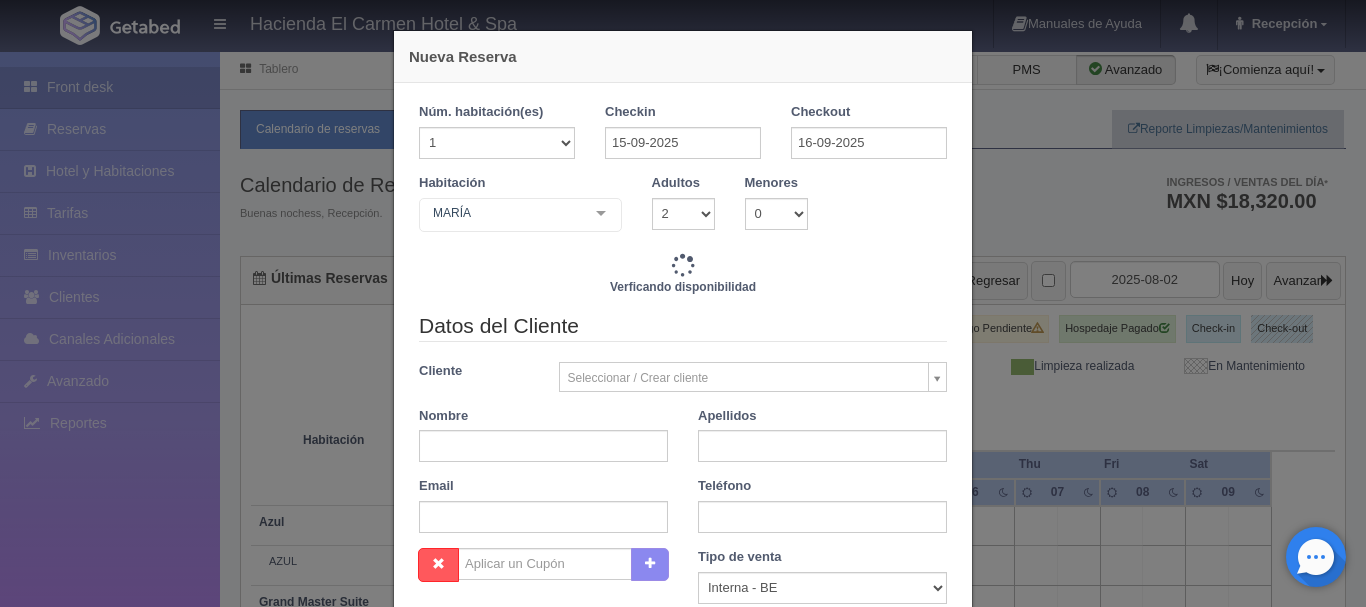 type on "3860.00" 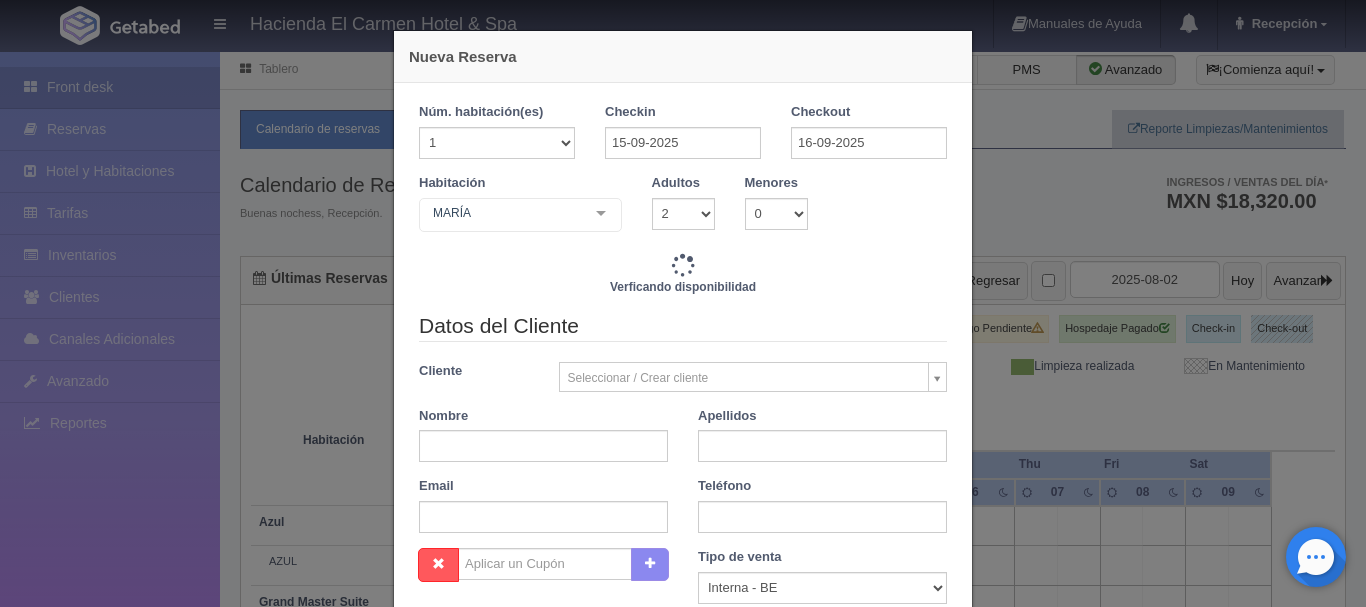 checkbox on "false" 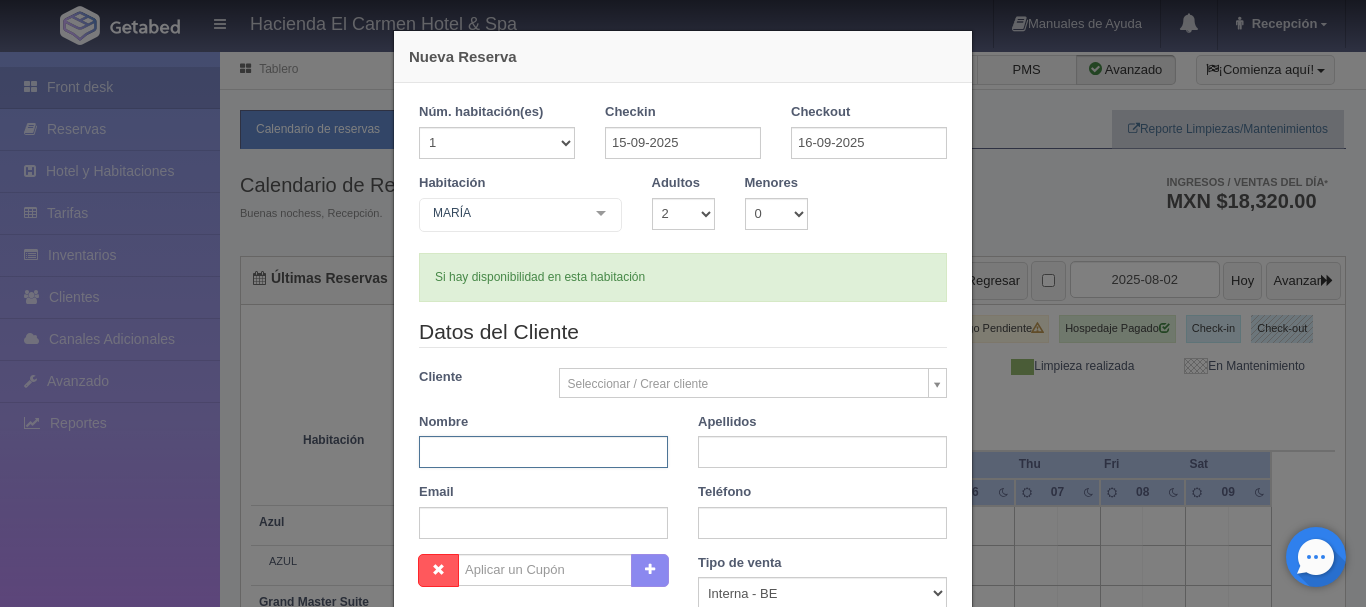 click at bounding box center [543, 452] 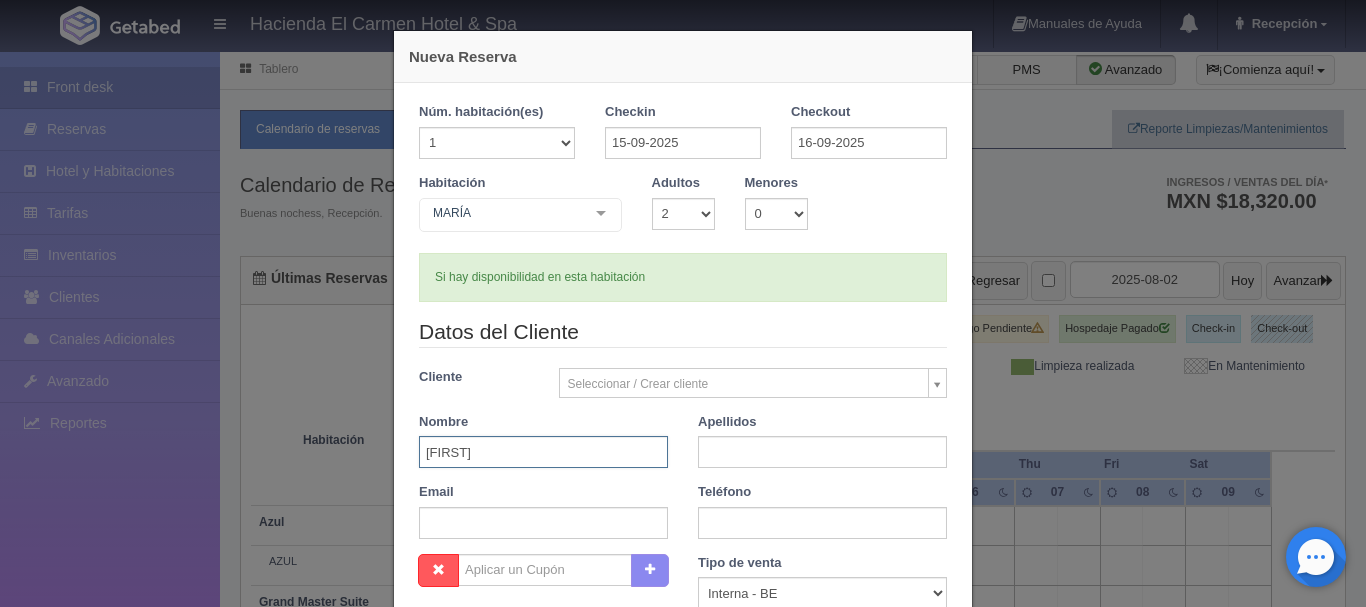 type on "[FIRST]" 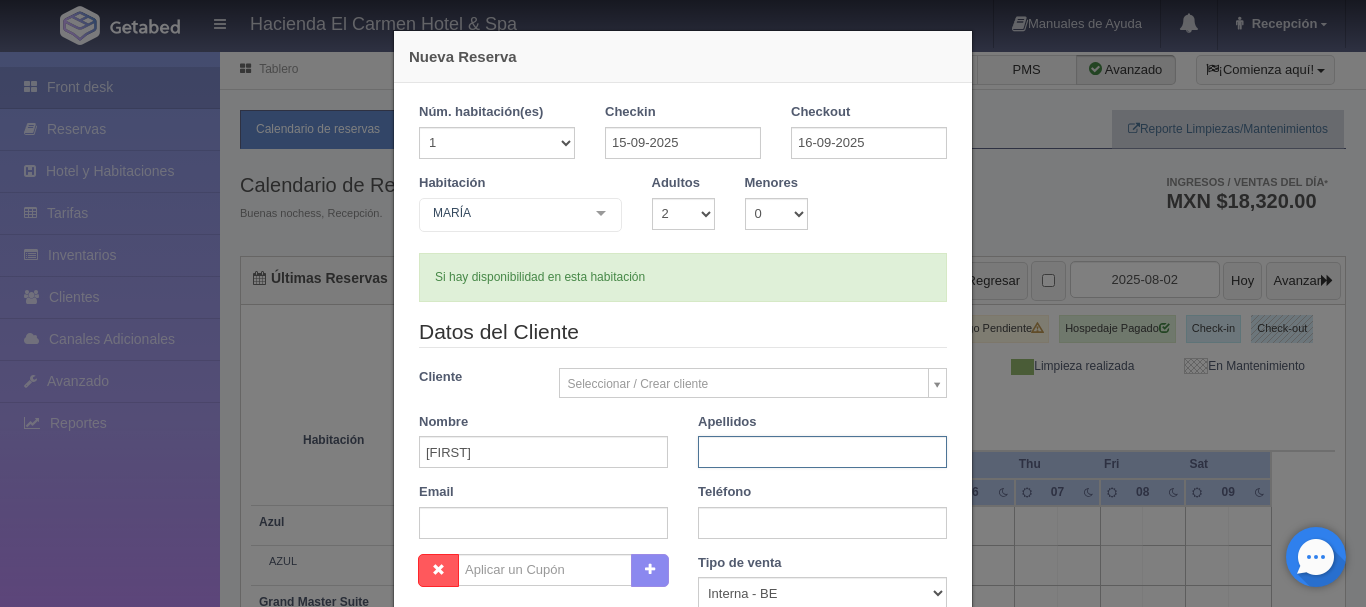 click at bounding box center (822, 452) 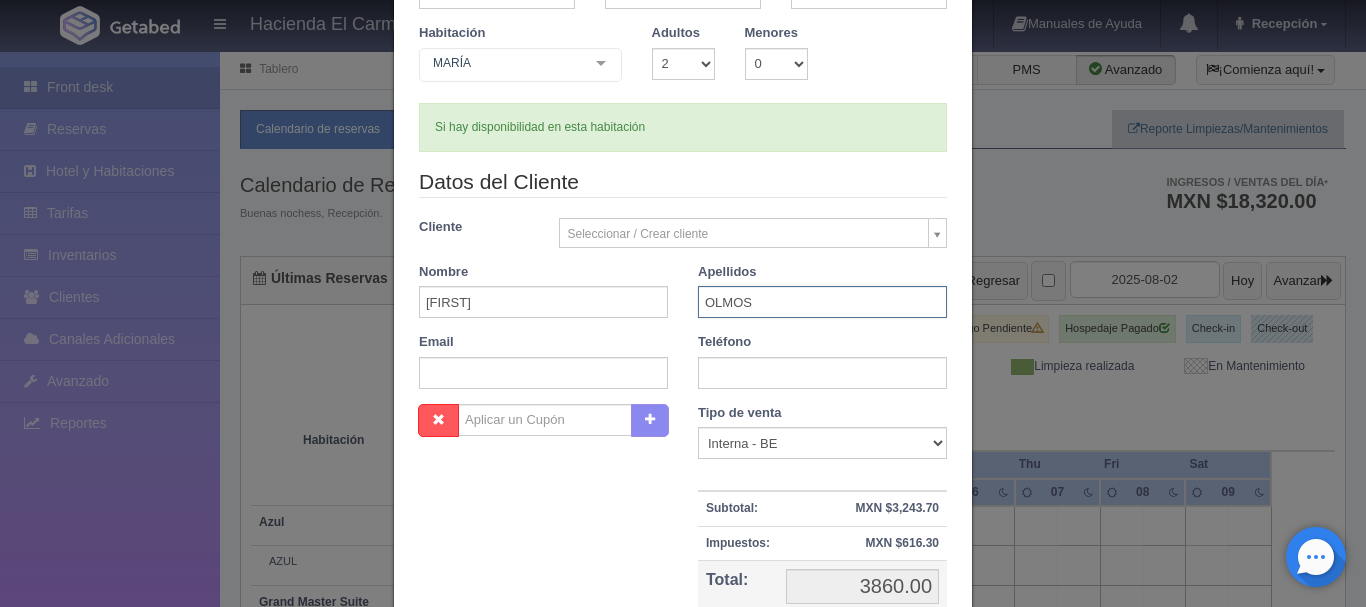 scroll, scrollTop: 190, scrollLeft: 0, axis: vertical 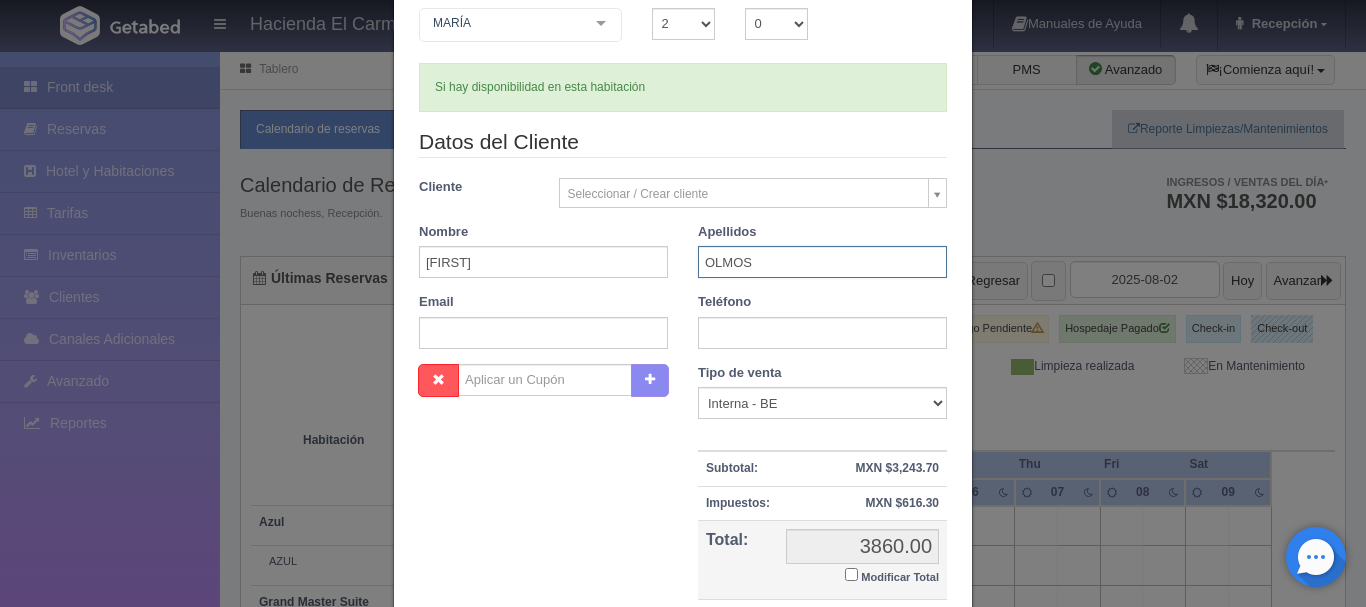 type on "OLMOS" 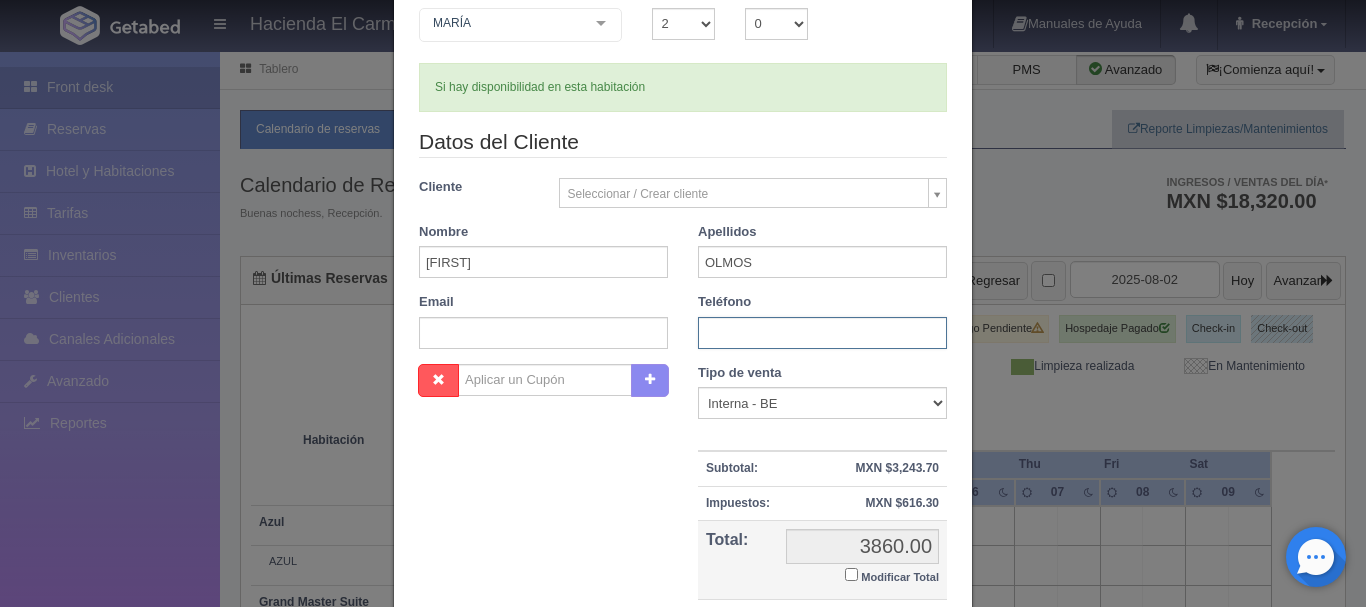 click at bounding box center [822, 333] 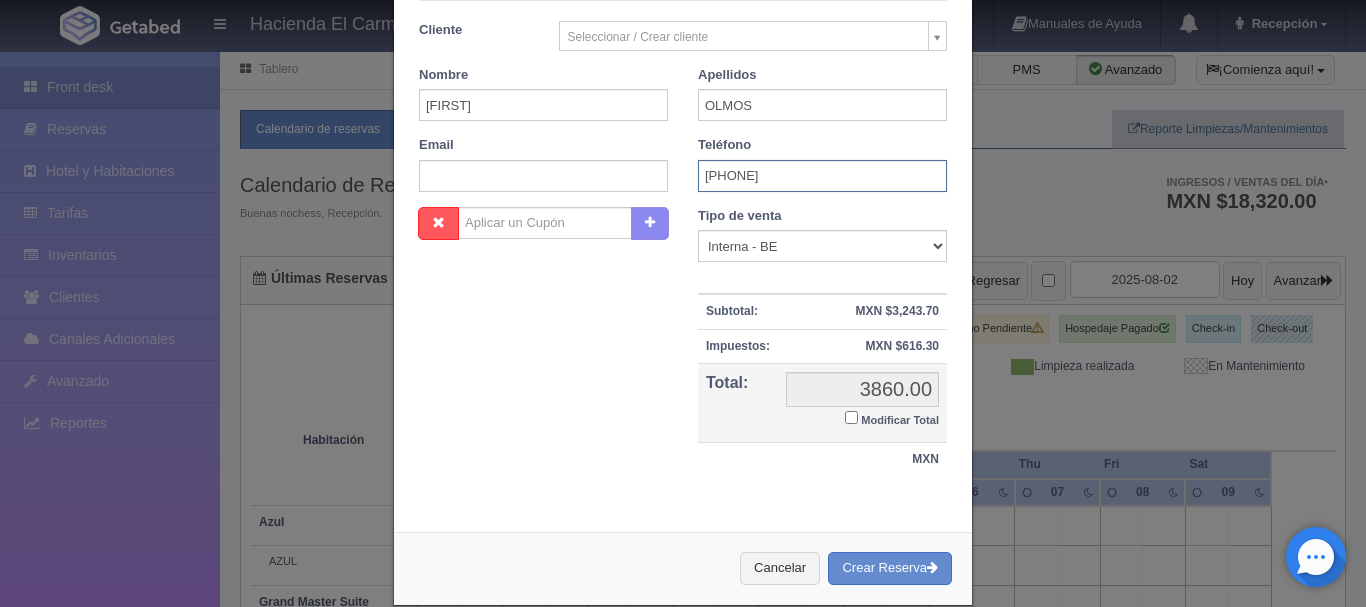 scroll, scrollTop: 376, scrollLeft: 0, axis: vertical 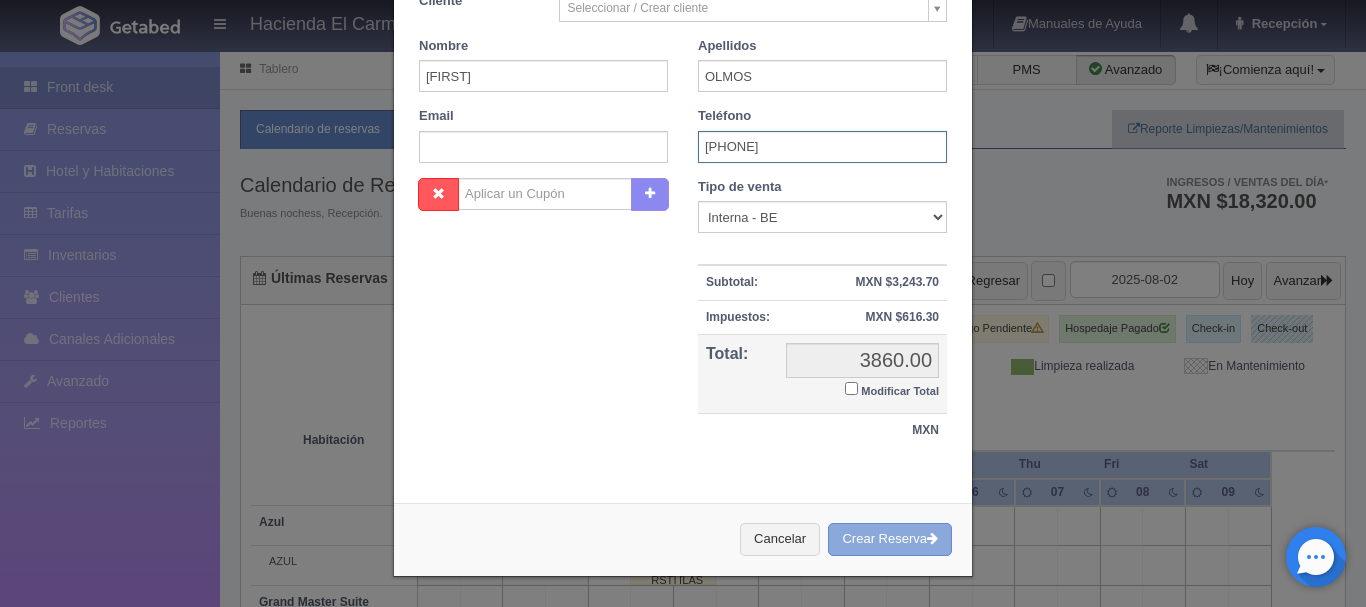 type on "[PHONE]" 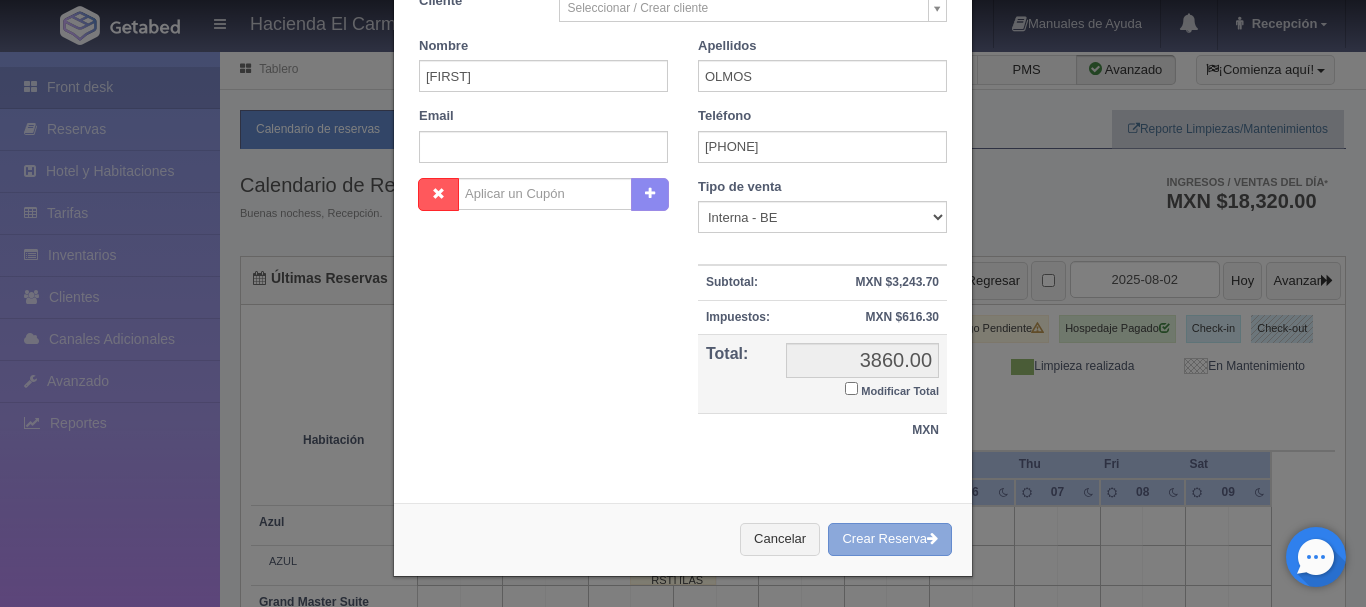 click on "Crear Reserva" at bounding box center (890, 539) 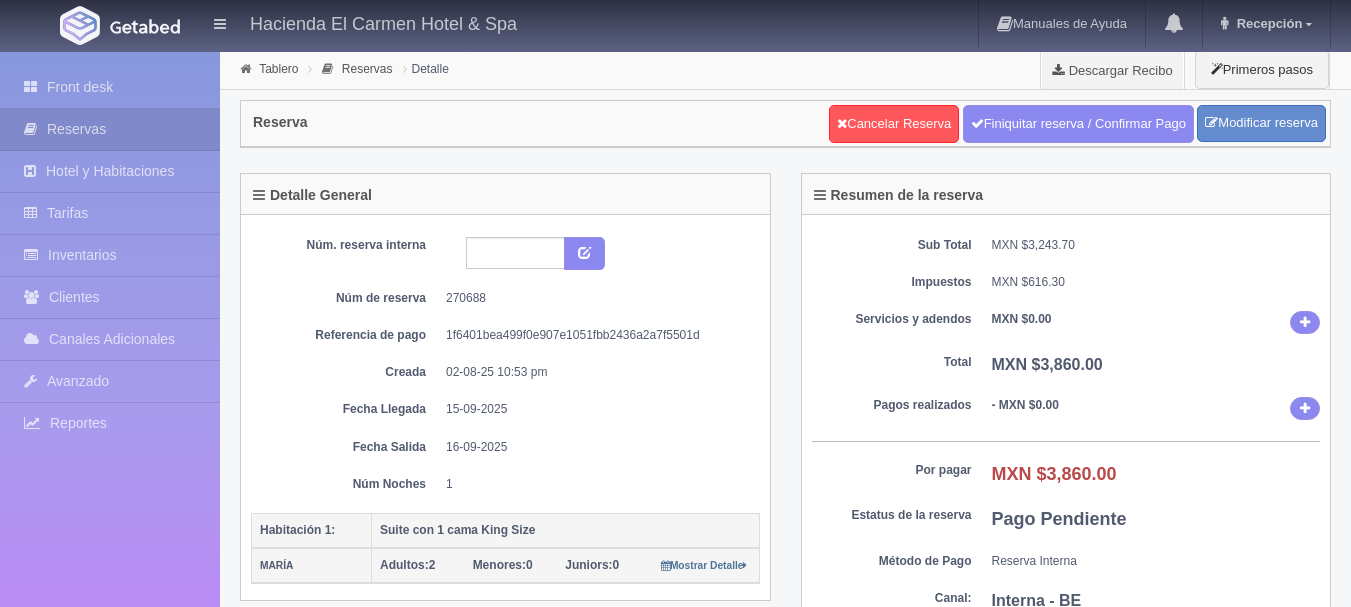 scroll, scrollTop: 0, scrollLeft: 0, axis: both 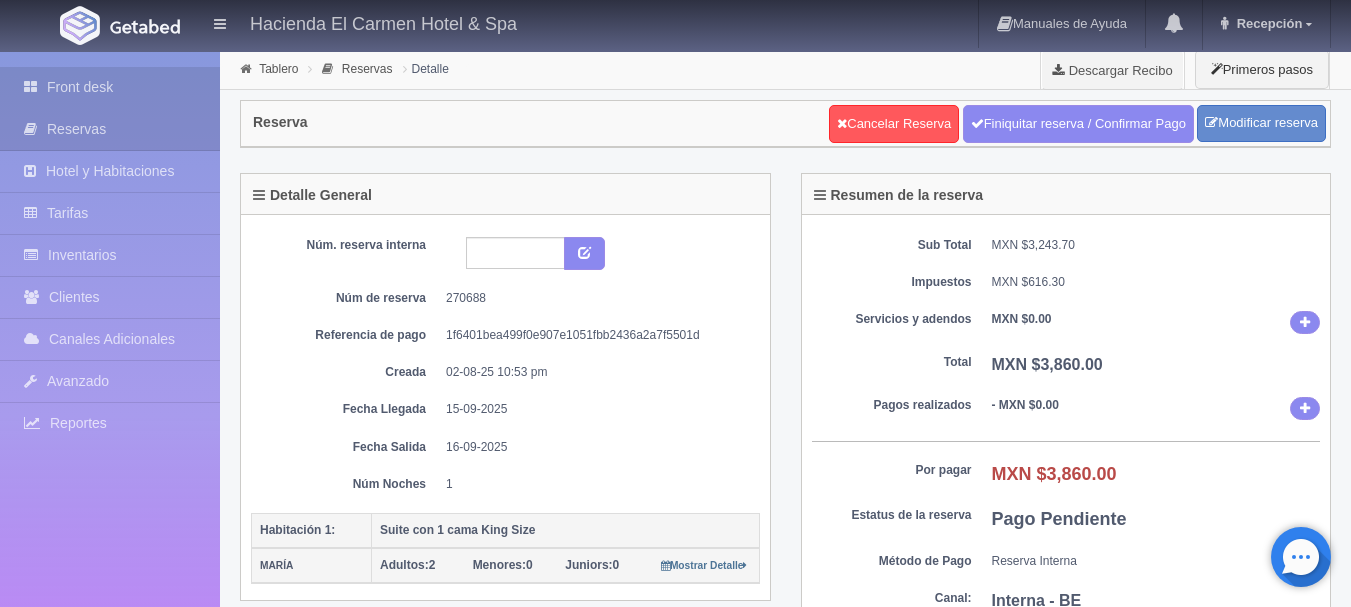 click on "Front desk" at bounding box center (110, 87) 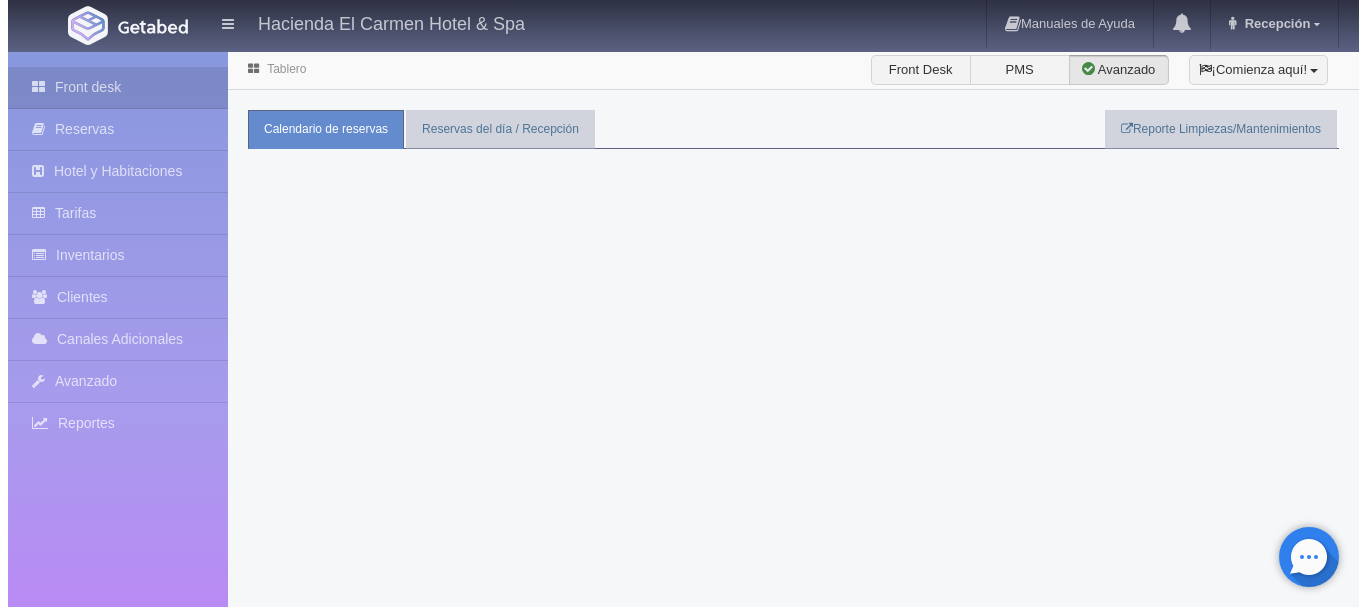 scroll, scrollTop: 0, scrollLeft: 0, axis: both 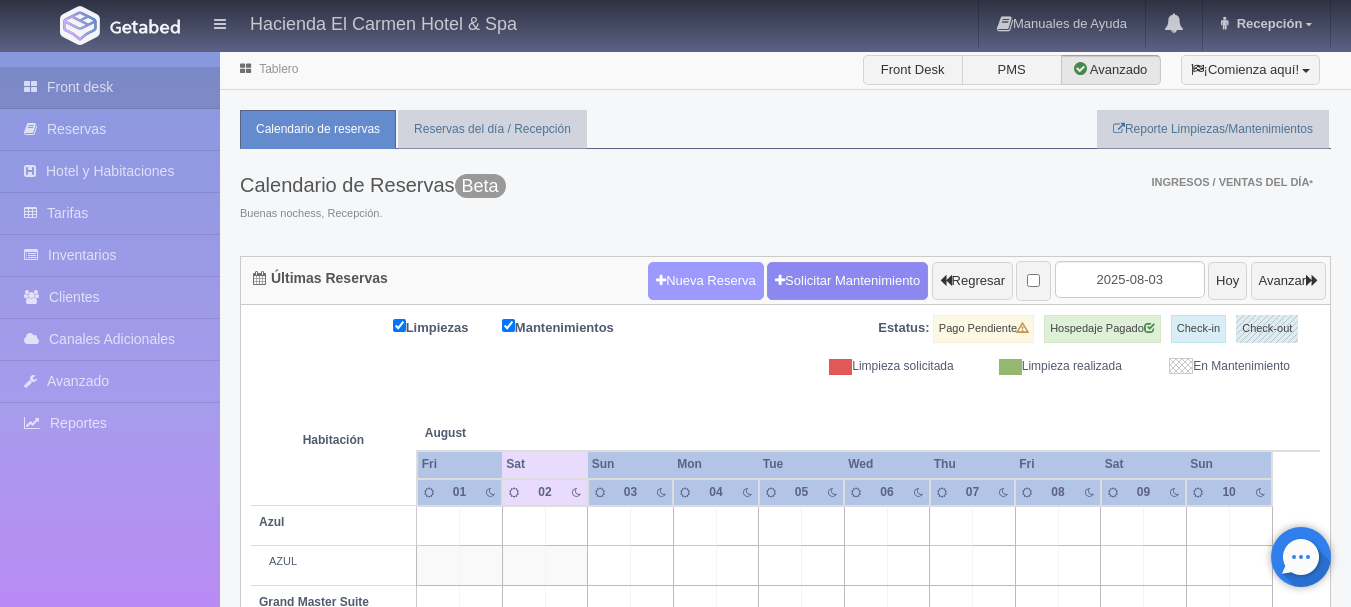 click on "Nueva Reserva" at bounding box center [706, 281] 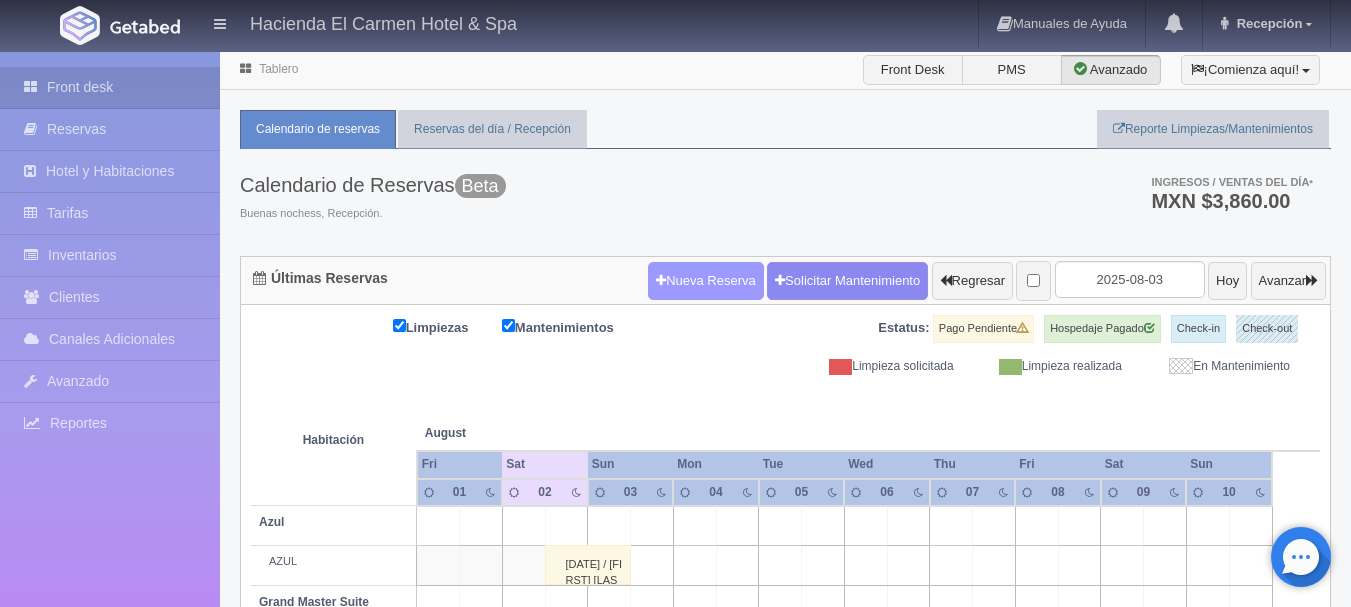 click on "Nueva Reserva" at bounding box center (706, 281) 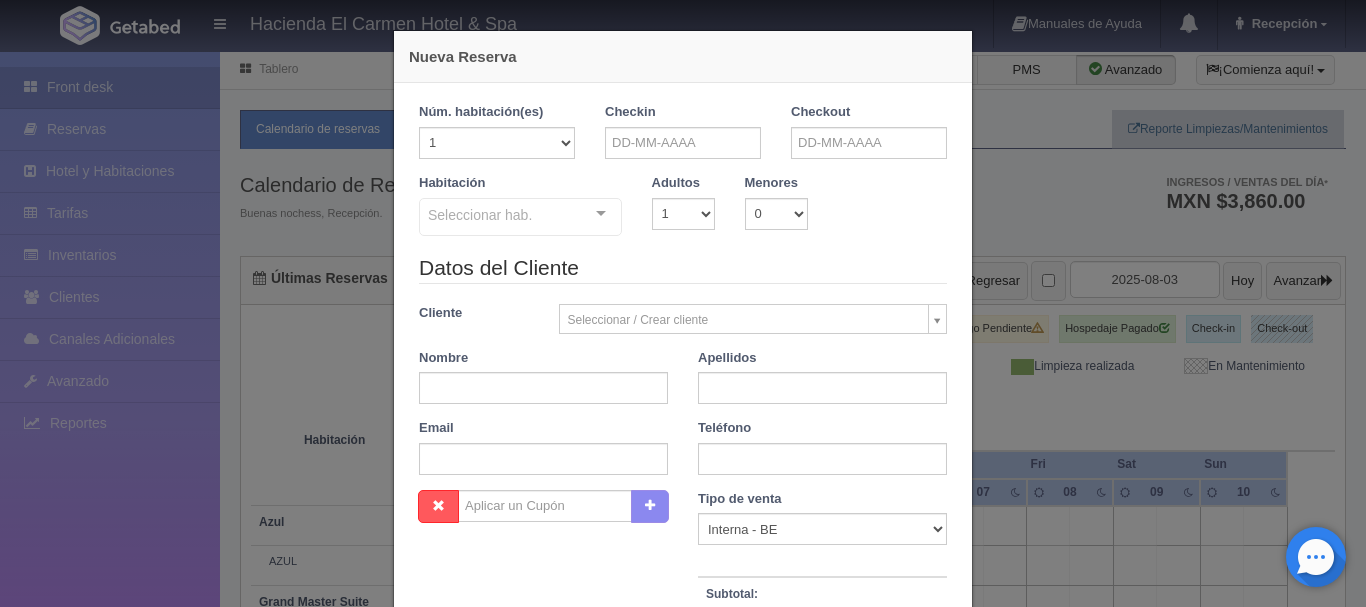 checkbox on "false" 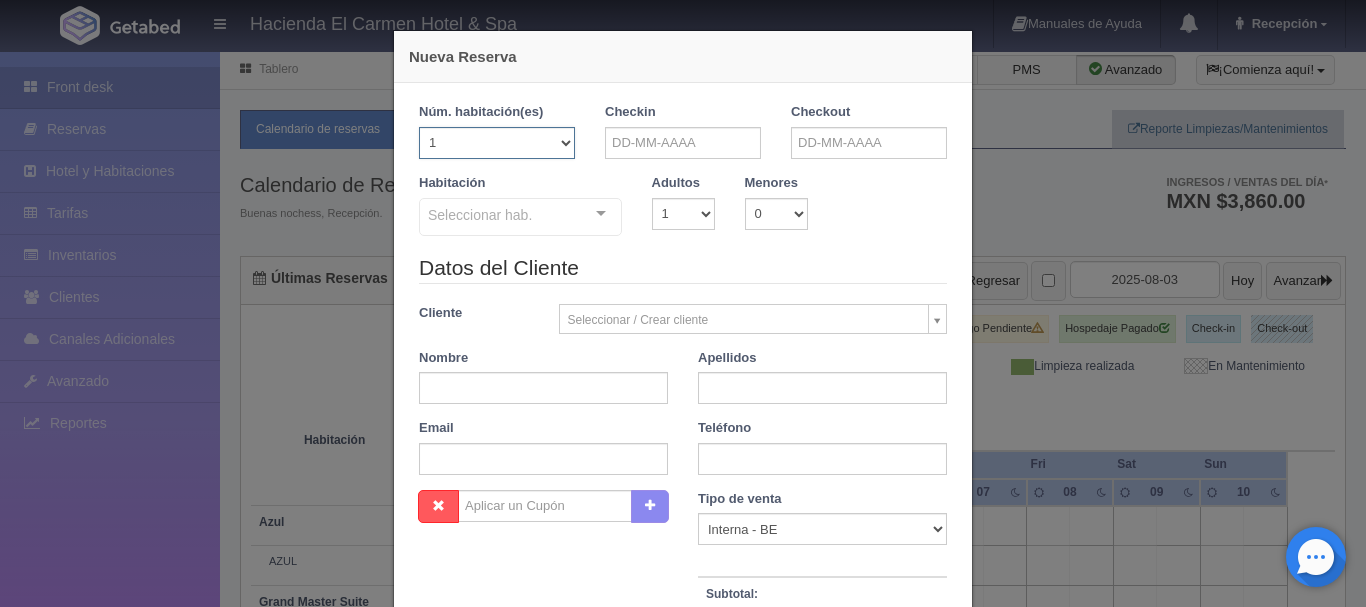 click on "1   2   3   4   5   6   7   8   9   10   11   12   13   14   15   16   17   18   19   20" at bounding box center [497, 143] 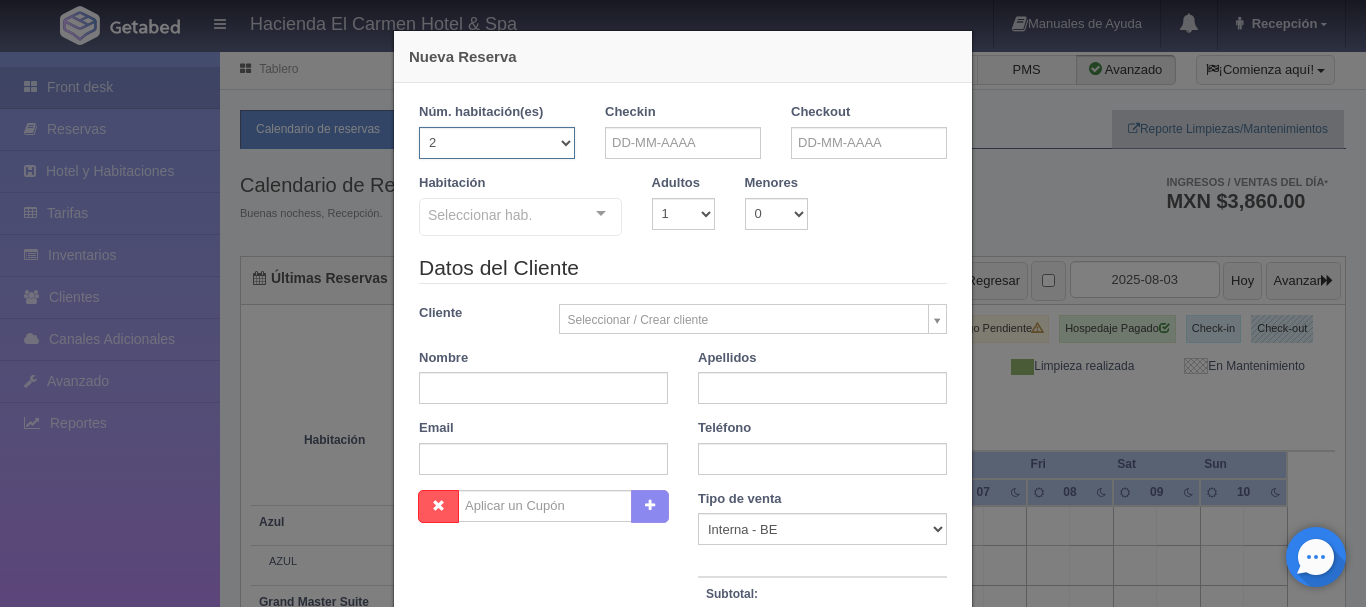 click on "1   2   3   4   5   6   7   8   9   10   11   12   13   14   15   16   17   18   19   20" at bounding box center (497, 143) 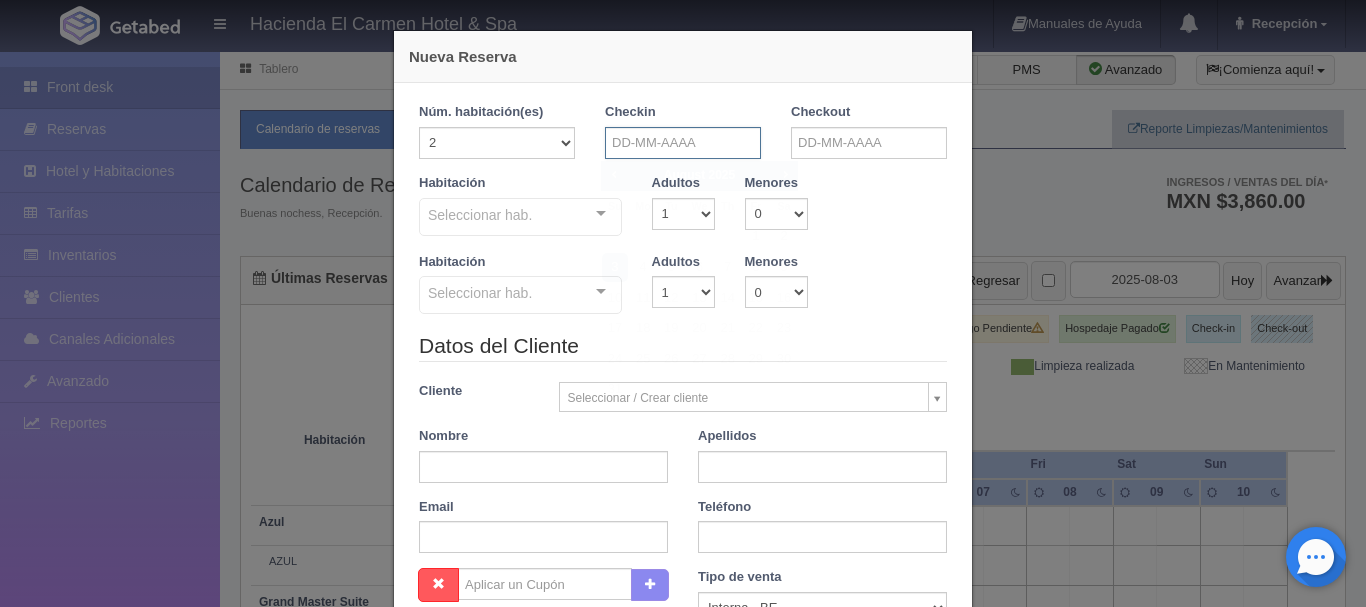 click at bounding box center [683, 143] 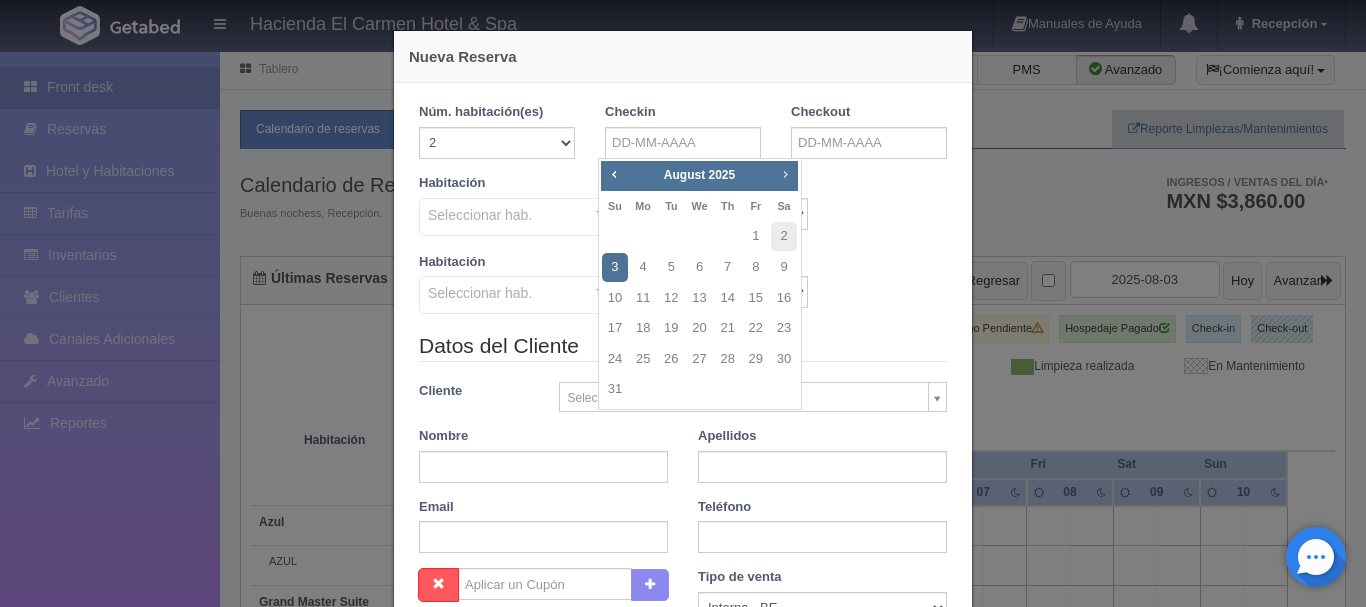 click on "Next" at bounding box center (785, 174) 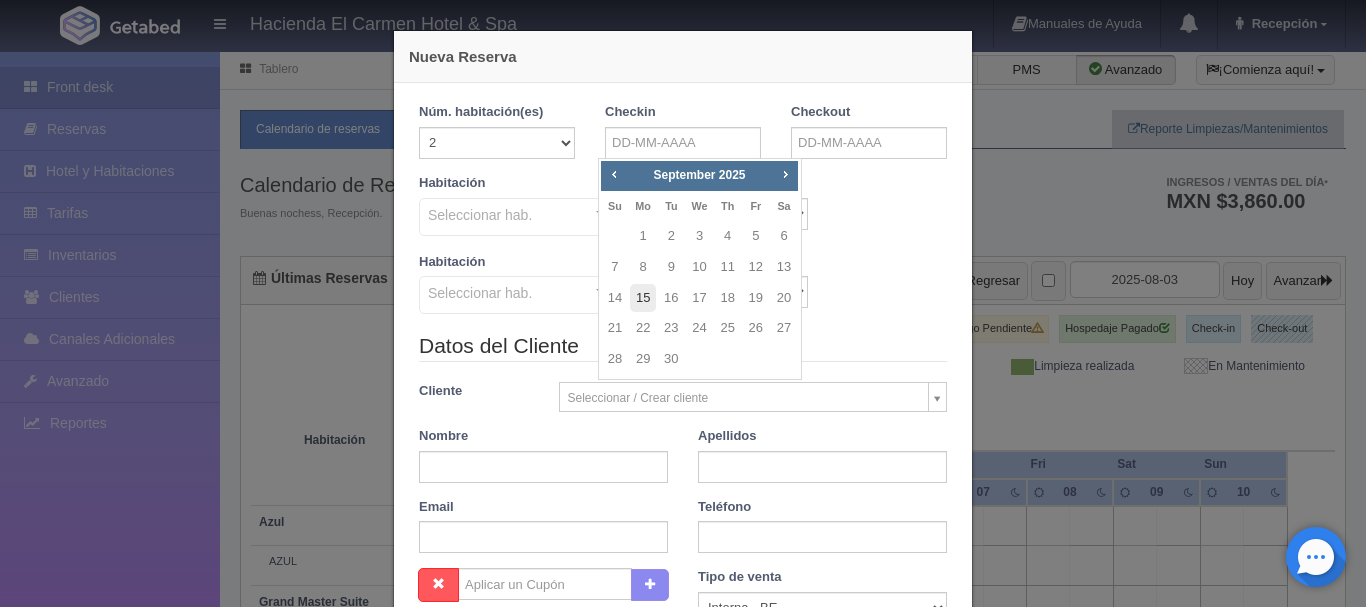 click on "15" at bounding box center (643, 298) 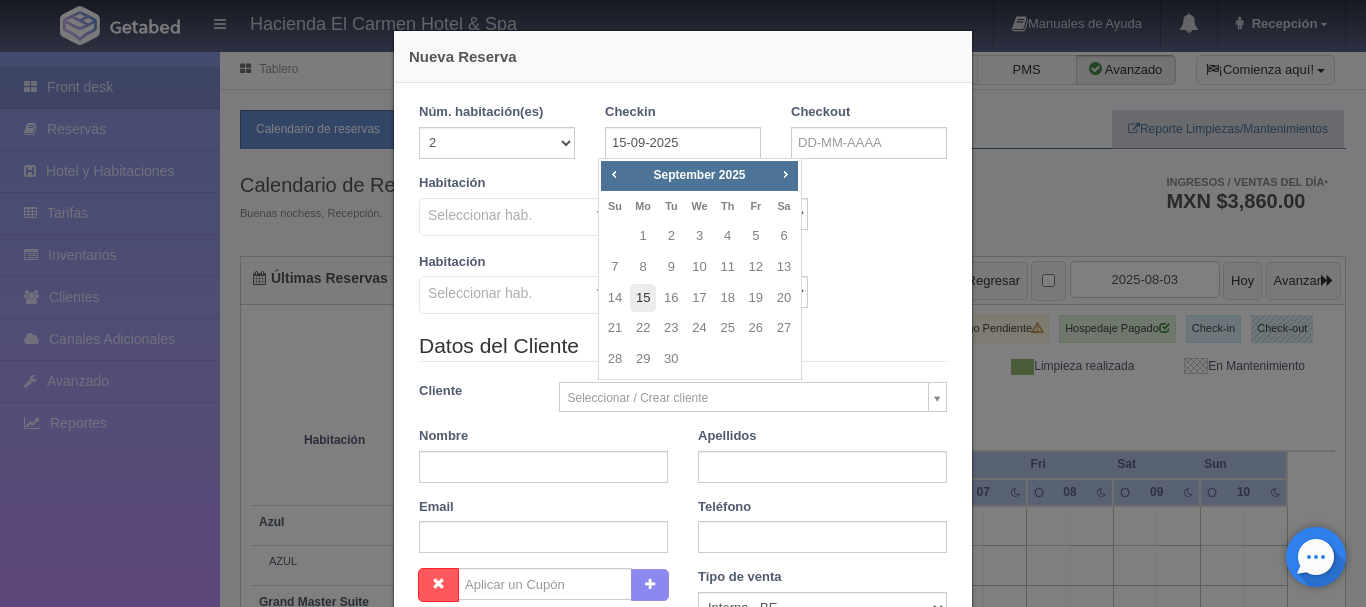 checkbox on "false" 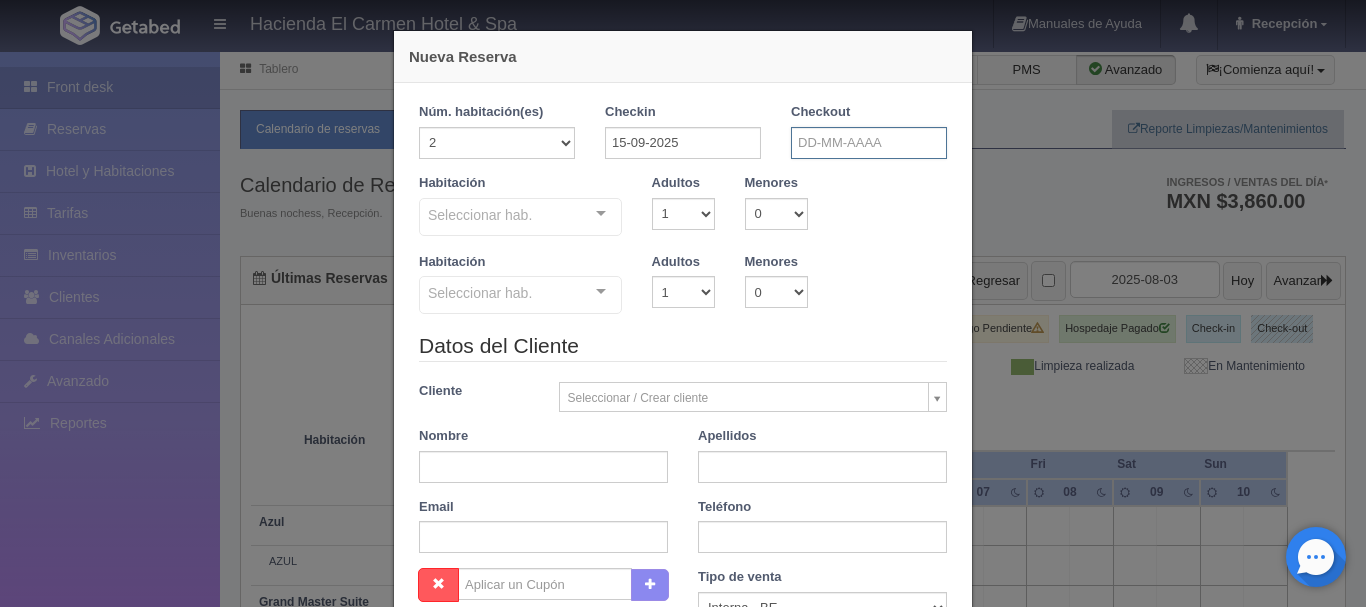 click at bounding box center [869, 143] 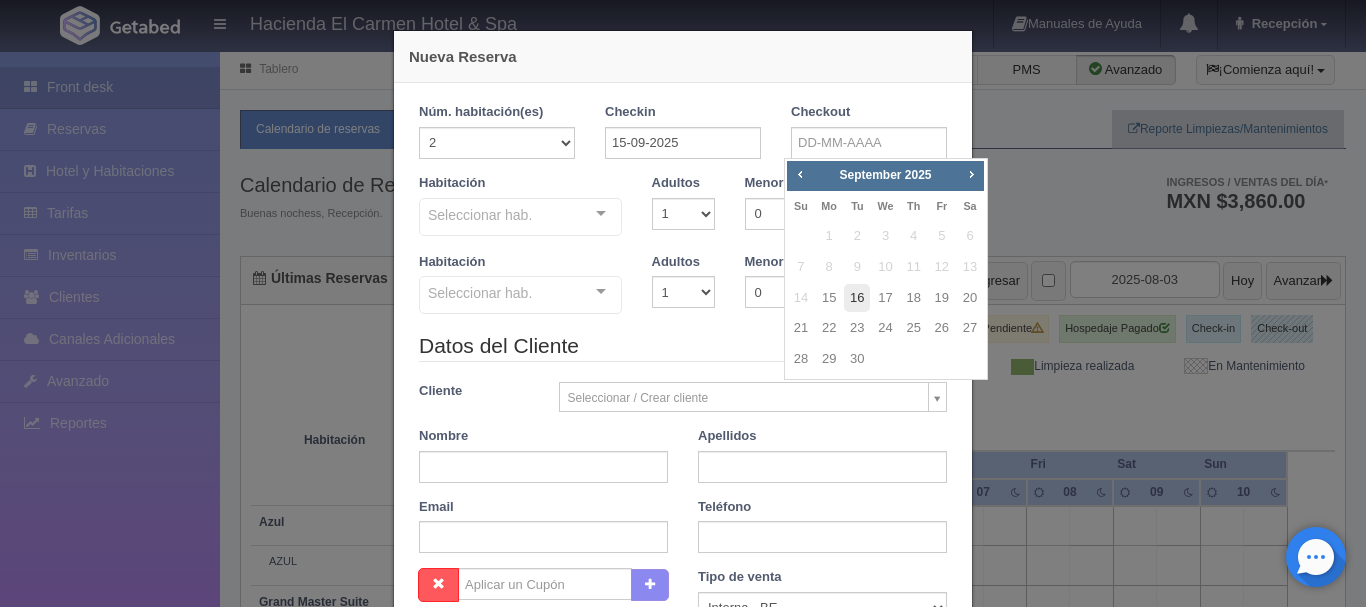 click on "16" at bounding box center (857, 298) 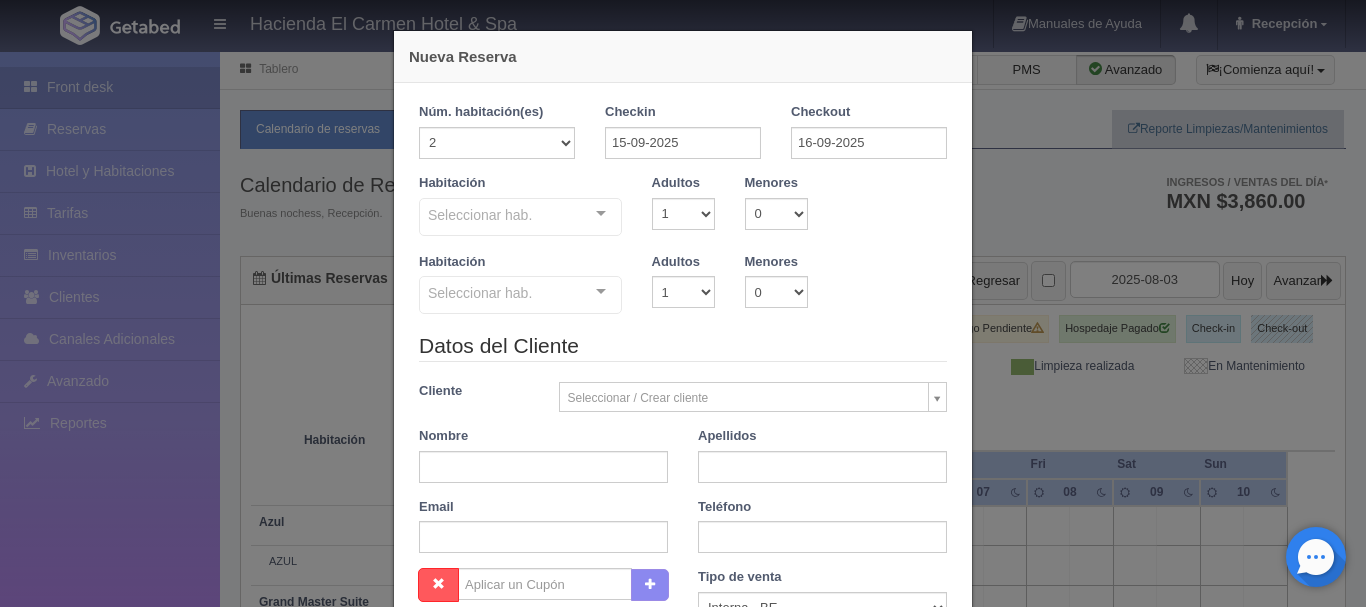 checkbox on "false" 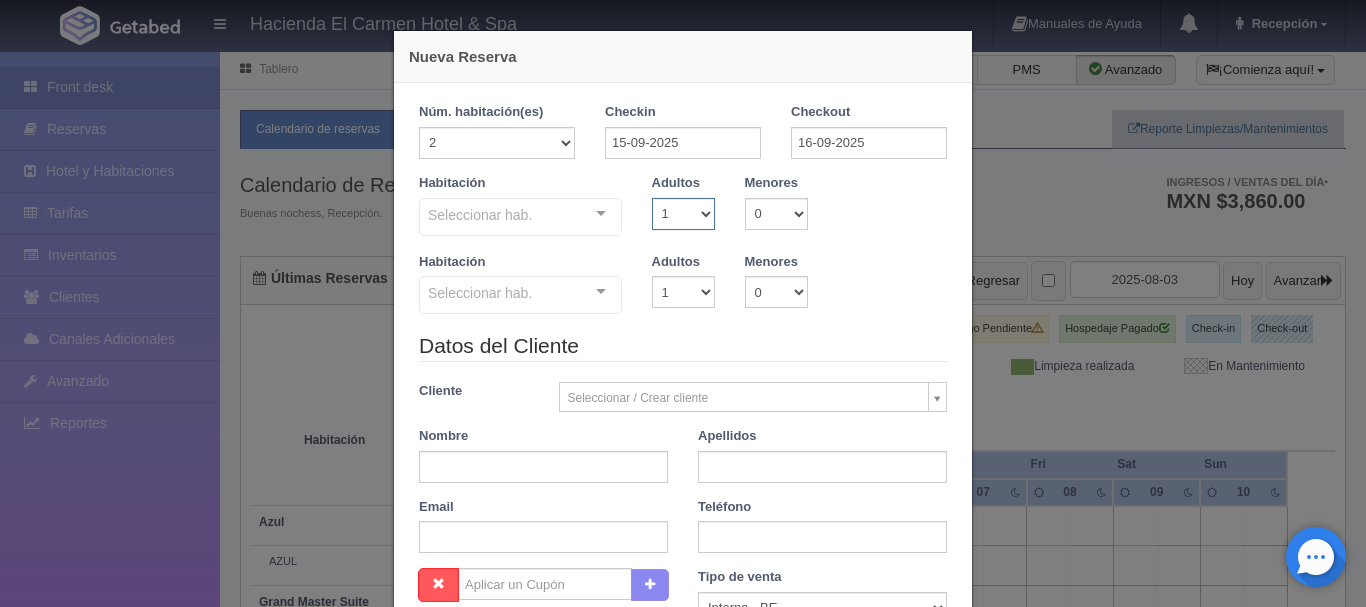 click on "1   2   3   4   5   6   7   8   9   10" at bounding box center [683, 214] 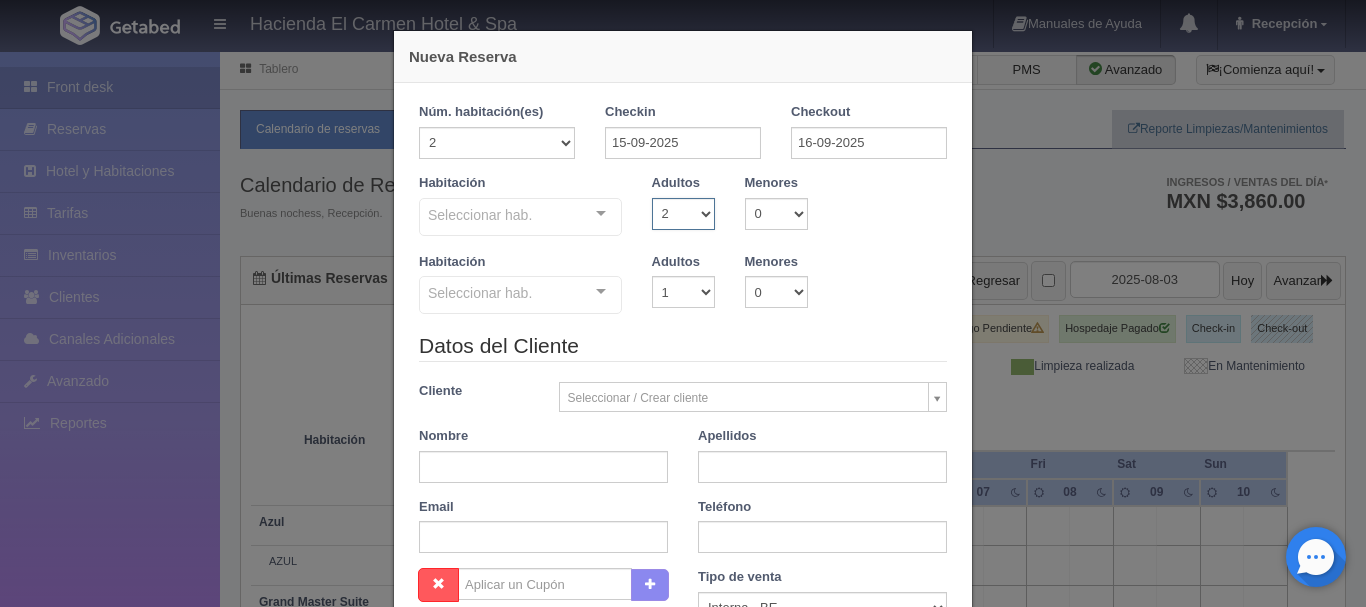 click on "1   2   3   4   5   6   7   8   9   10" at bounding box center [683, 214] 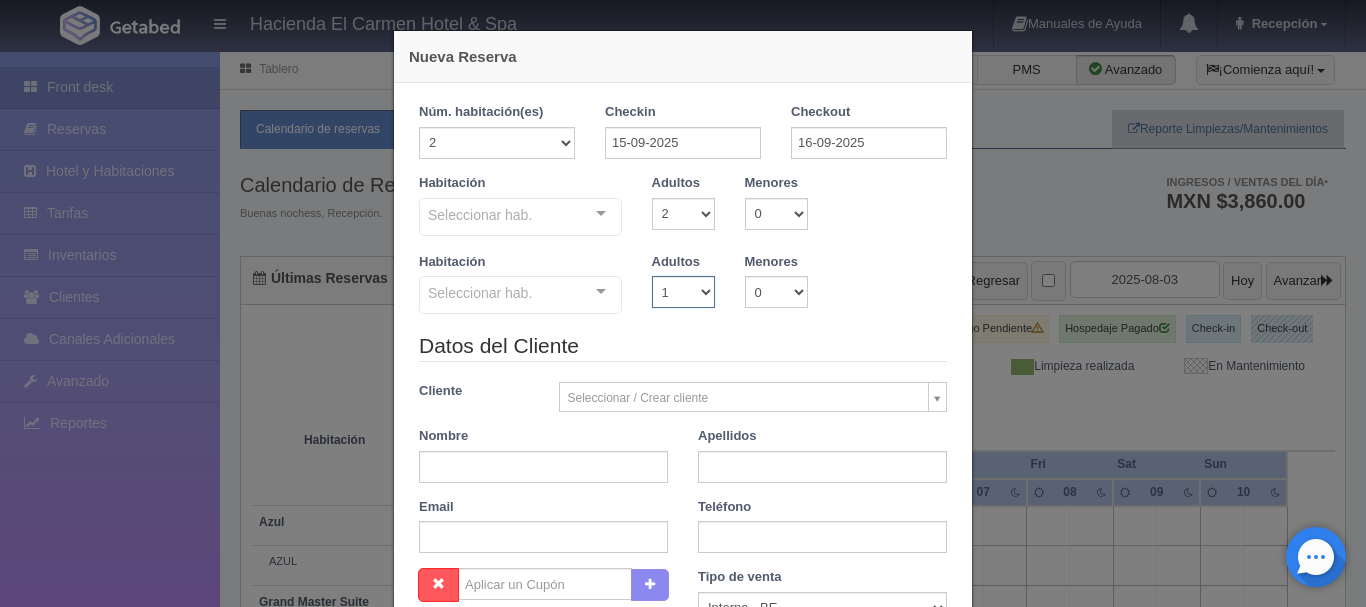 click on "1   2   3   4   5   6   7   8   9   10" at bounding box center (683, 292) 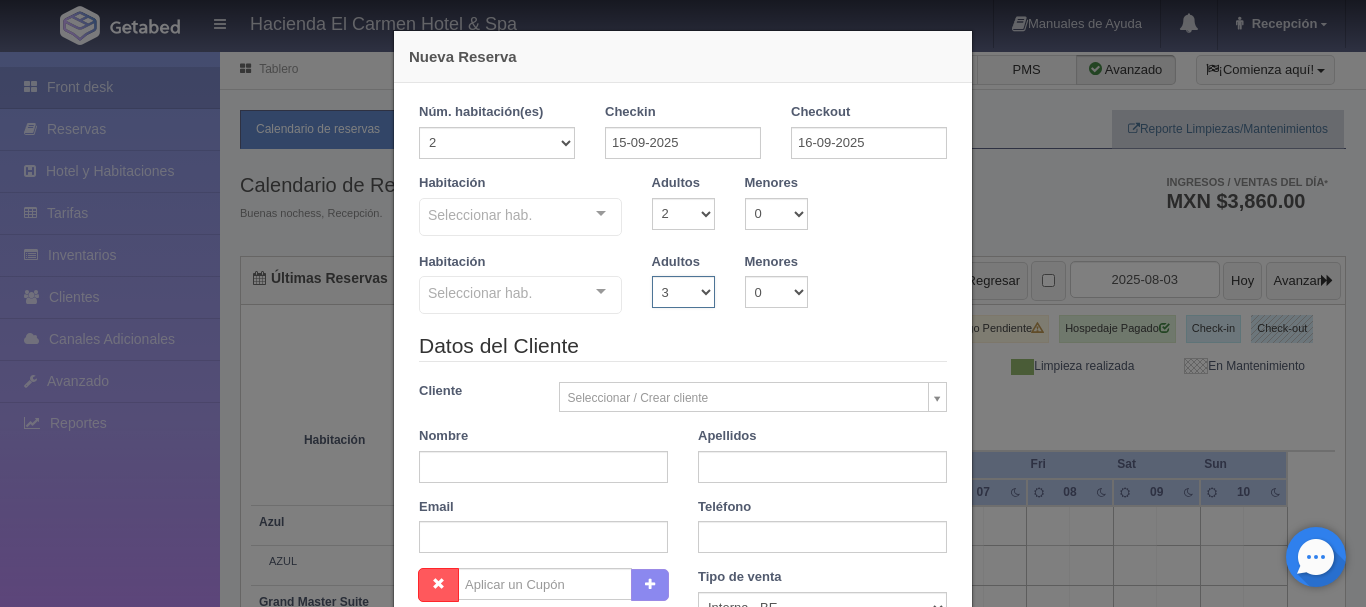 click on "1   2   3   4   5   6   7   8   9   10" at bounding box center (683, 292) 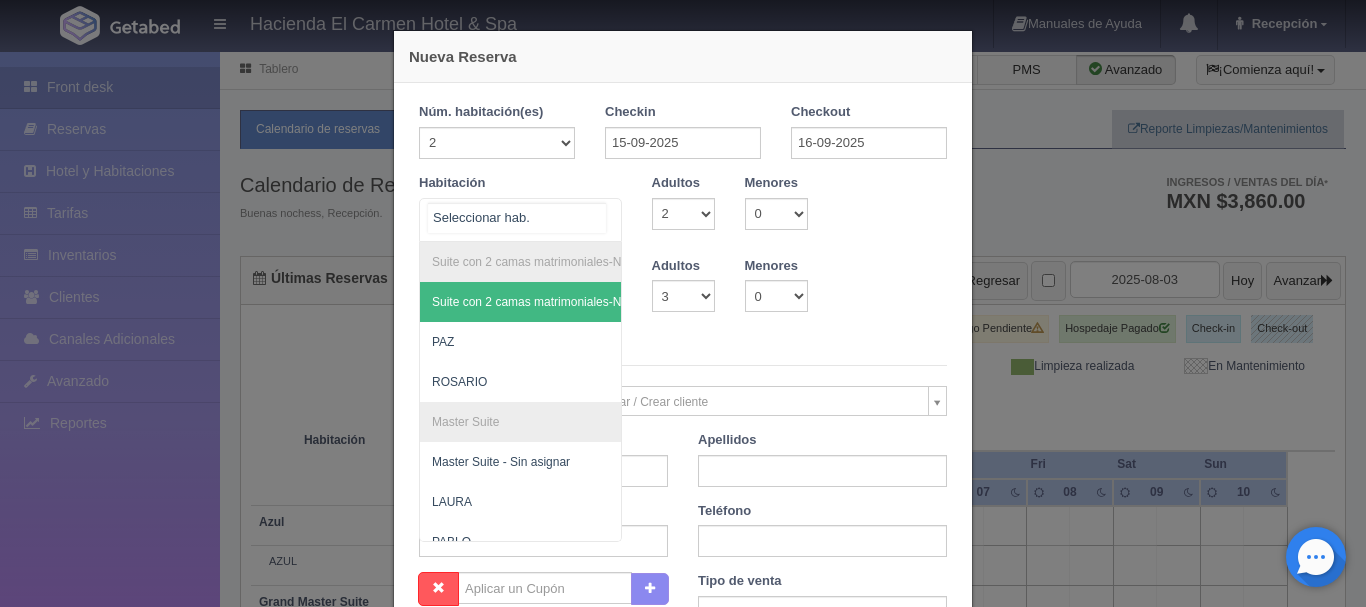 click on "Suite con 2 camas matrimoniales-No apta para menores Suite con 2 camas matrimoniales-No apta para menores - Sin asignar   PAZ   ROSARIO     Master Suite Master Suite - Sin asignar   LAURA   PABLO   MARTHA   JOAQUÍN   GUADALUPE     Grand Master Suite Grand Master Suite - Sin asignar   GABRIEL   PORFIRIO   LA PATRONA     Azul Azul - Sin asignar   AZUL     Taberna Taberna - Sin asignar   TABERNA     Suite con 1 cama King Size Suite con 1 cama King Size - Sin asignar   MANUEL   HUMBERTO     Suite con 2 Camas matrimoniales, apta para menores Suite con 2 Camas matrimoniales, apta para menores - Sin asignar   CELSO   CAMILO   EMILIA   CANDELARIA     No elements found. Consider changing the search query.   List is empty." at bounding box center [520, 220] 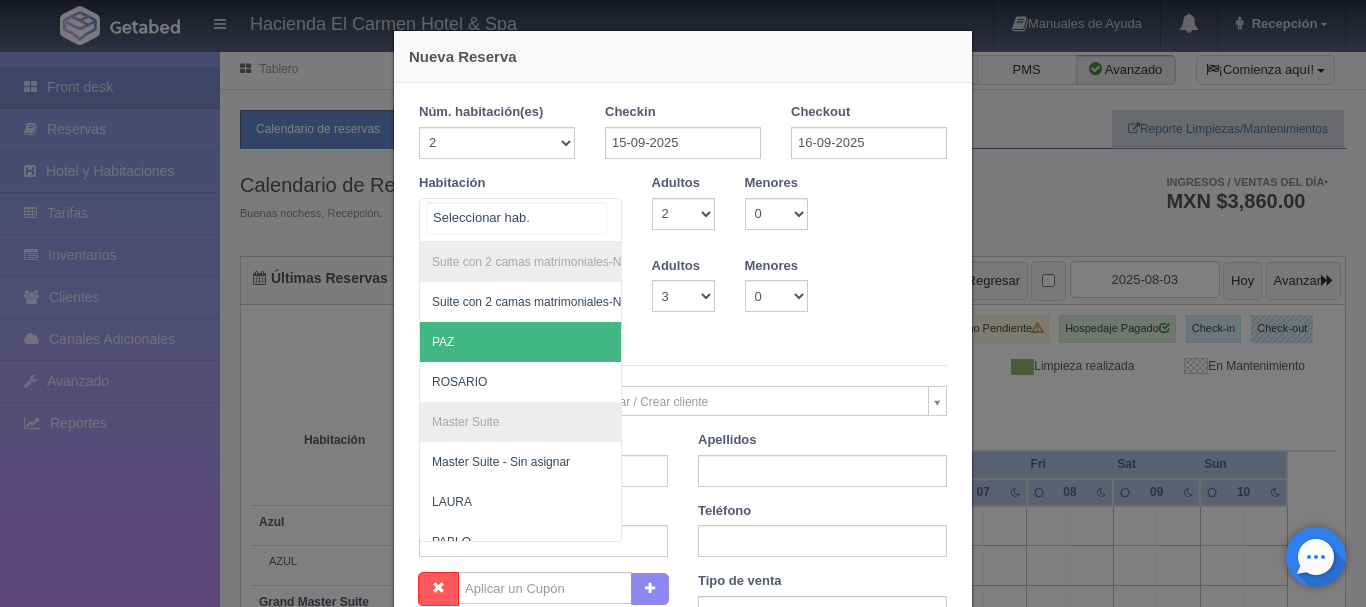 click on "PAZ" at bounding box center (617, 342) 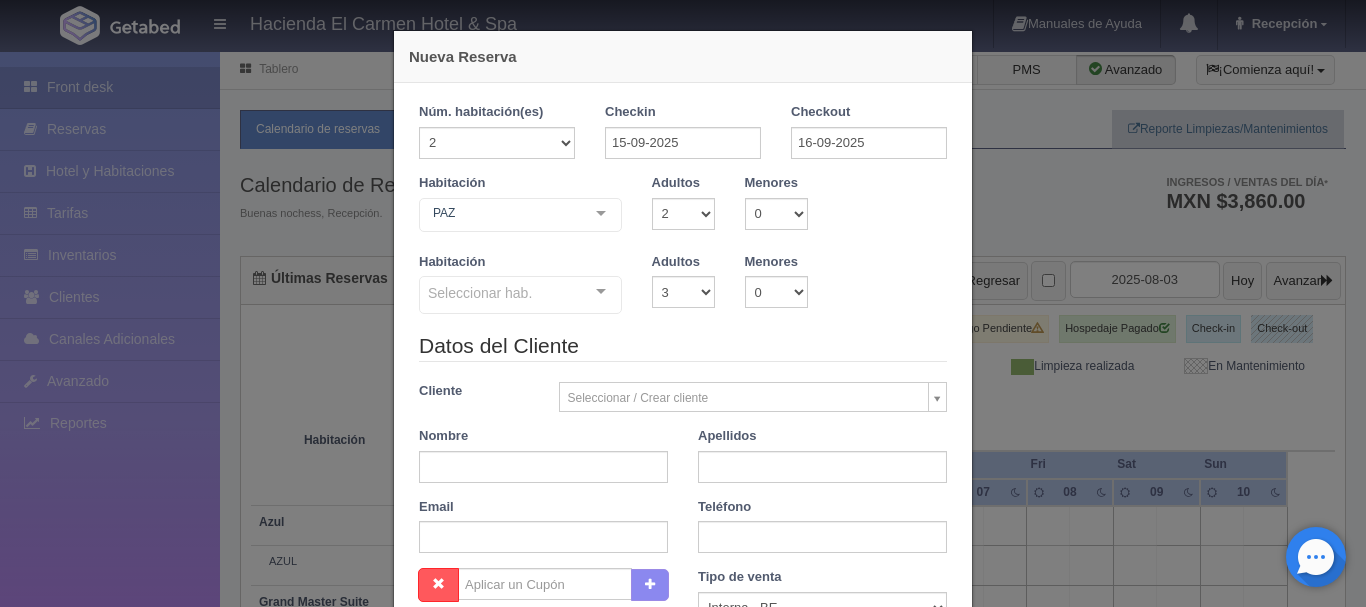 checkbox on "false" 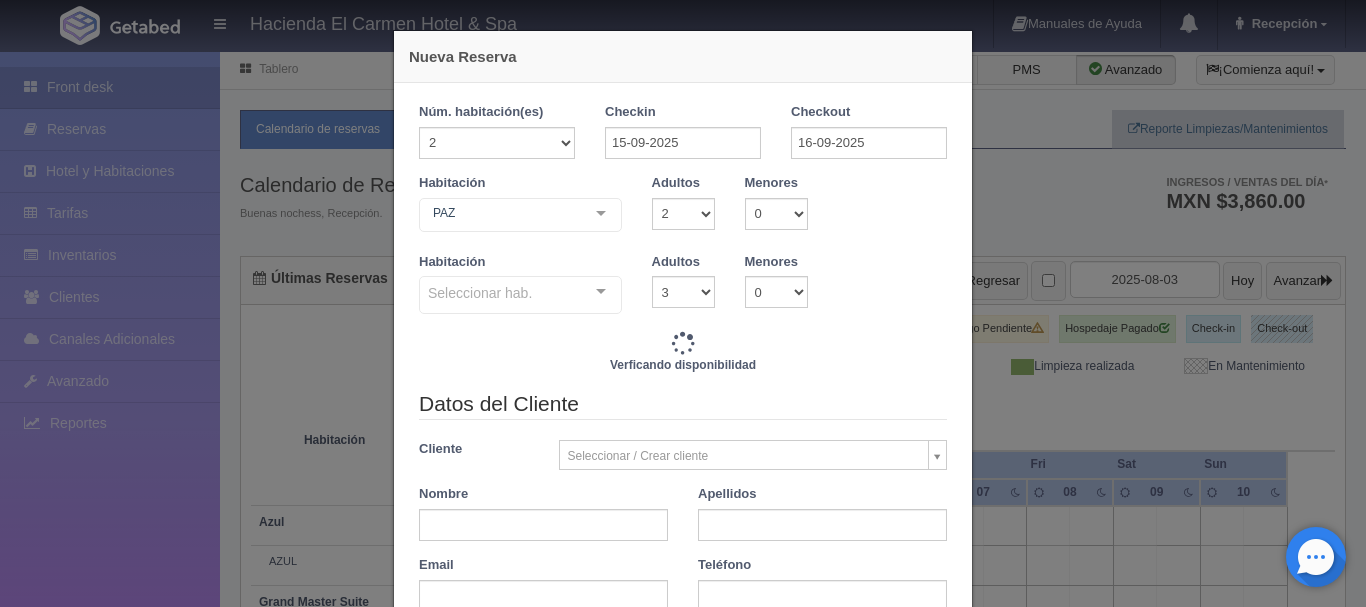 type on "9170.00" 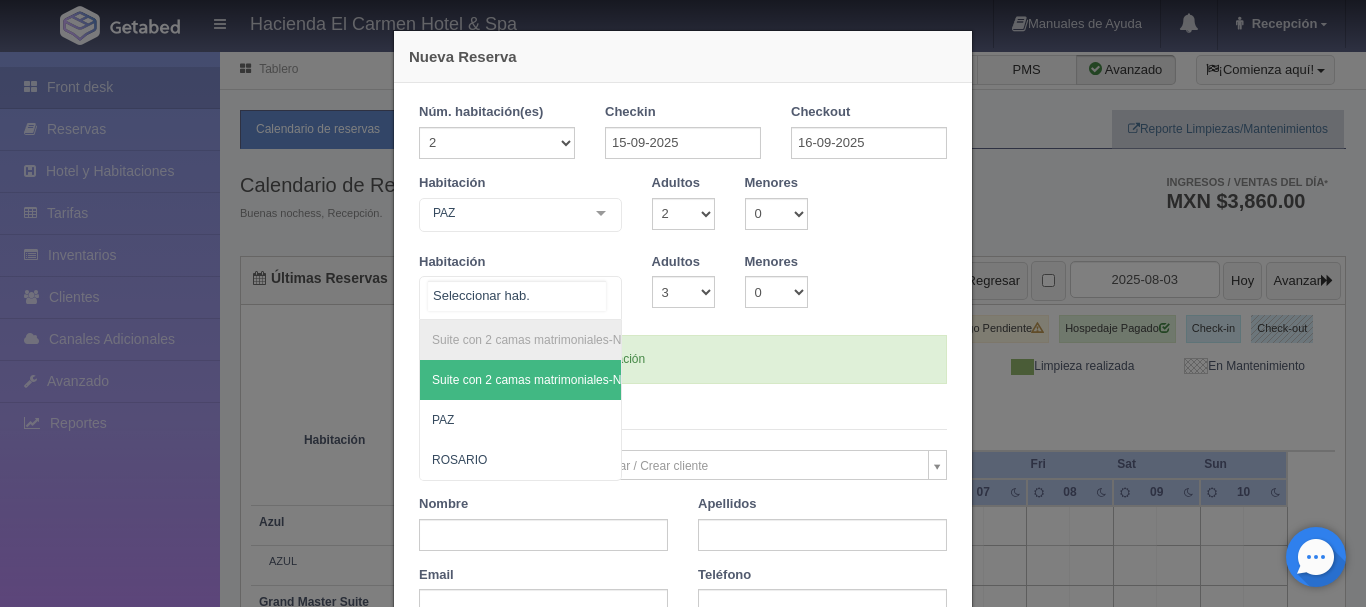 click on "Suite con 2 camas matrimoniales-No apta para menores Suite con 2 camas matrimoniales-No apta para menores - Sin asignar   PAZ   ROSARIO     No elements found. Consider changing the search query.   List is empty." at bounding box center [520, 298] 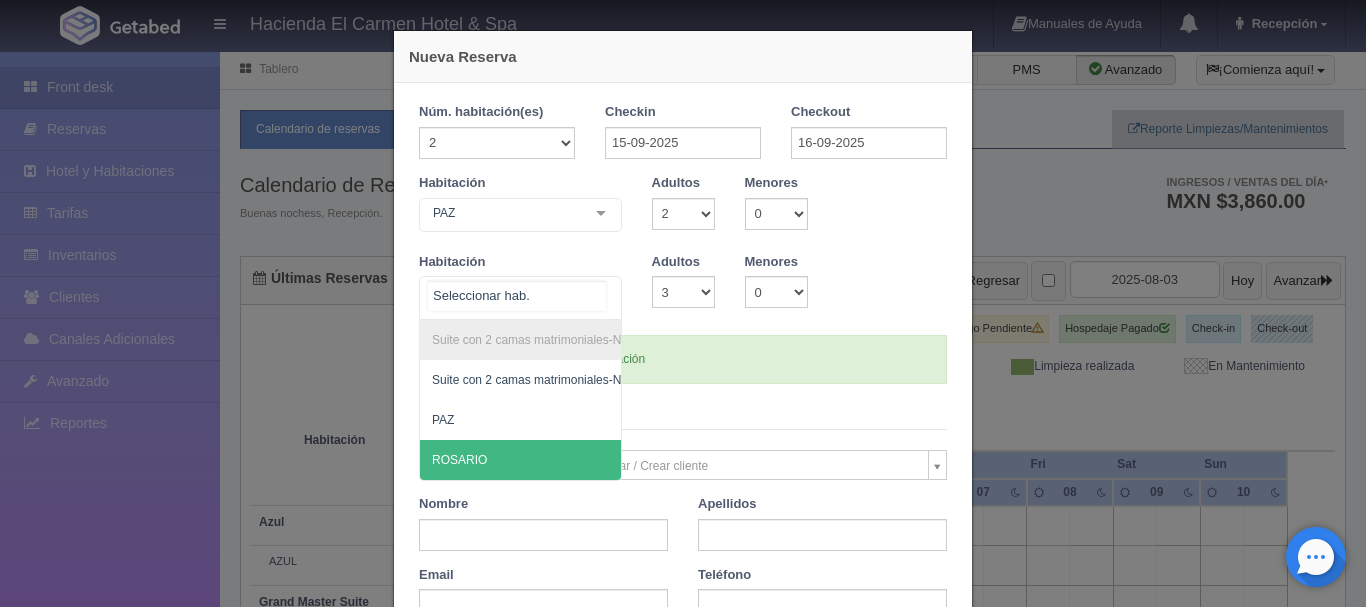 click on "ROSARIO" at bounding box center (617, 460) 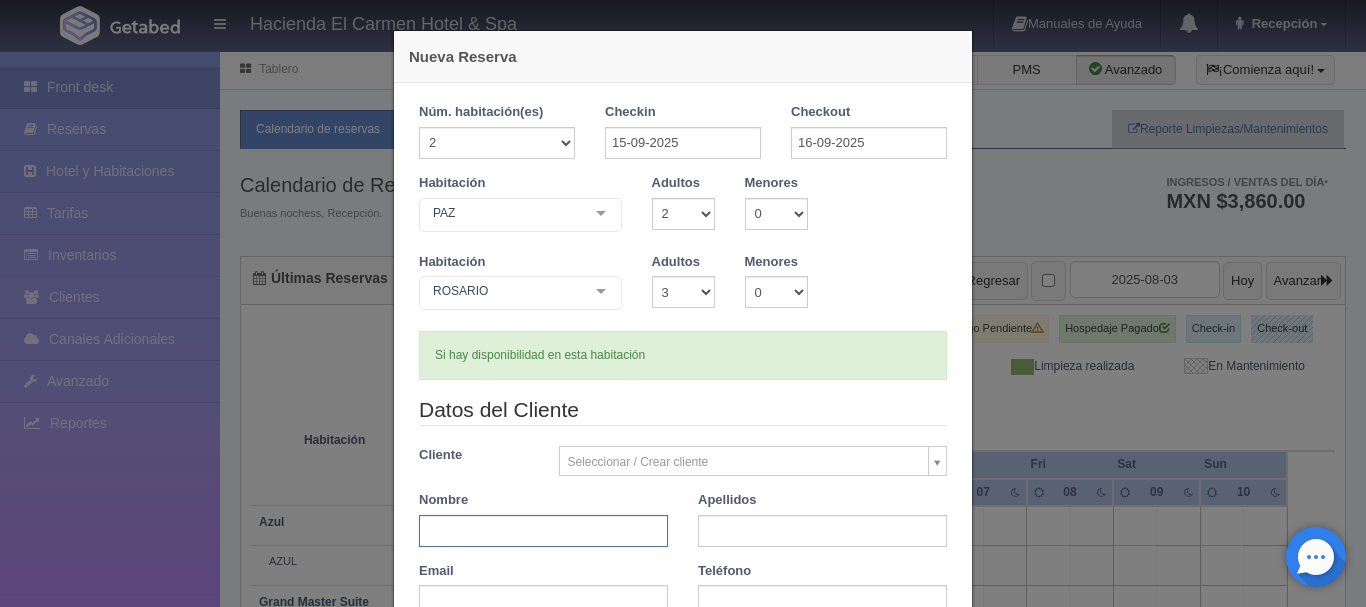 click at bounding box center [543, 531] 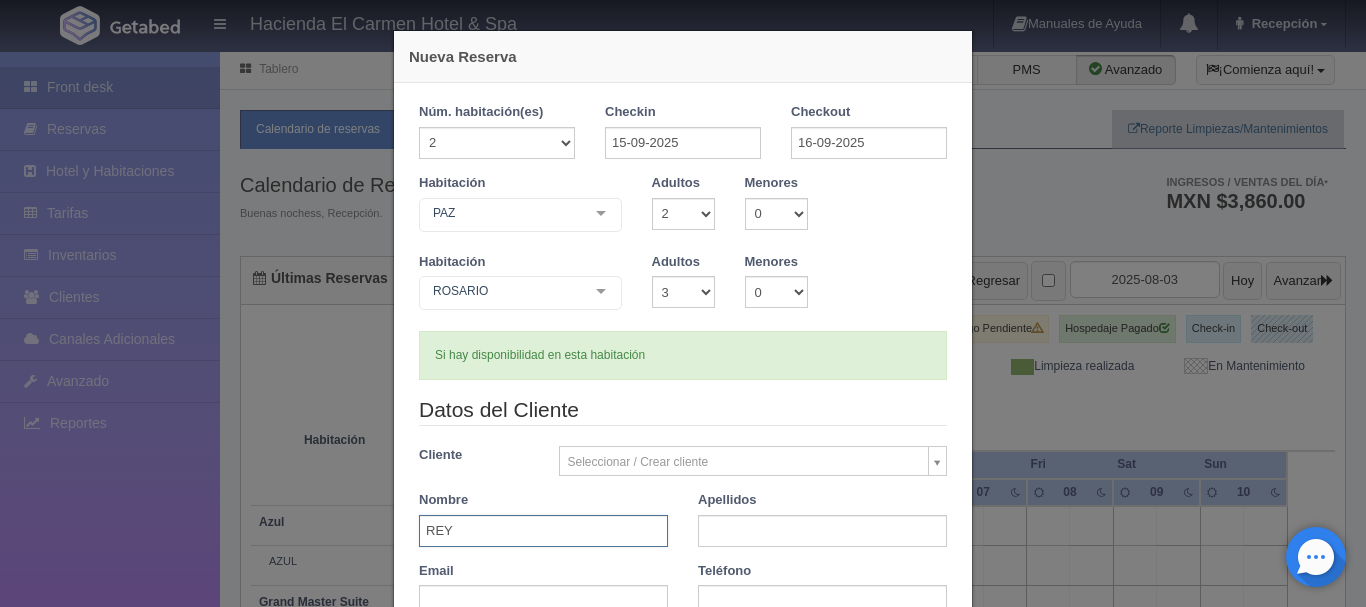 type on "REYNA" 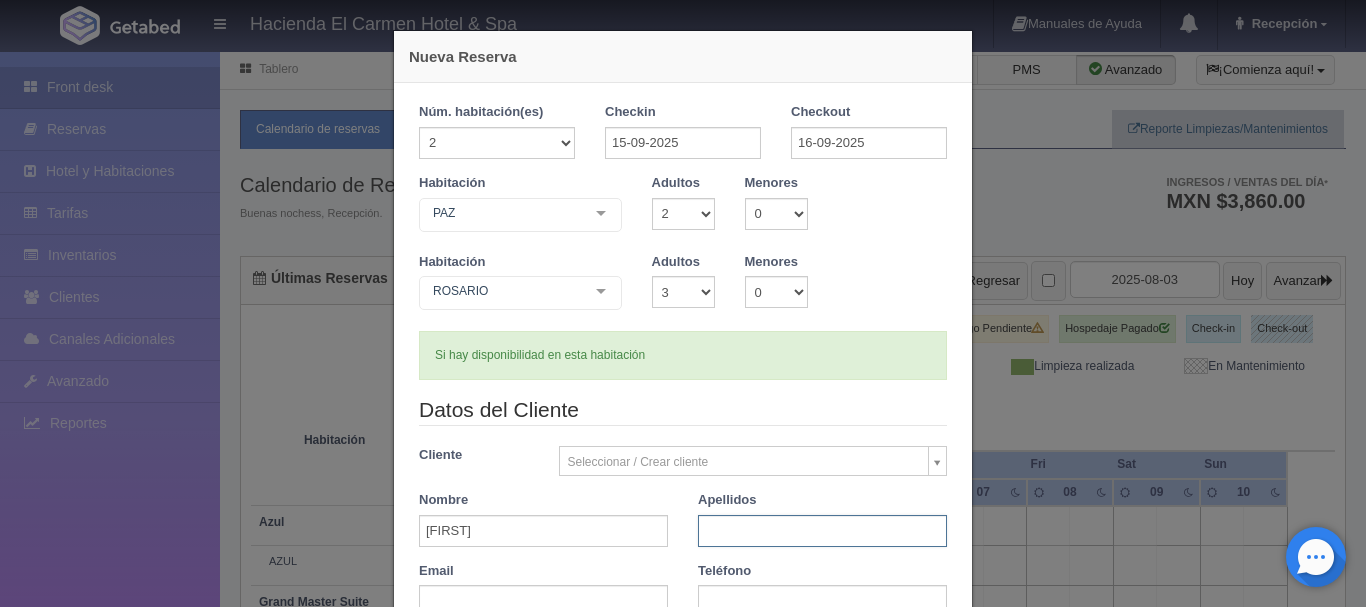 click at bounding box center (822, 531) 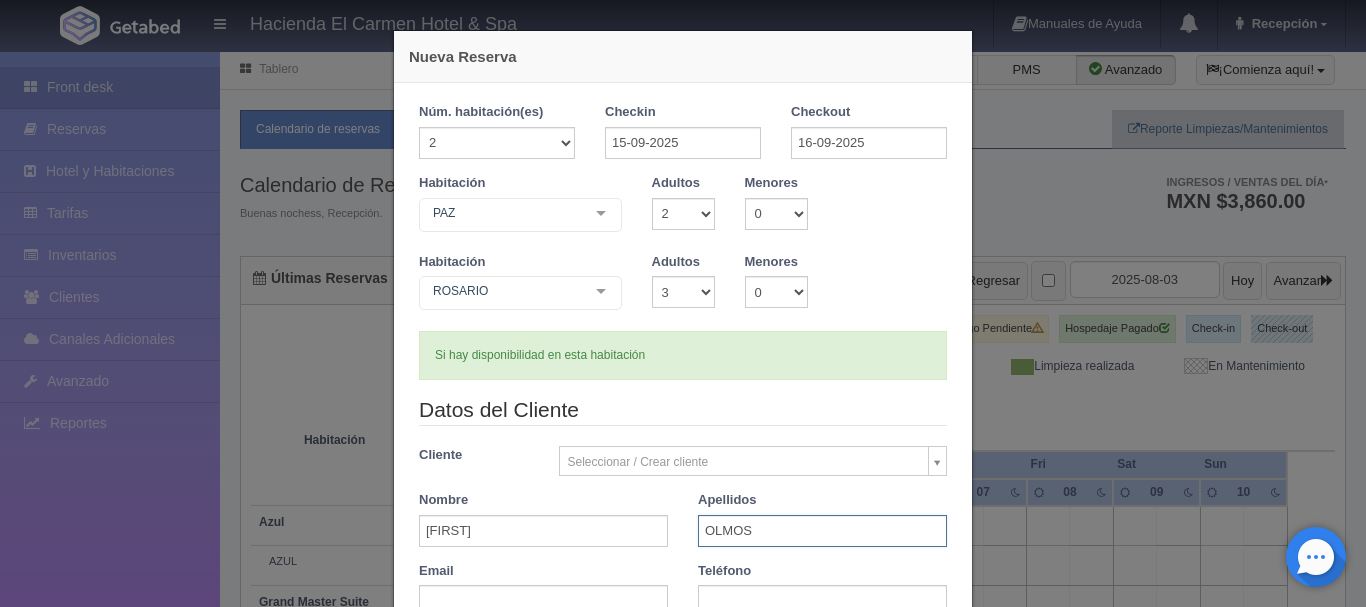 type on "OLMOS" 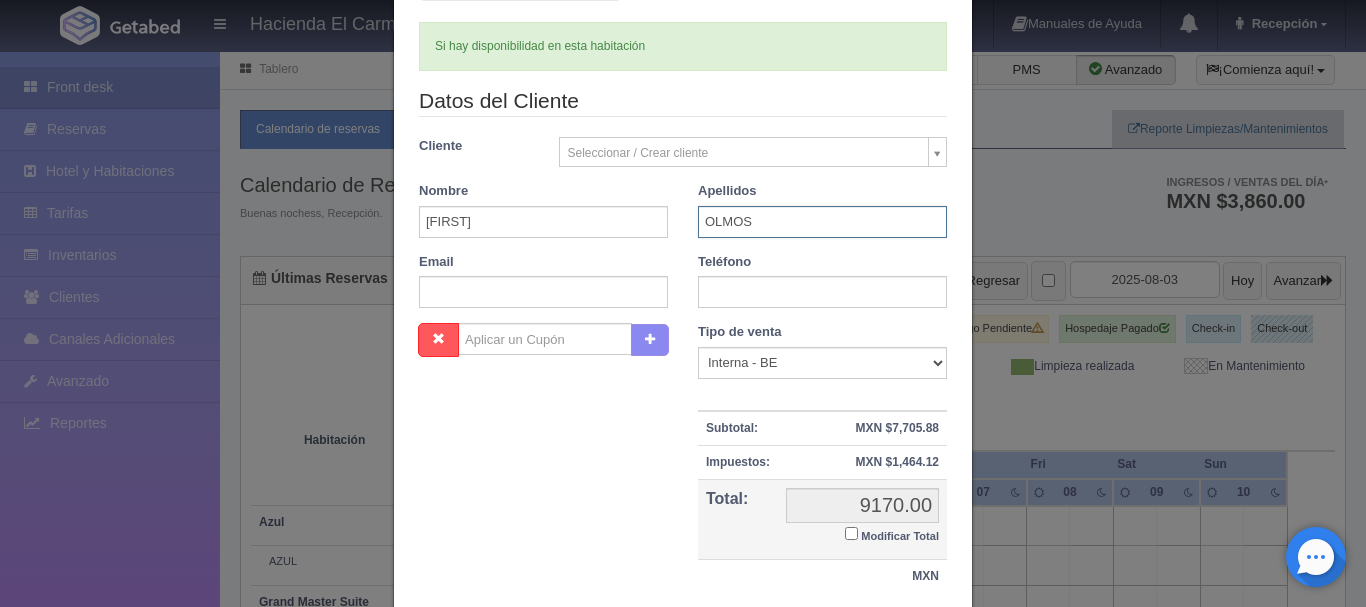 scroll, scrollTop: 381, scrollLeft: 0, axis: vertical 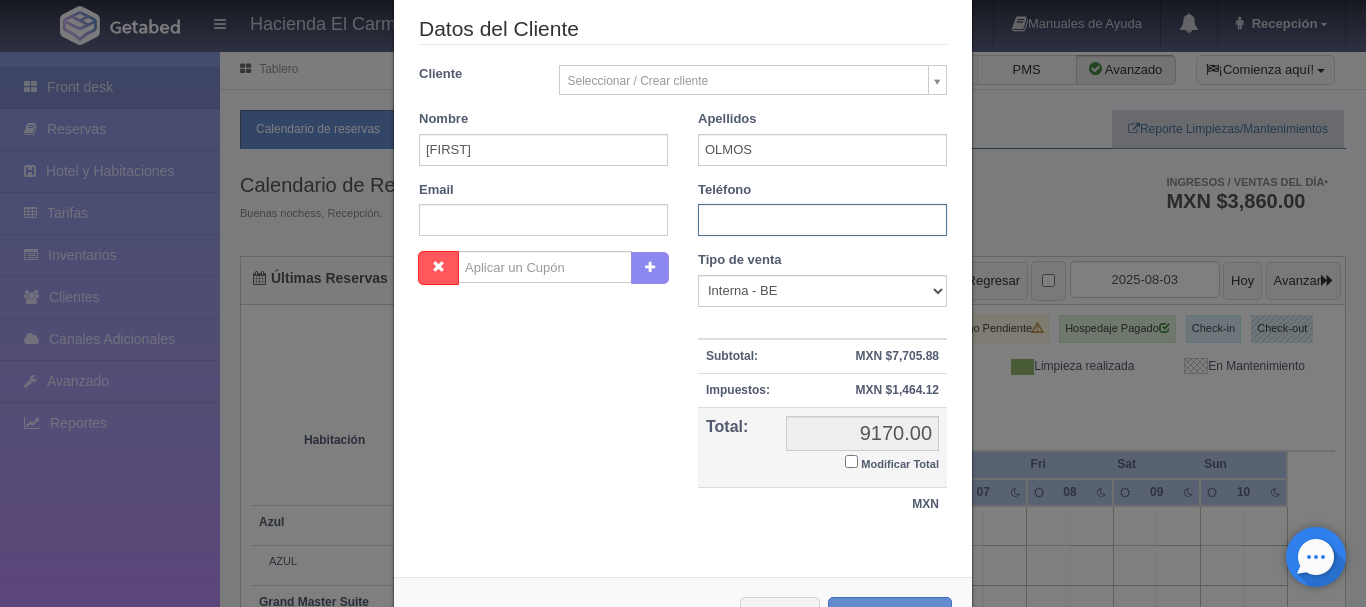 click at bounding box center (822, 220) 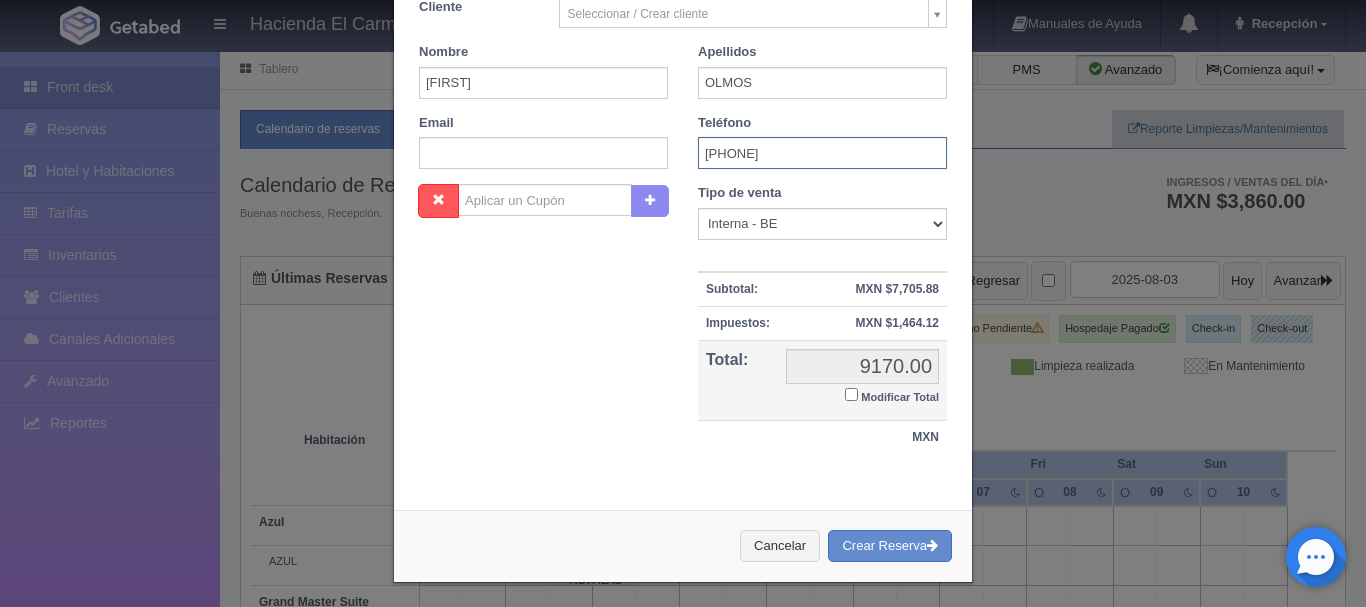 scroll, scrollTop: 454, scrollLeft: 0, axis: vertical 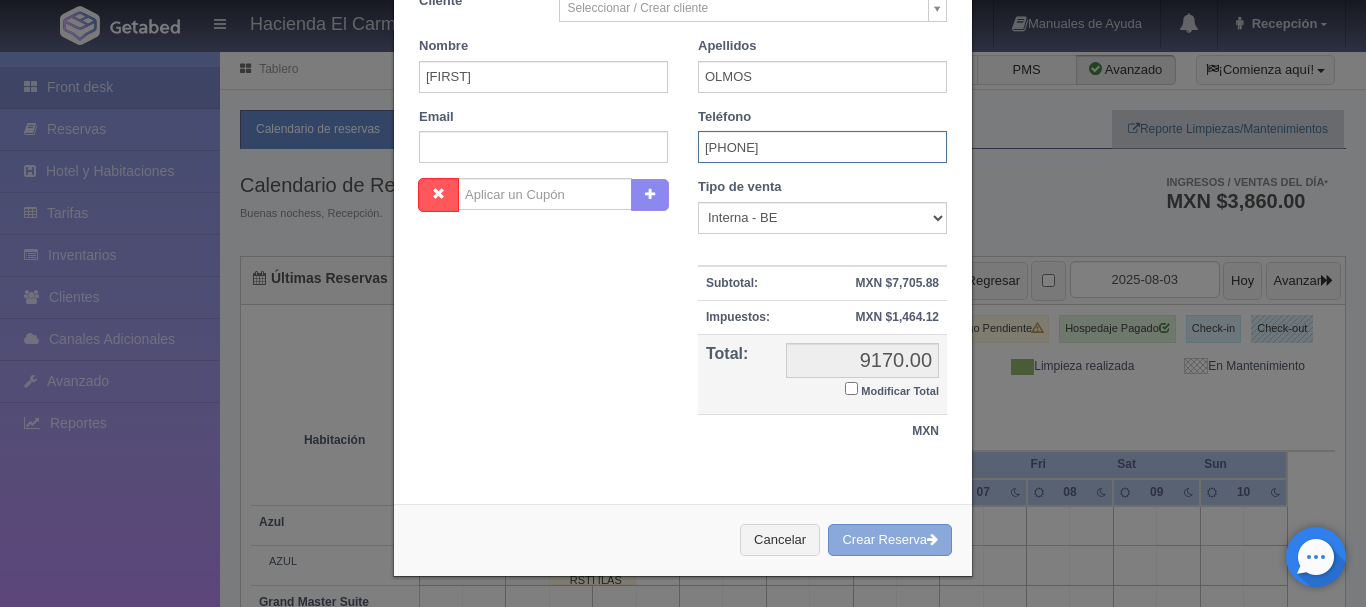 type on "3310944049" 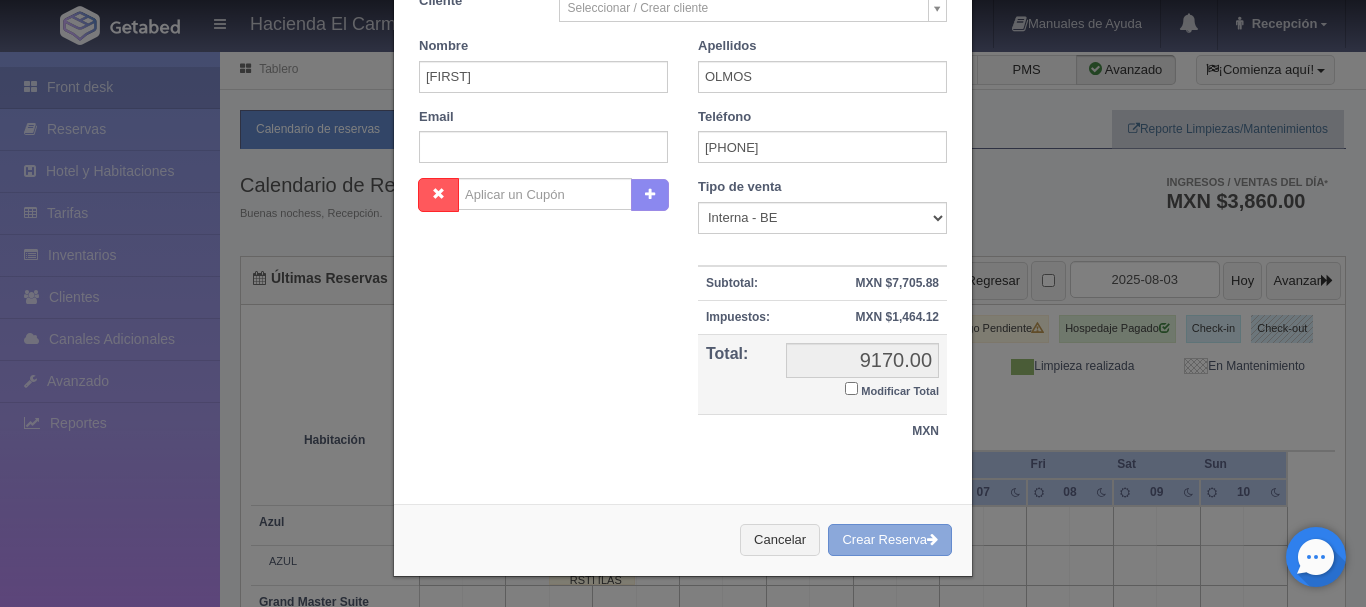 click on "Crear Reserva" at bounding box center [890, 540] 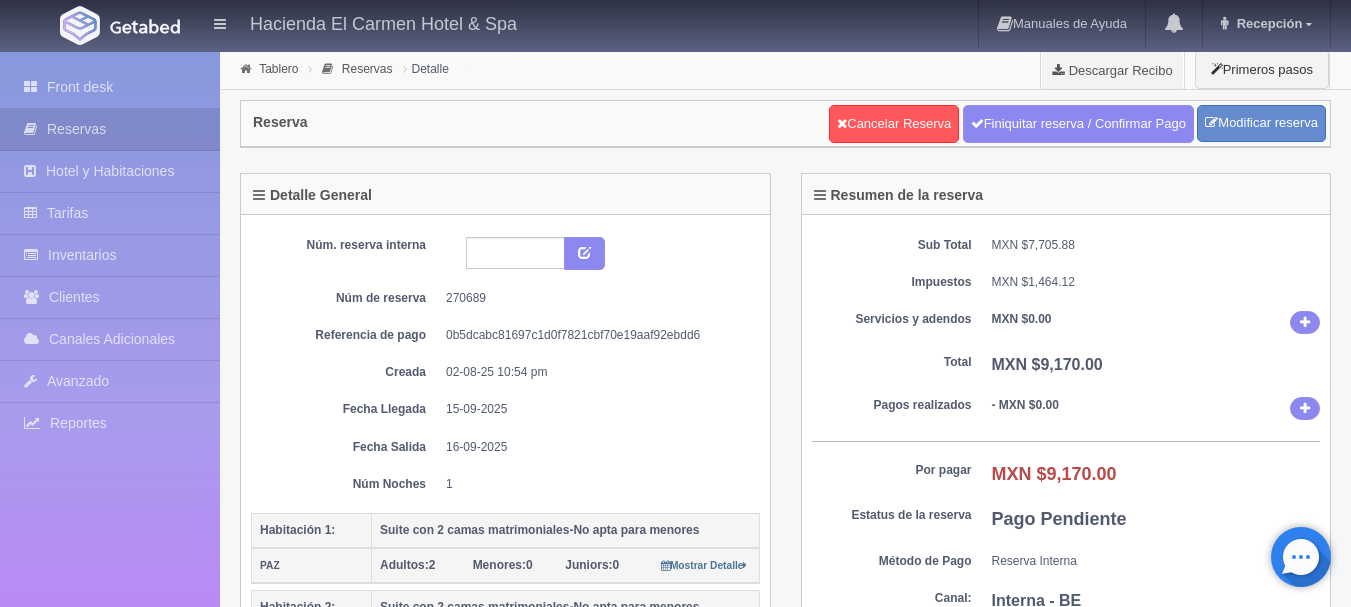 scroll, scrollTop: 0, scrollLeft: 0, axis: both 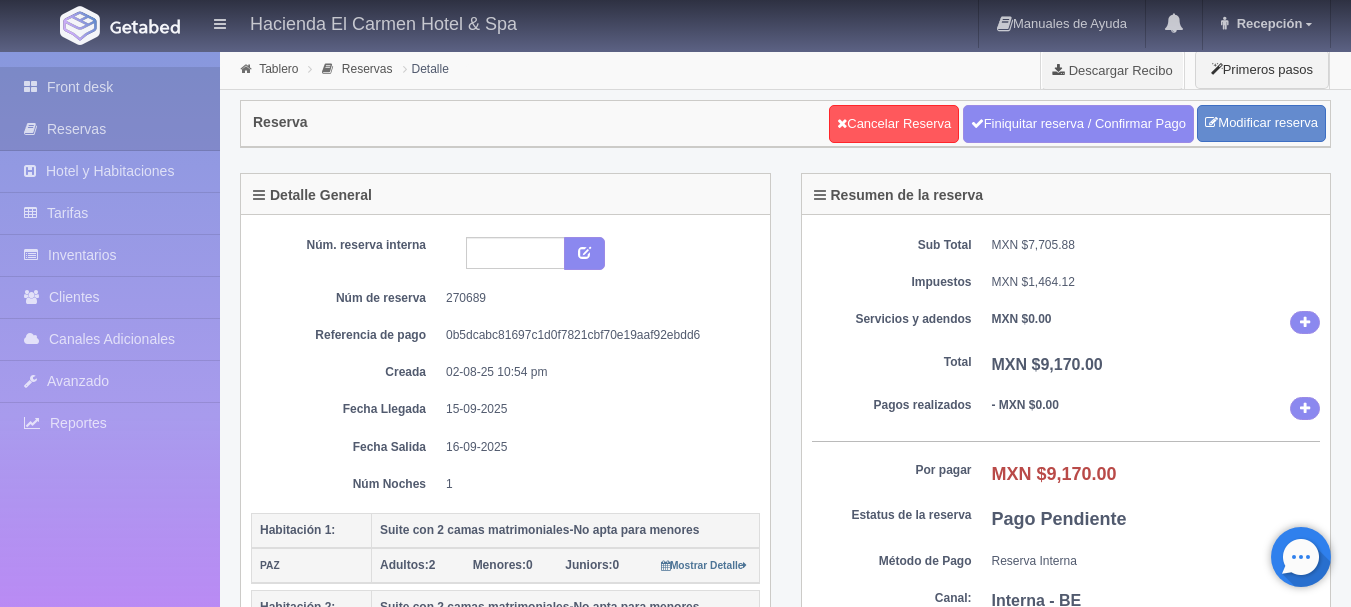 click on "Front desk" at bounding box center (110, 87) 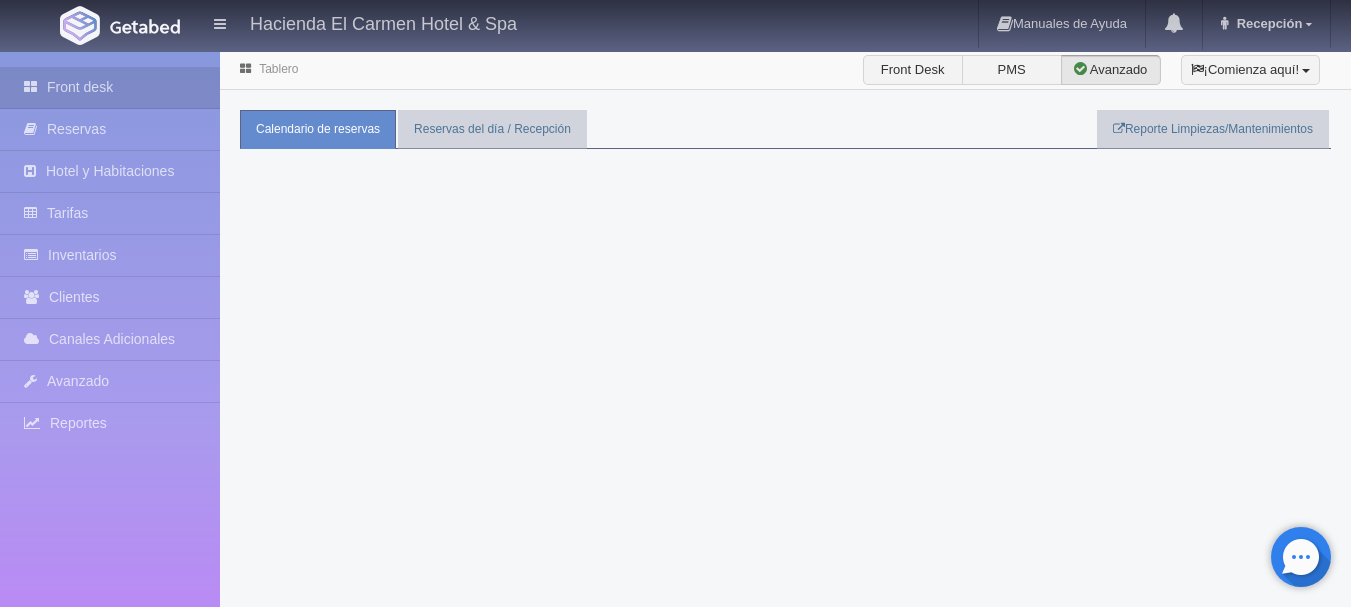 scroll, scrollTop: 0, scrollLeft: 0, axis: both 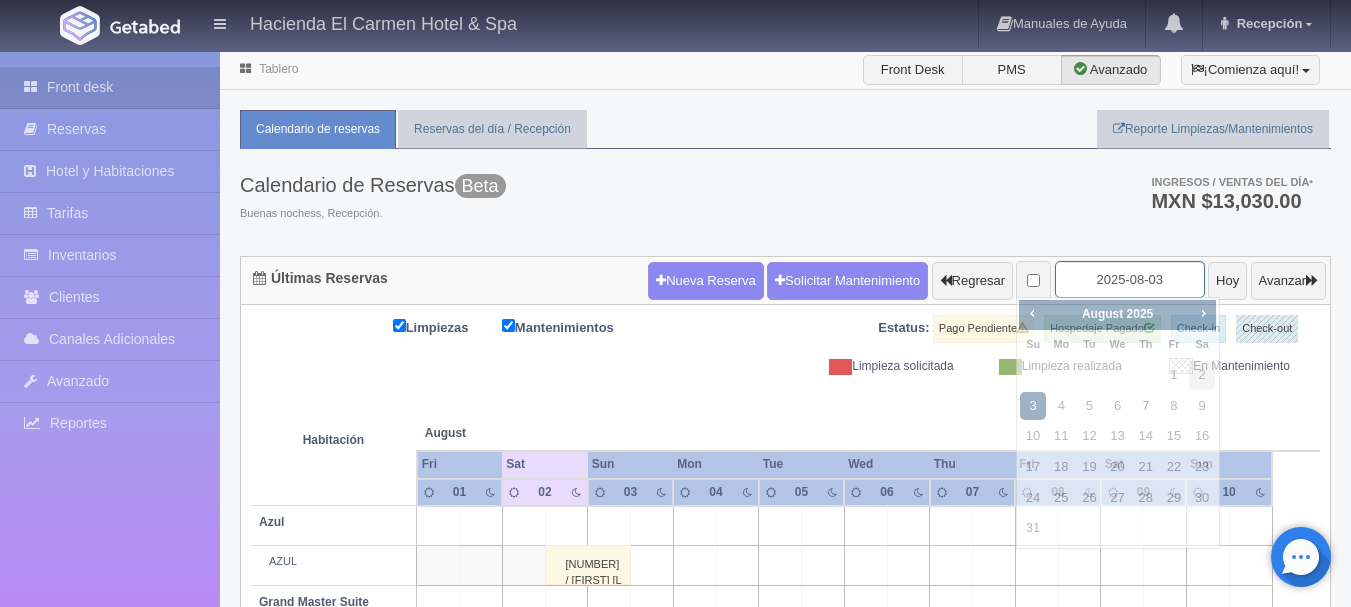 click on "2025-08-03" at bounding box center (1130, 279) 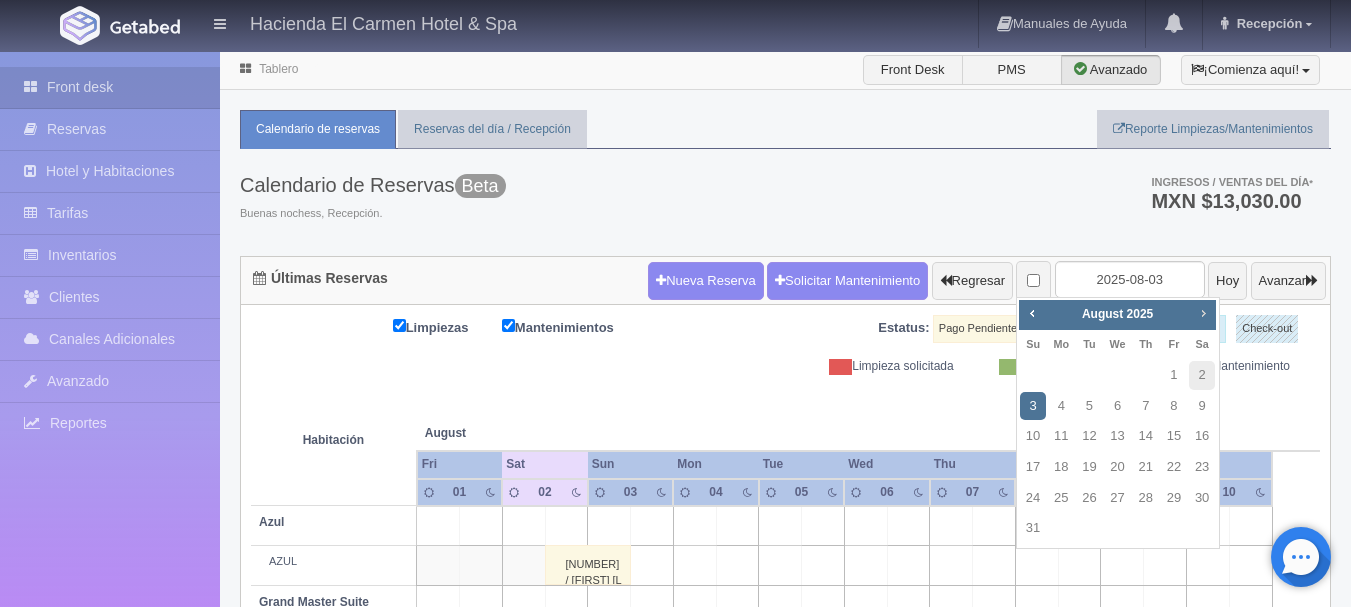 click on "Next" at bounding box center [1203, 313] 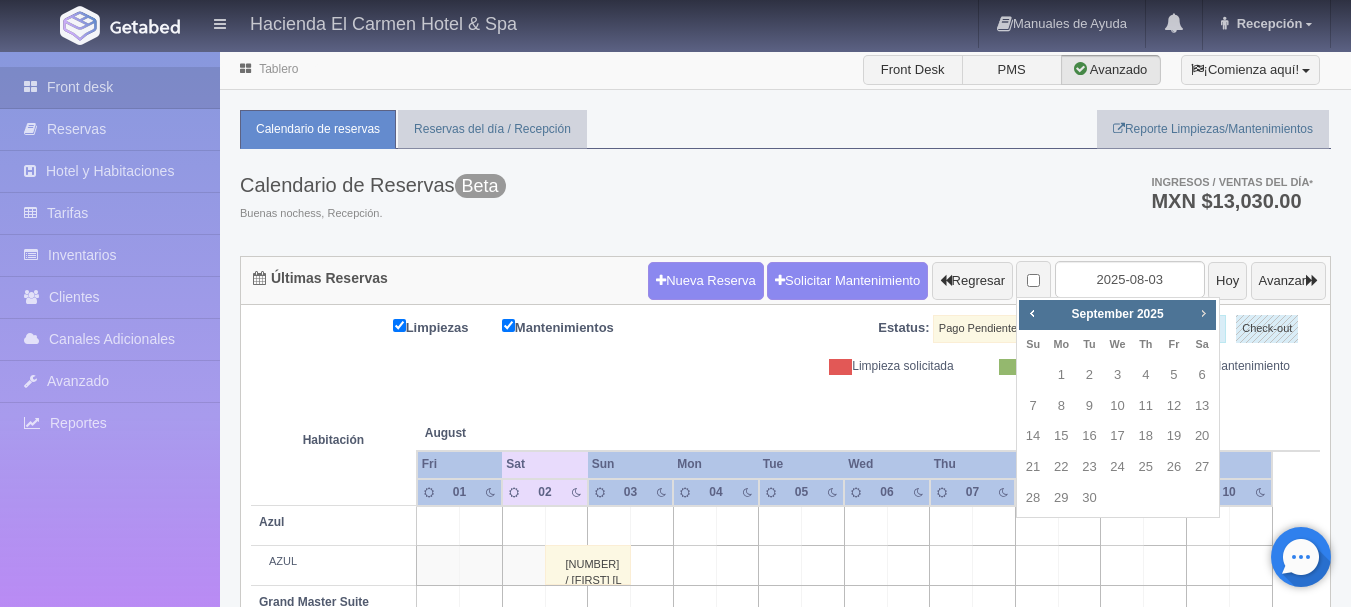 click on "Next" at bounding box center [1203, 313] 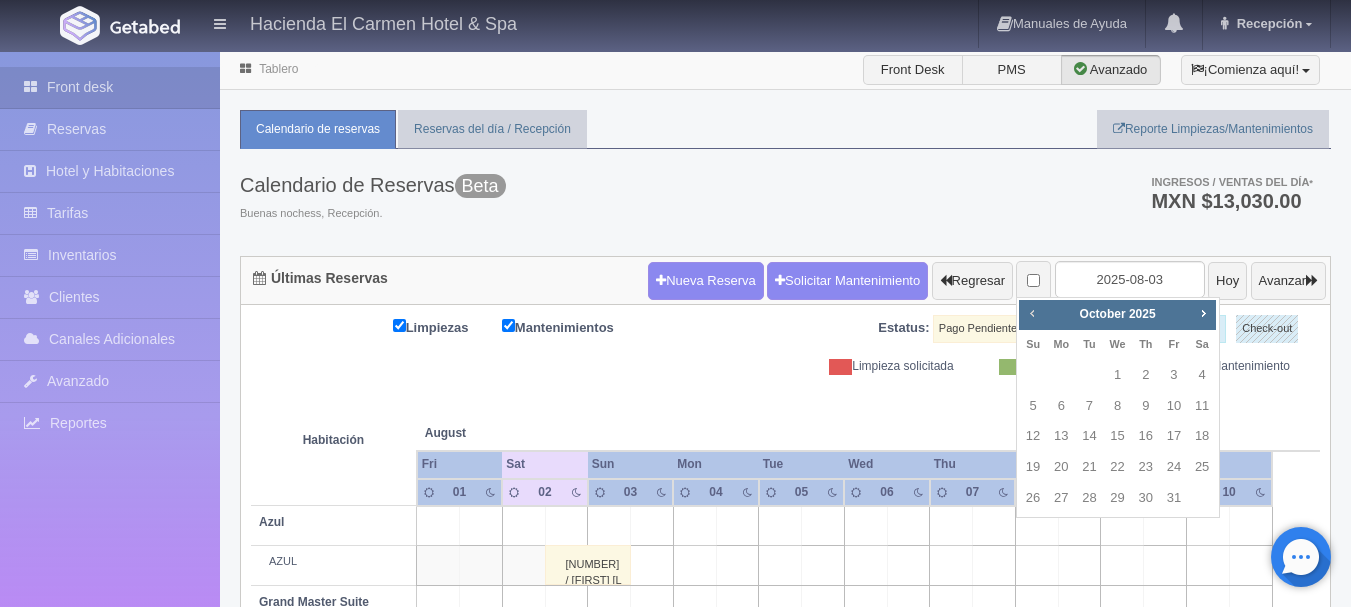 click on "Prev" at bounding box center [1032, 313] 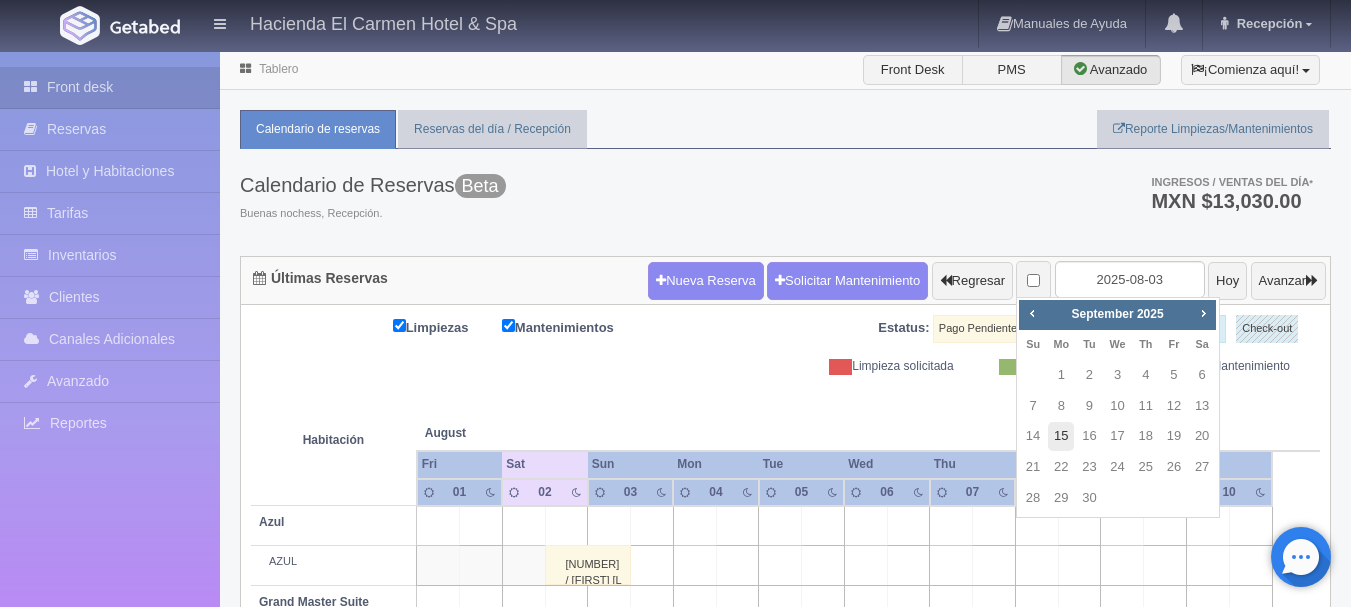 click on "15" at bounding box center (1061, 436) 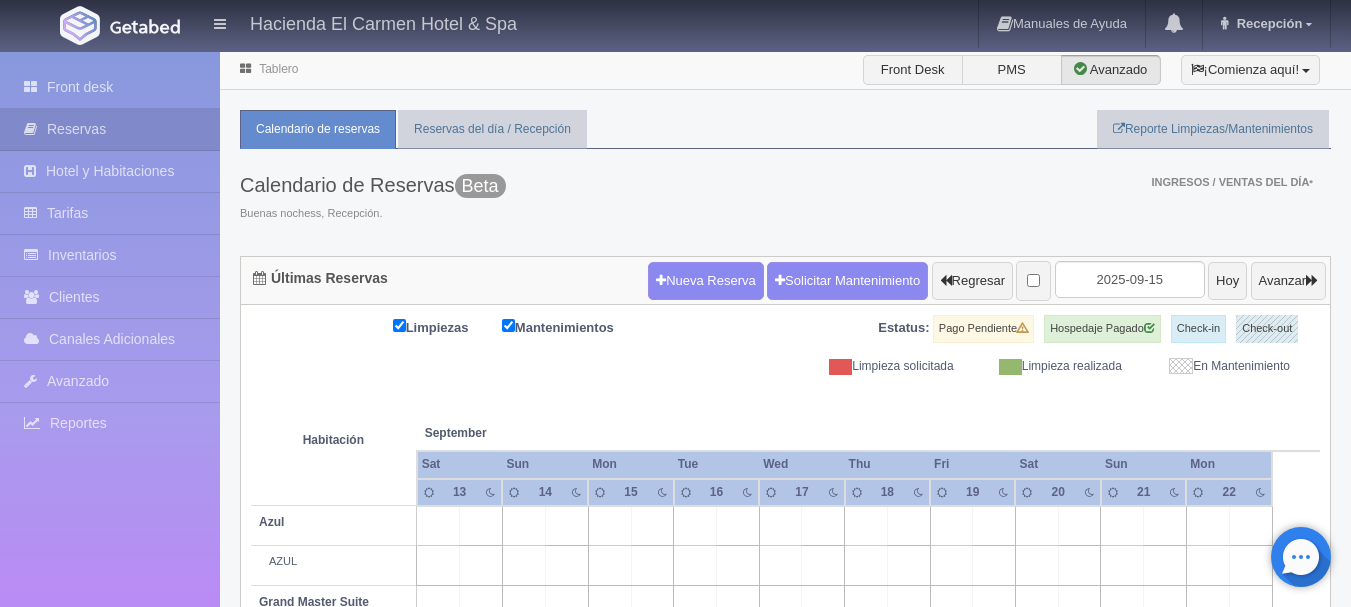 scroll, scrollTop: 0, scrollLeft: 0, axis: both 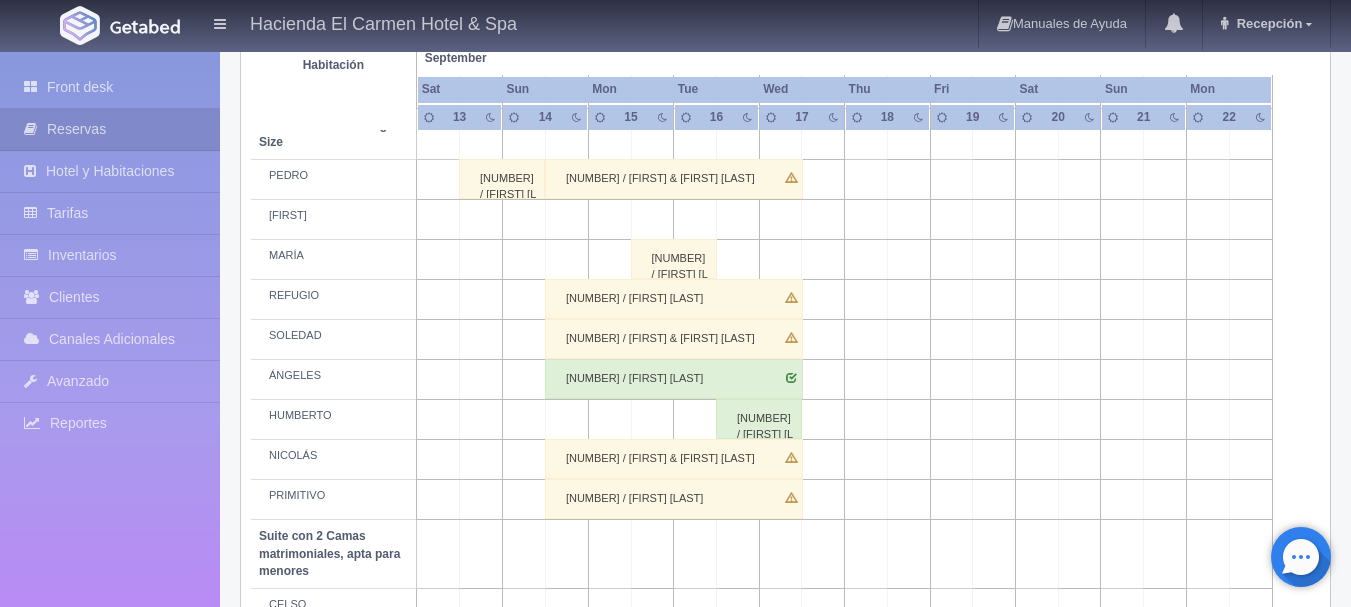 click on "[NUMBER] / [FIRST] [LAST]" at bounding box center [674, 259] 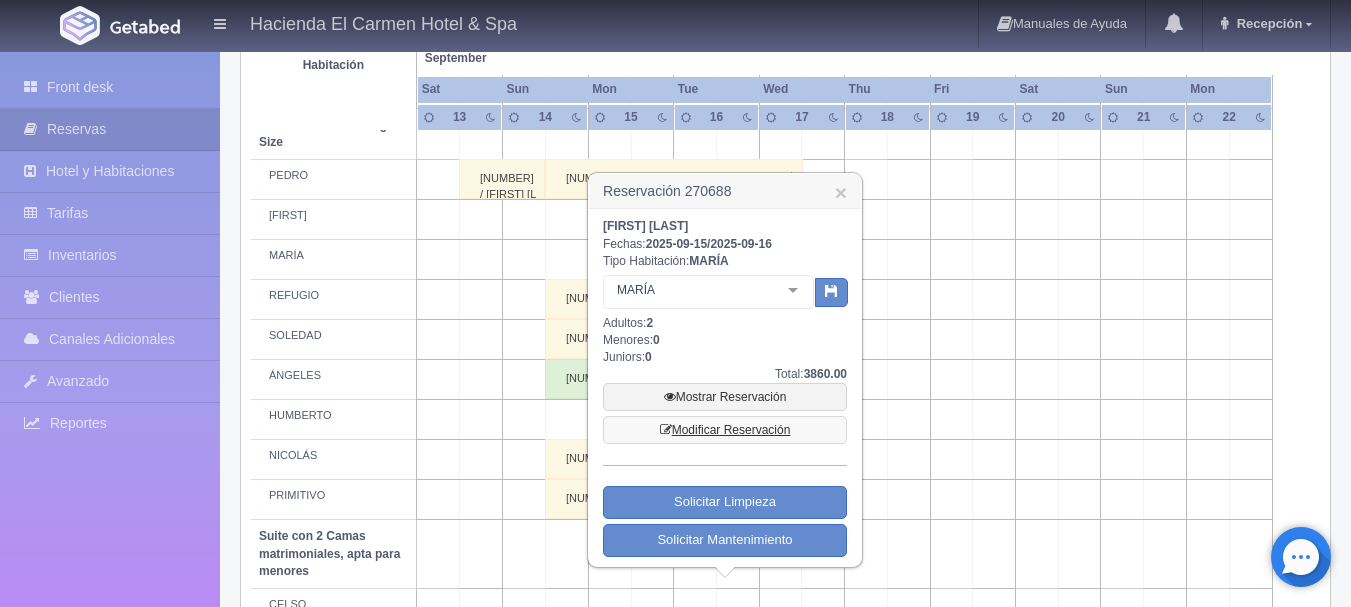 click on "Modificar Reservación" at bounding box center [725, 430] 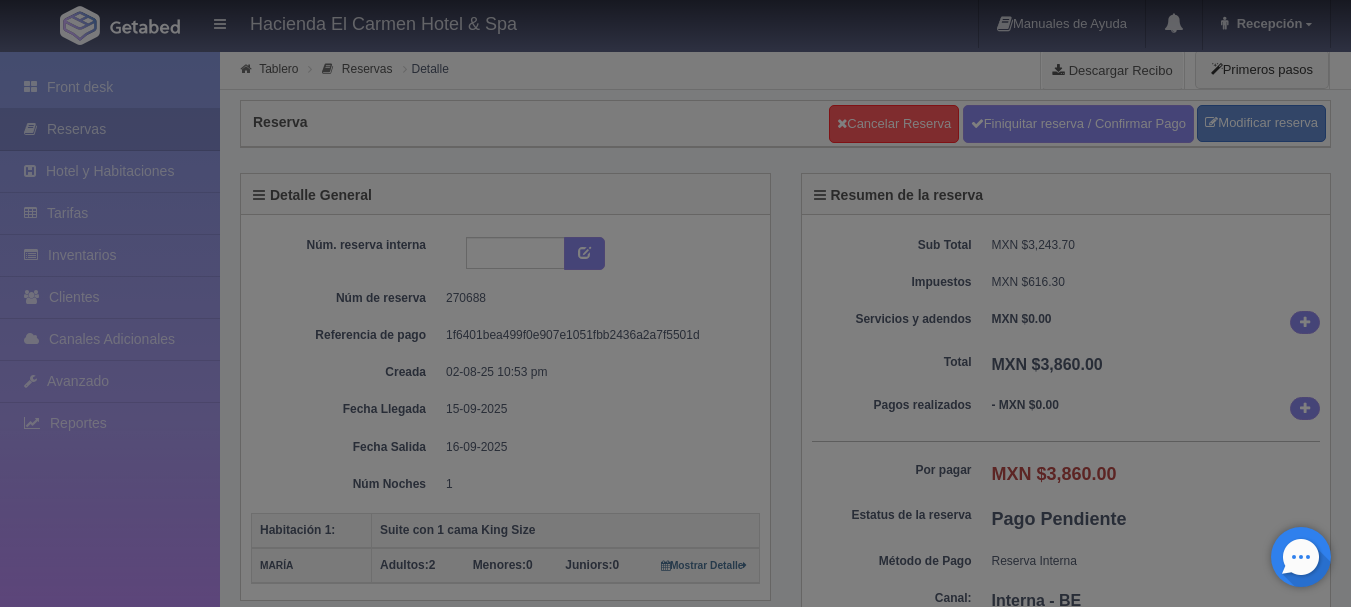 select on "2" 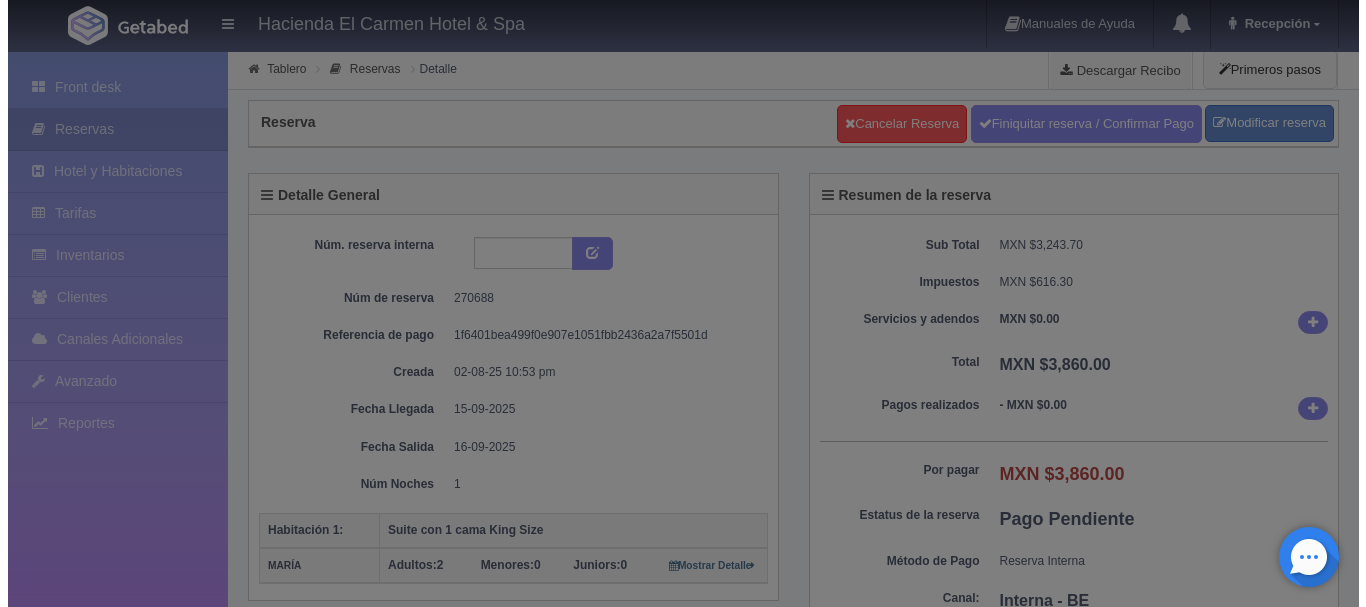 scroll, scrollTop: 0, scrollLeft: 0, axis: both 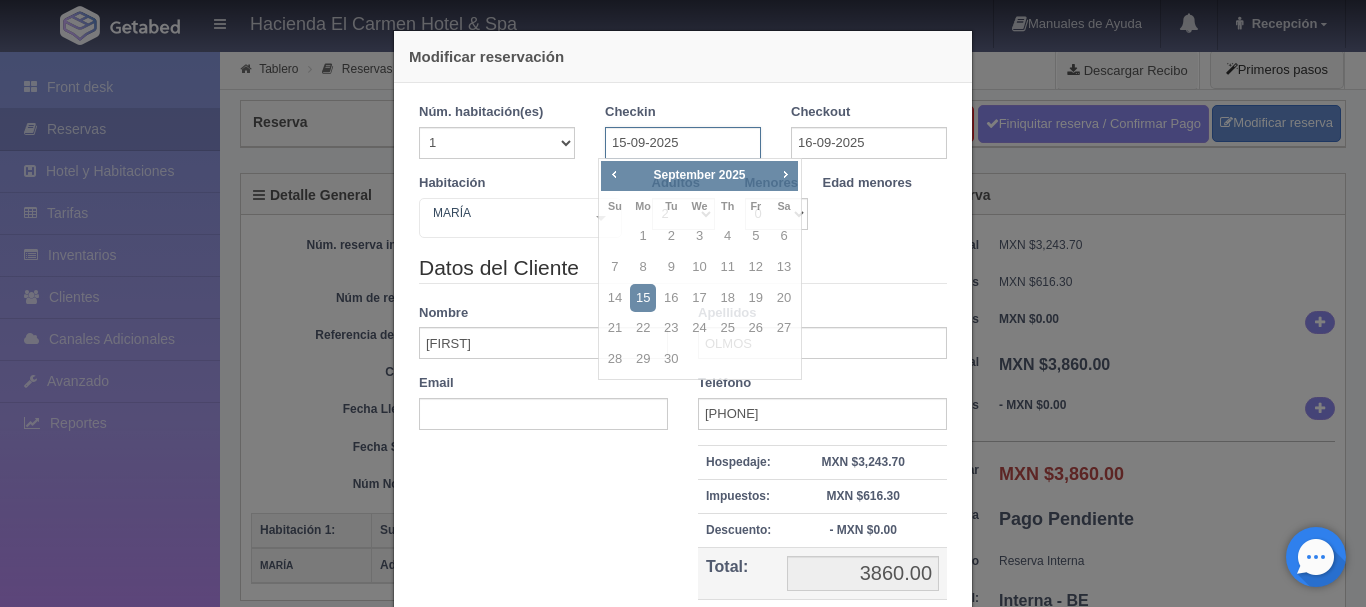 click on "15-09-2025" at bounding box center [683, 143] 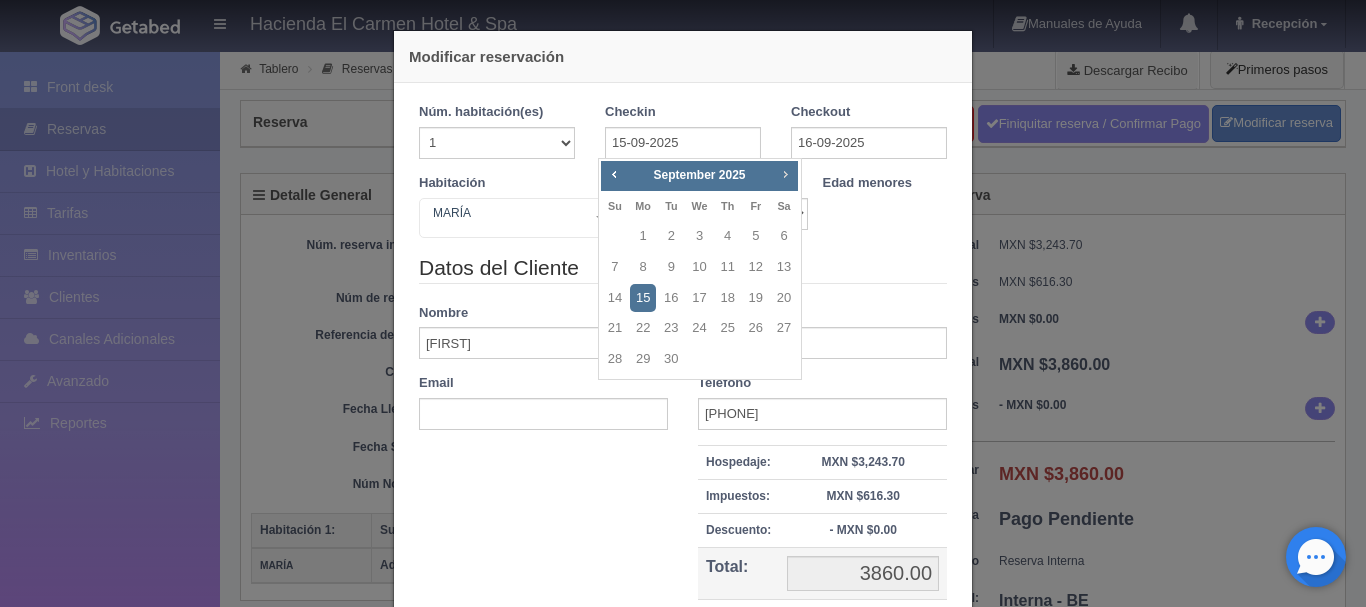 click on "Next" at bounding box center [785, 174] 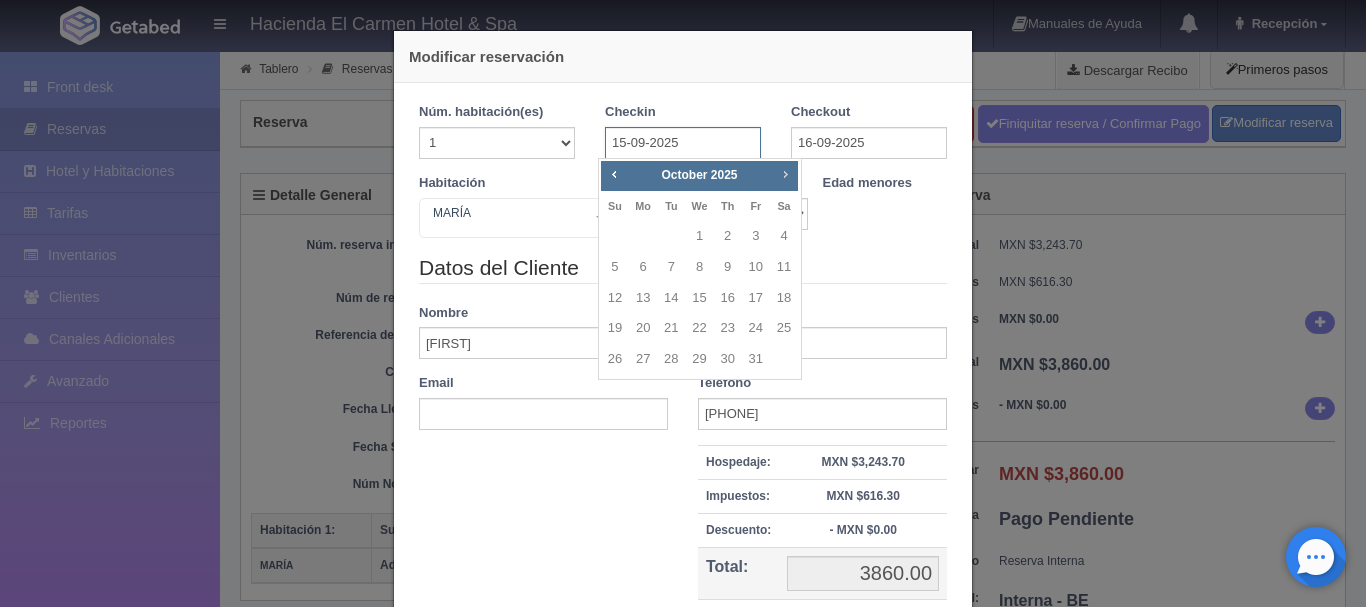 type 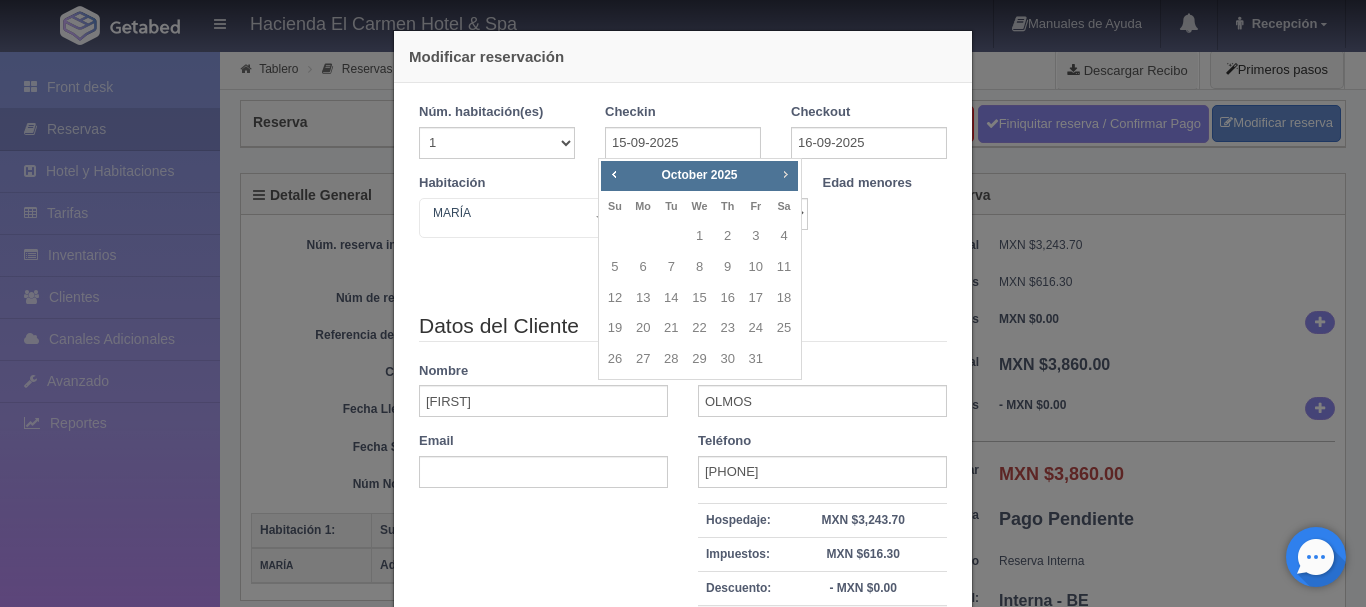 click on "Next" at bounding box center [785, 174] 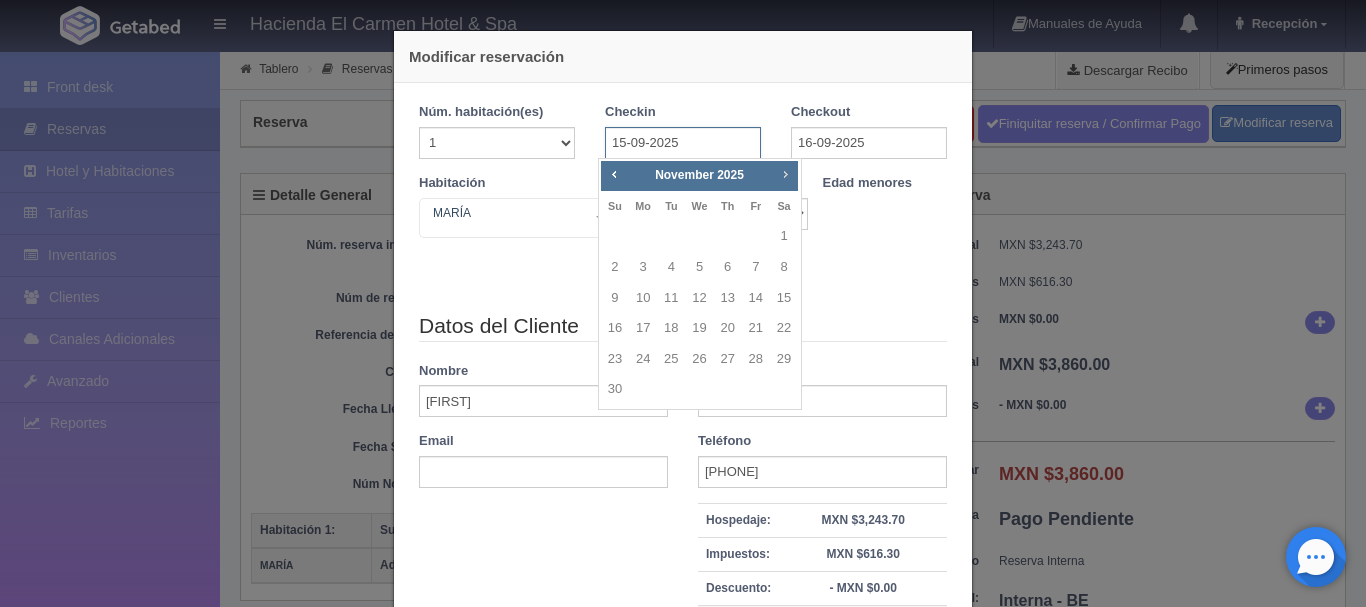 checkbox on "false" 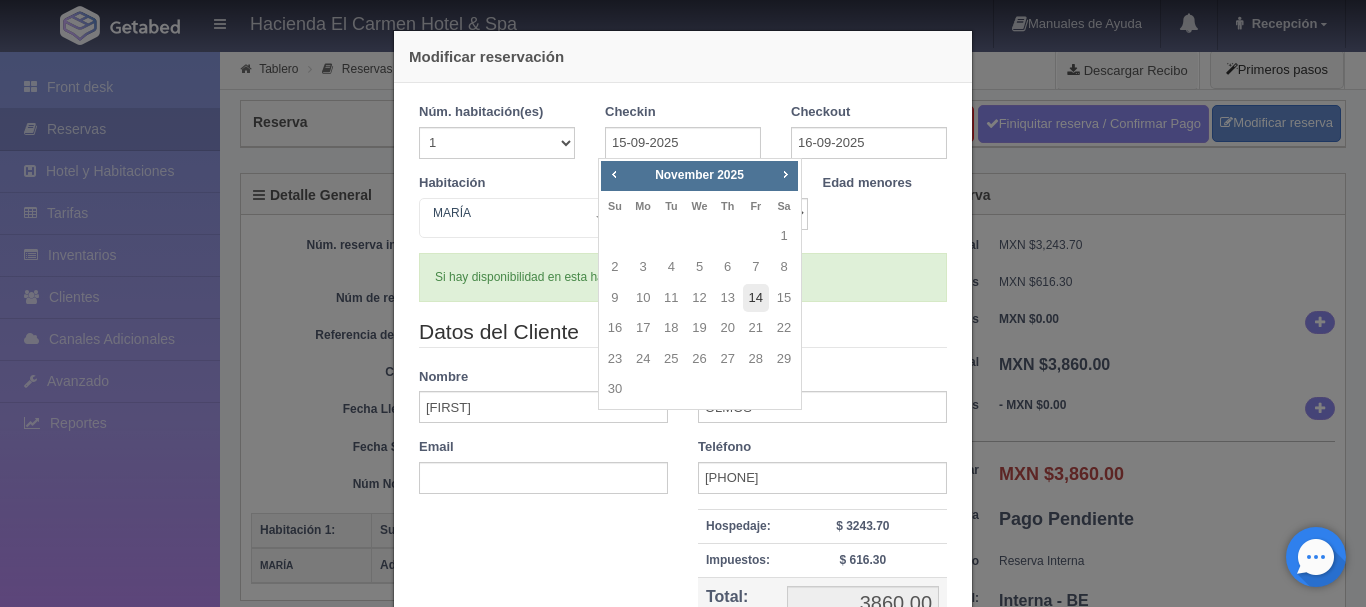 click on "14" at bounding box center (756, 298) 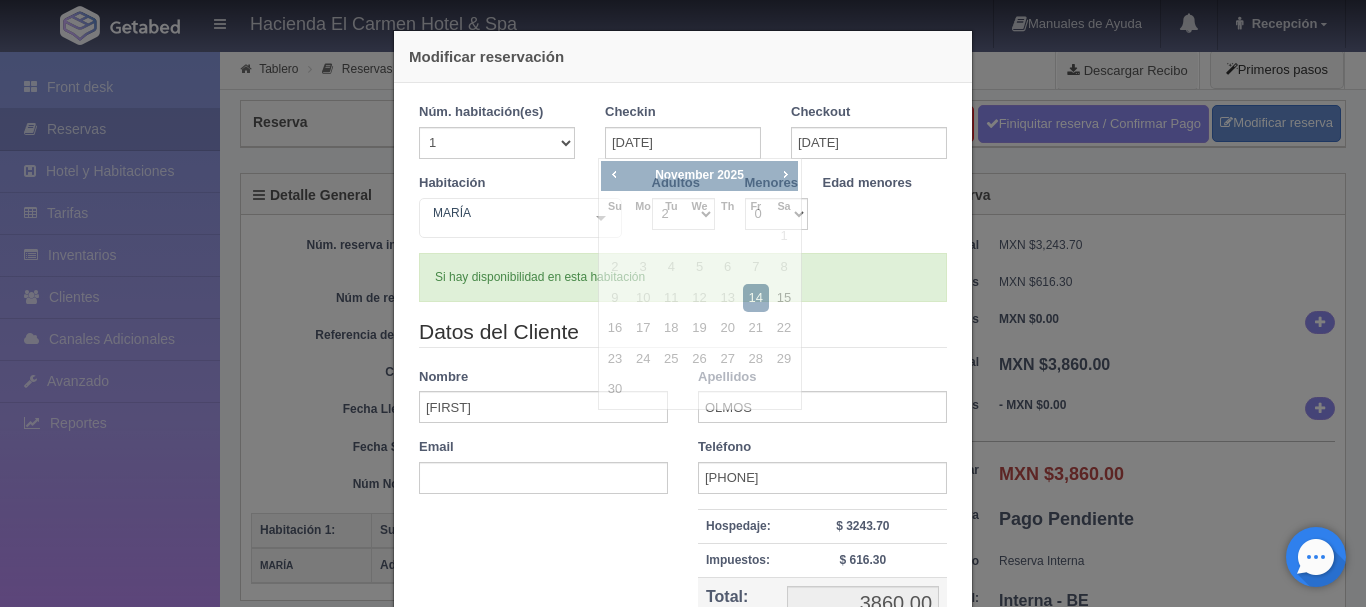 type 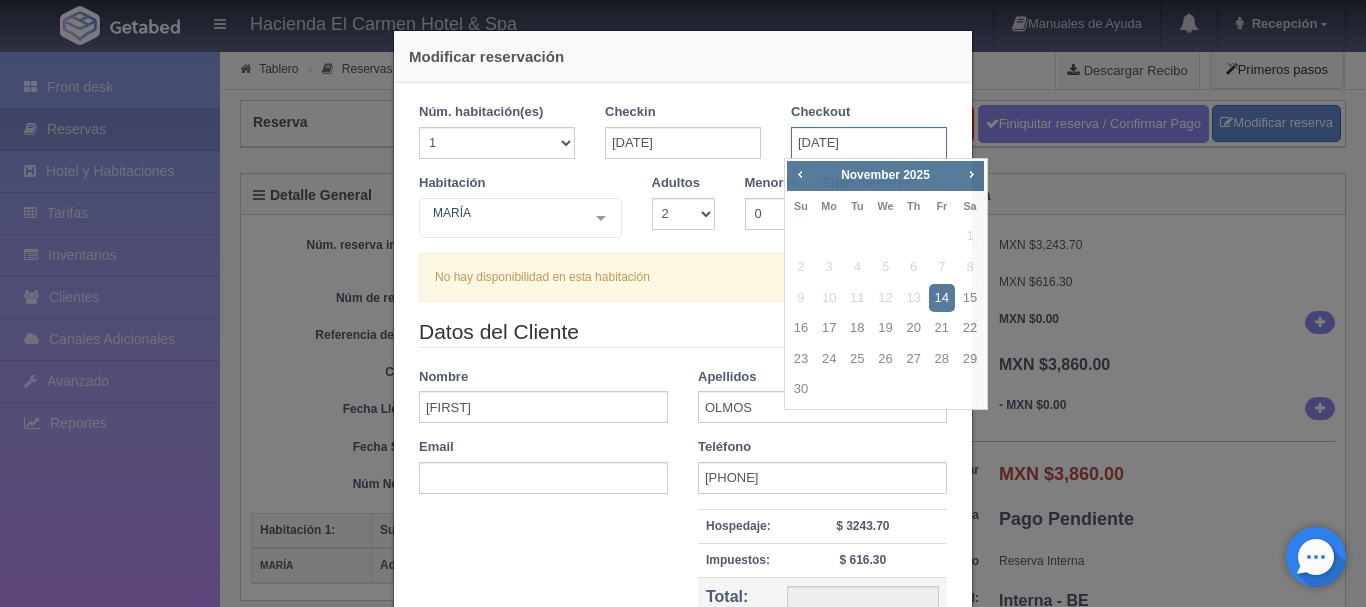 click on "[DATE]" at bounding box center (869, 143) 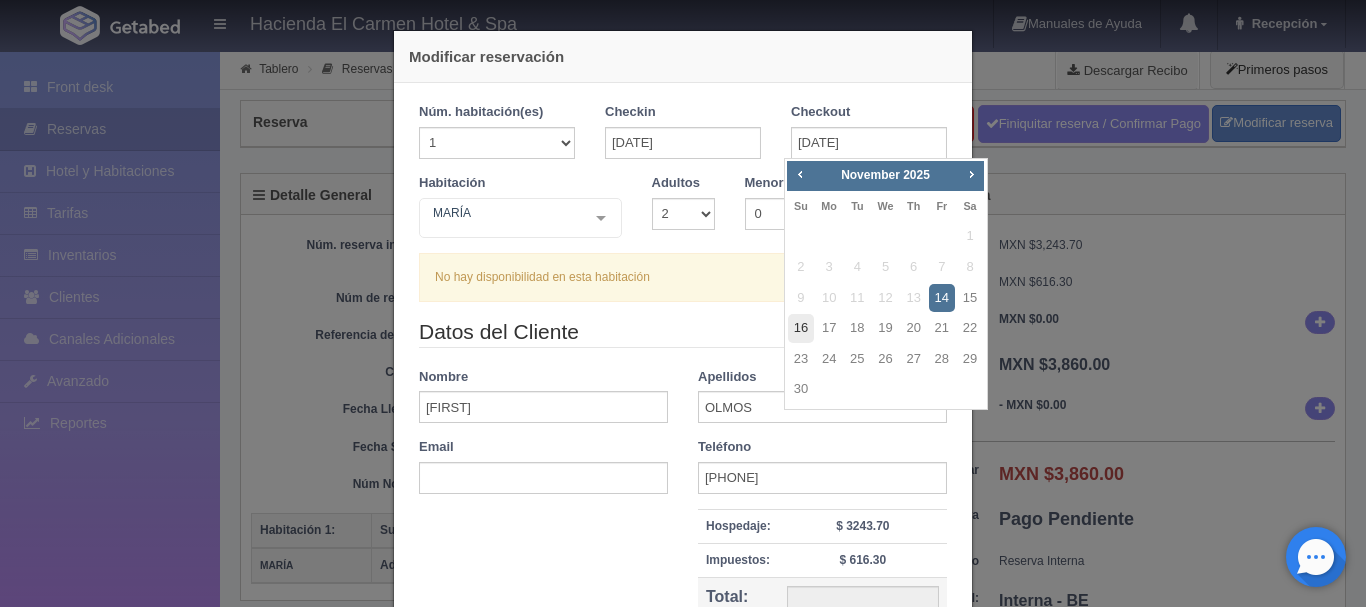 click on "16" at bounding box center [801, 328] 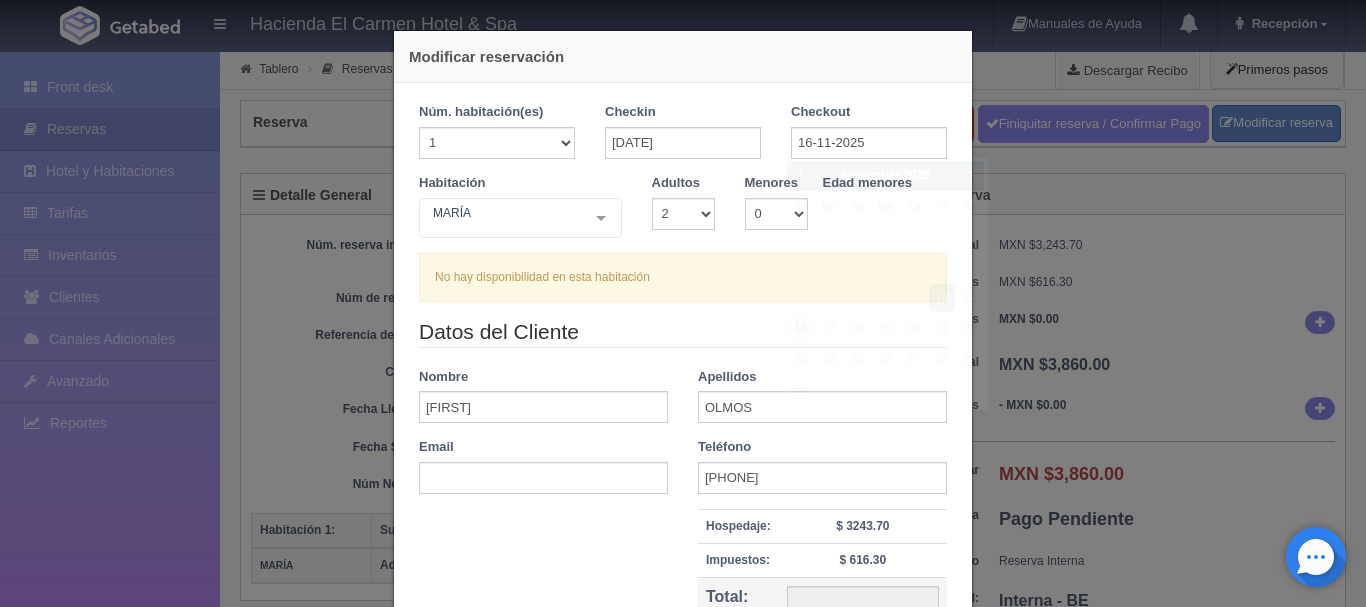 checkbox on "false" 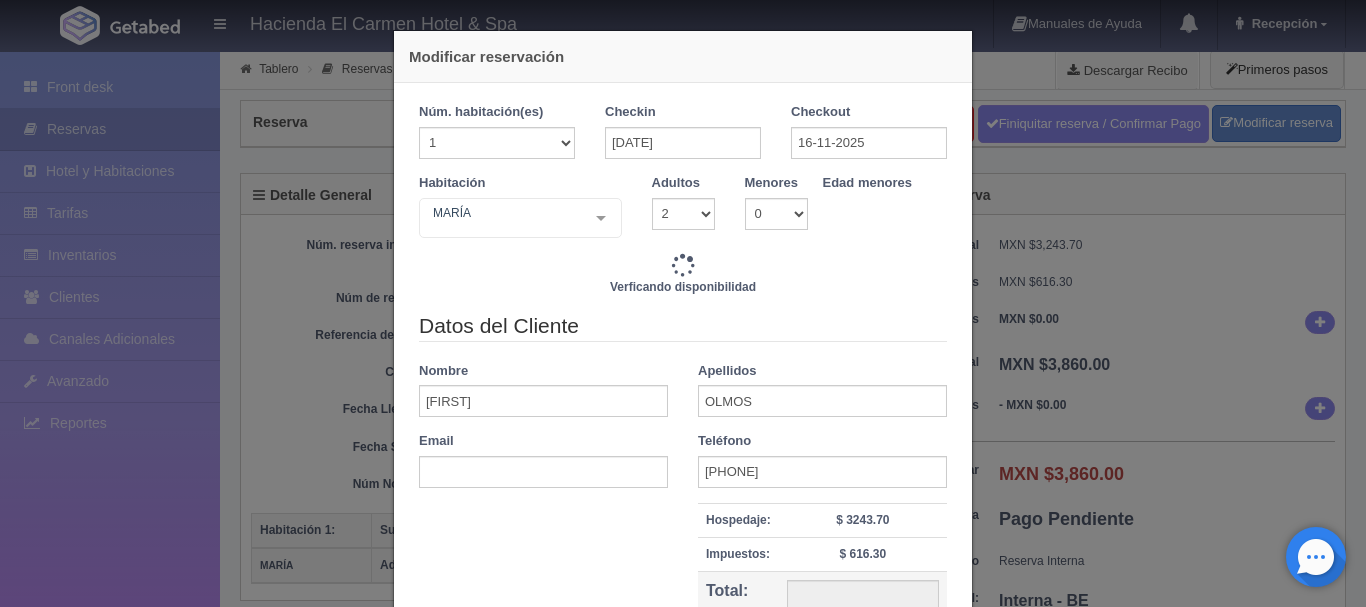 type on "9520.00" 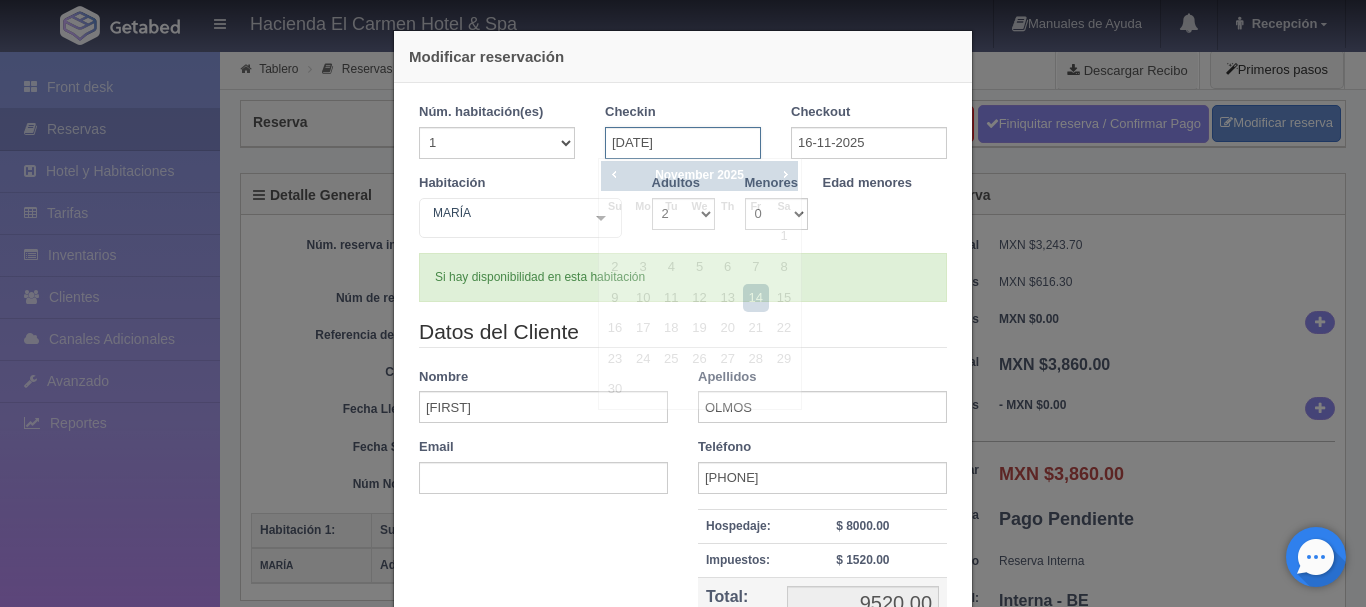 click on "[DATE]" at bounding box center [683, 143] 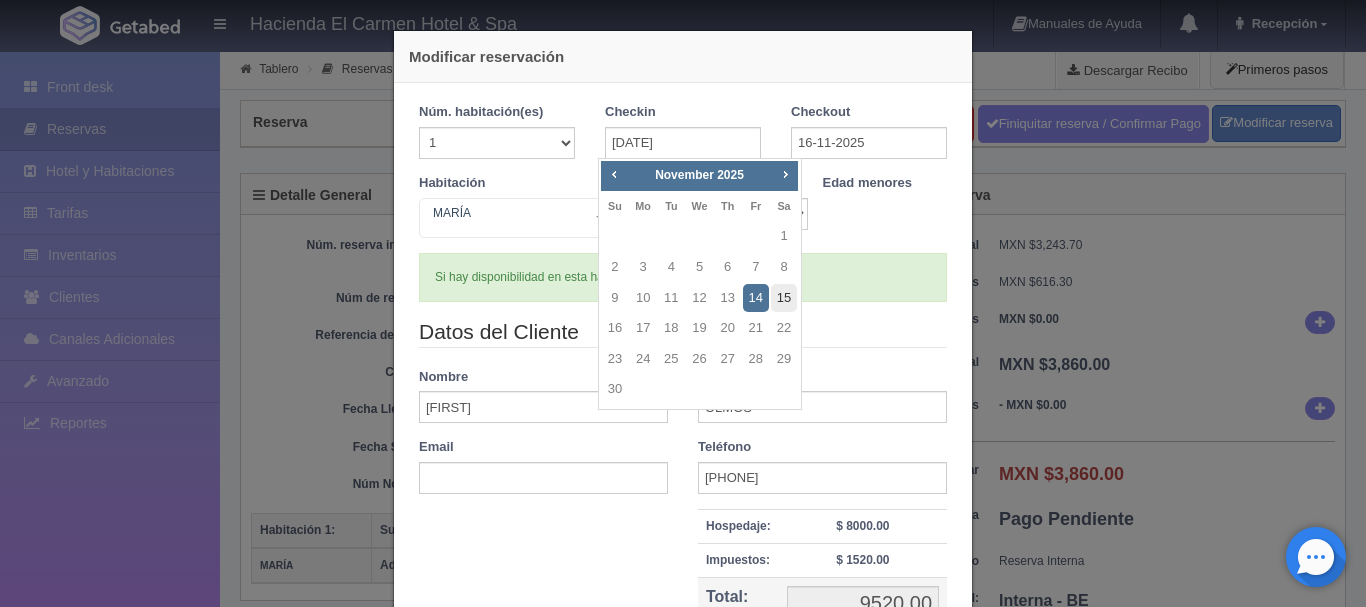 click on "15" at bounding box center (784, 298) 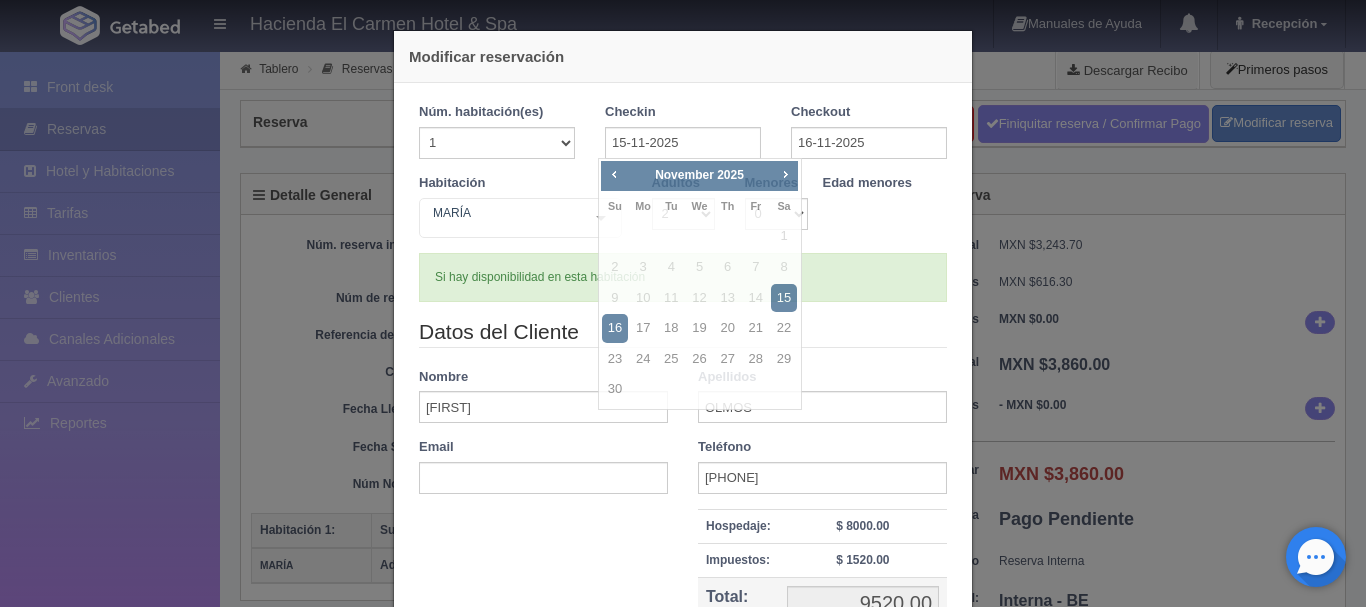type 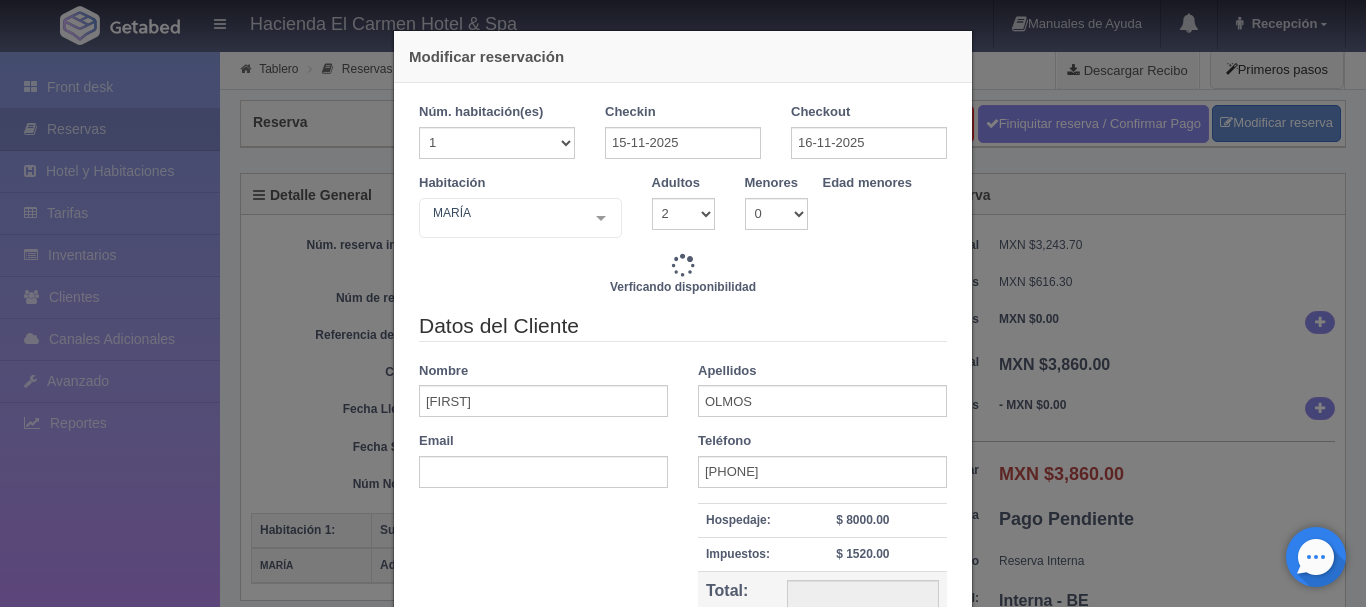 type on "4760.00" 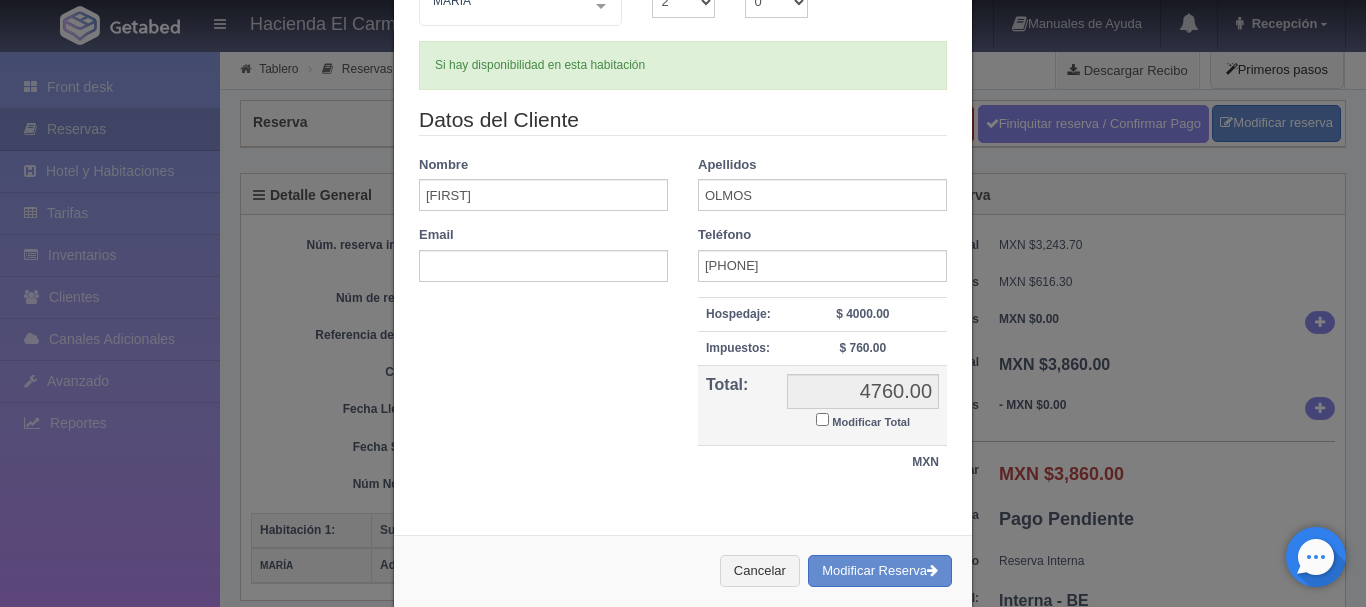 scroll, scrollTop: 243, scrollLeft: 0, axis: vertical 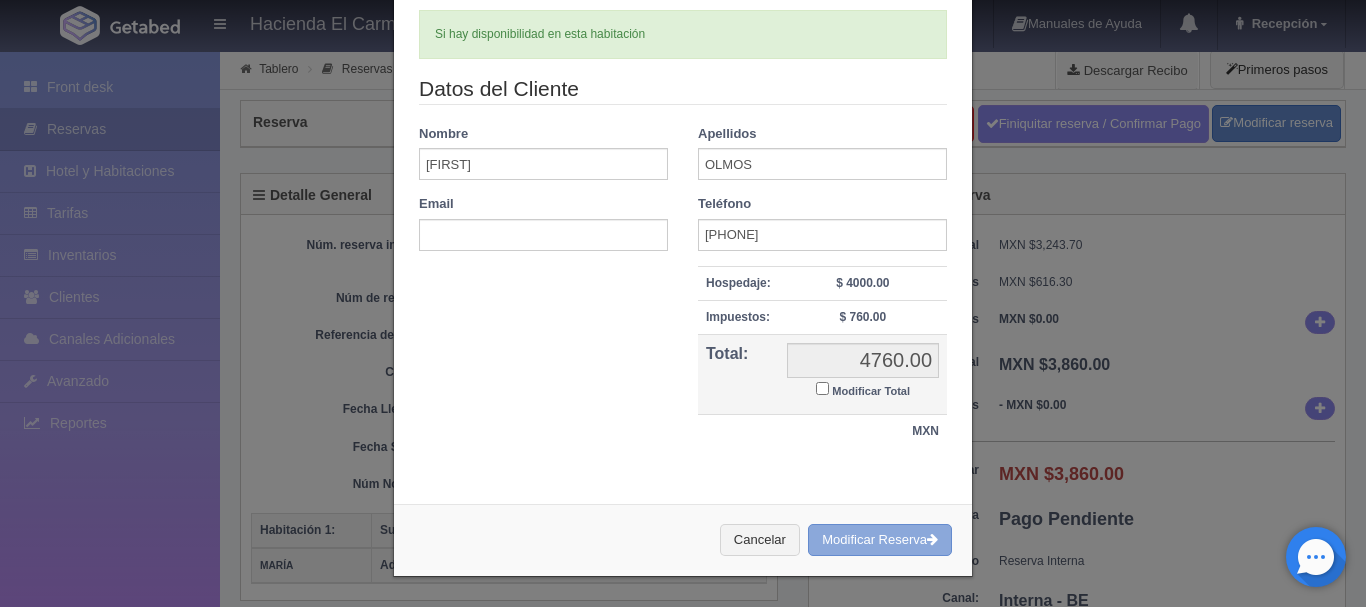 click on "Modificar Reserva" at bounding box center [880, 540] 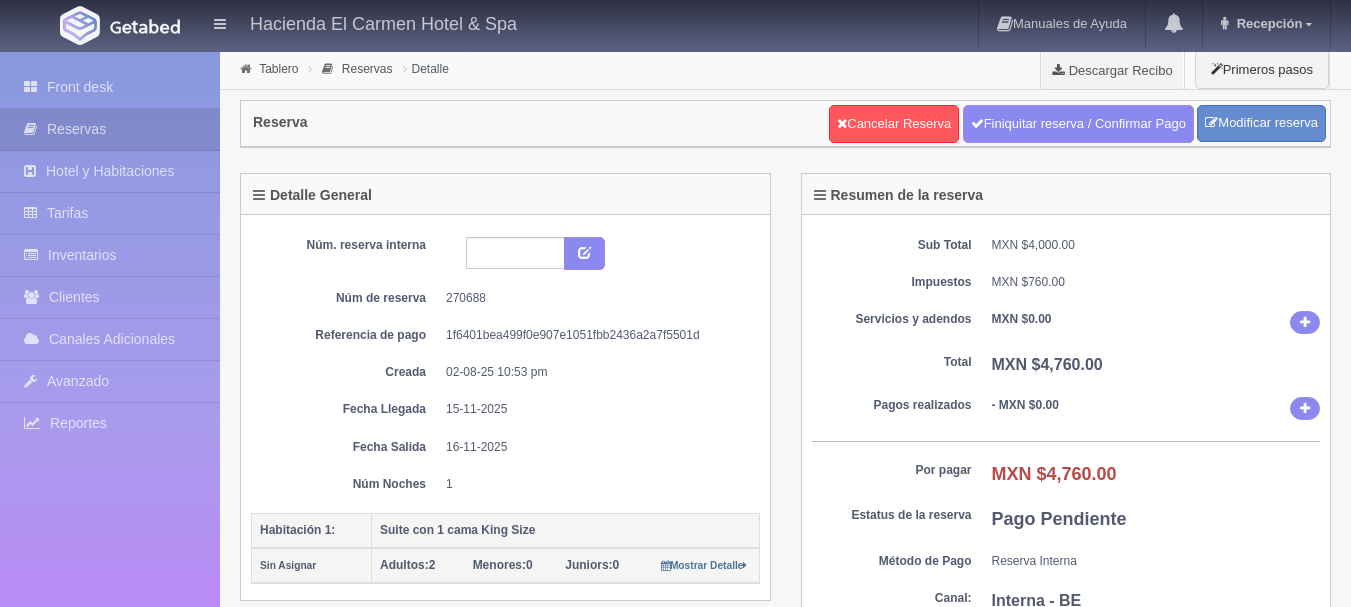 select on "2" 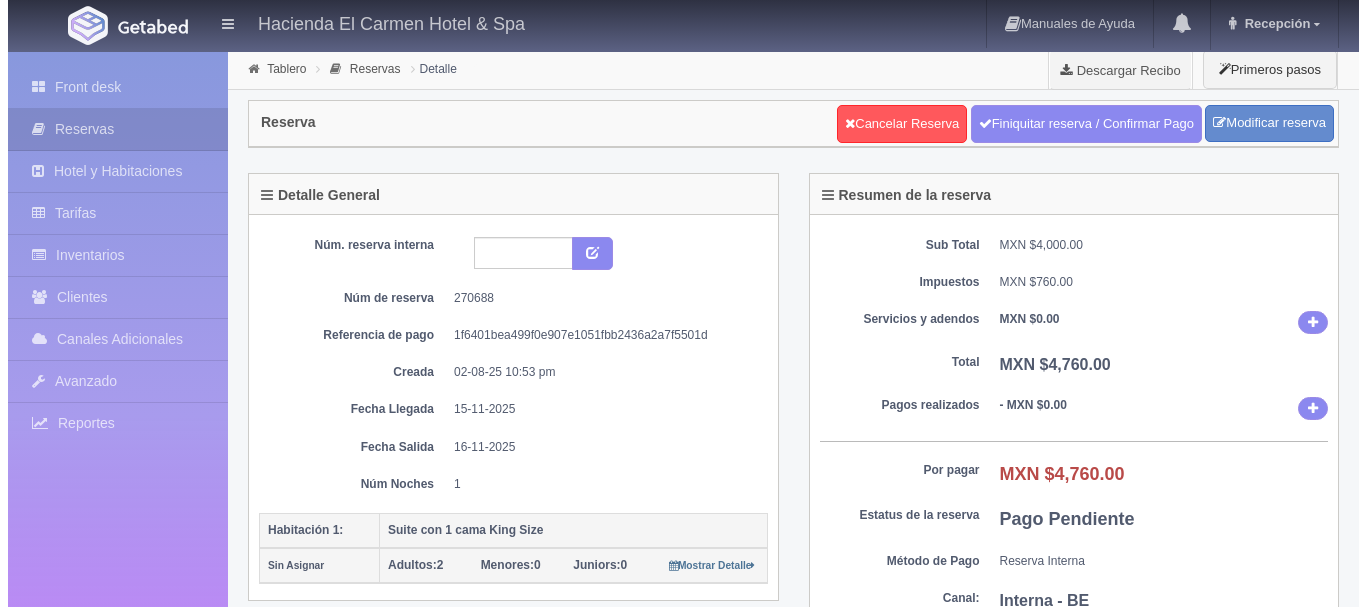 scroll, scrollTop: 0, scrollLeft: 0, axis: both 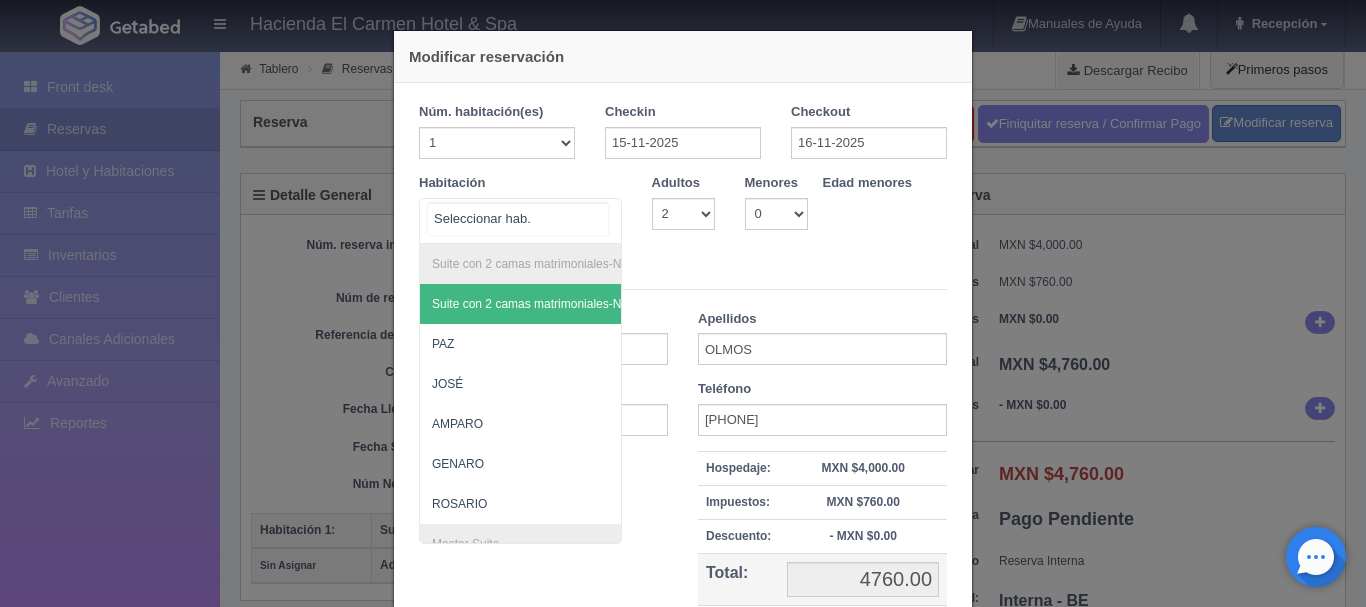 click on "Suite con 2 camas matrimoniales-No apta para menores Suite con 2 camas matrimoniales-No apta para menores - Sin asignar   [FIRST]   [LAST]   [LAST]     Master Suite Master Suite - Sin asignar   [FIRST]   [FIRST]   [FIRST]   [FIRST]   [FIRST]   [FIRST]     Grand Master Suite Grand Master Suite - Sin asignar   [FIRST]   [FIRST]   [LAST]     Azul Azul - Sin asignar   [FIRST]     Taberna Taberna - Sin asignar   [FIRST]     Suite con 1 cama King Size Suite con 1 cama King Size - Sin asignar   [FIRST]   [FIRST]   [FIRST]   [FIRST]   [FIRST]   [FIRST]   [FIRST]   [FIRST]   [FIRST]     Suite con 2 Camas matrimoniales, apta para menores Suite con 2 Camas matrimoniales, apta para menores - Sin asignar   [FIRST]   [FIRST]   [FIRST]   [FIRST]   [FIRST]     No elements found. Consider changing the search query.   List is empty." at bounding box center [520, 221] 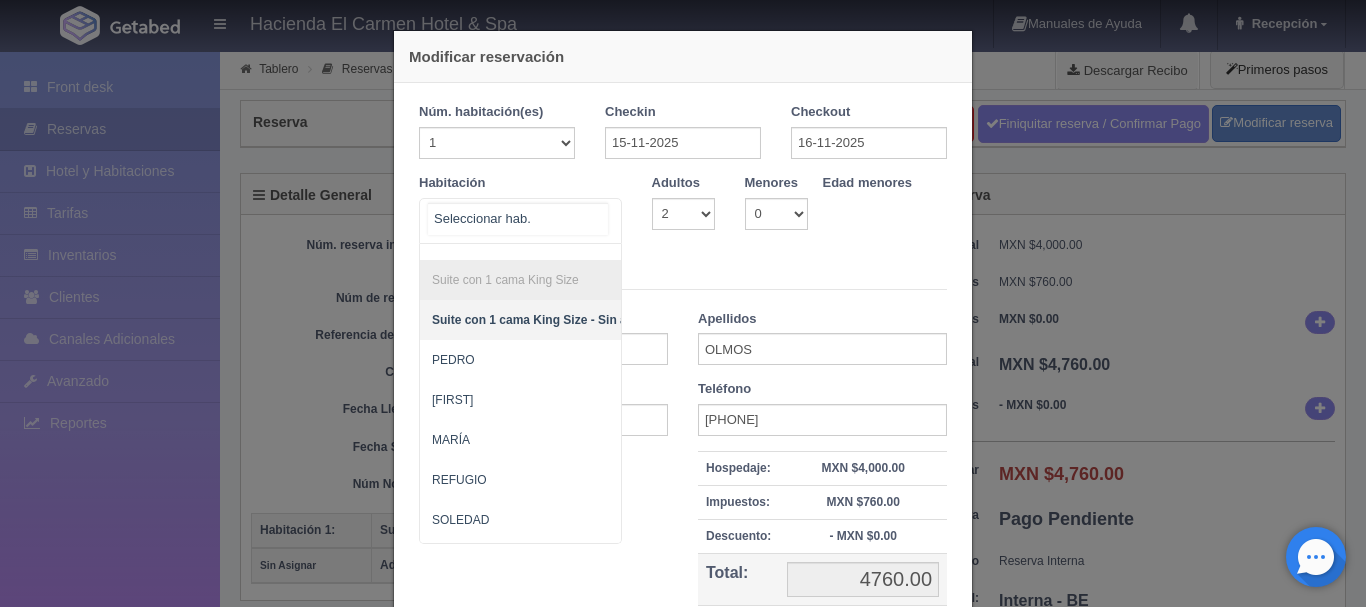 scroll, scrollTop: 1027, scrollLeft: 0, axis: vertical 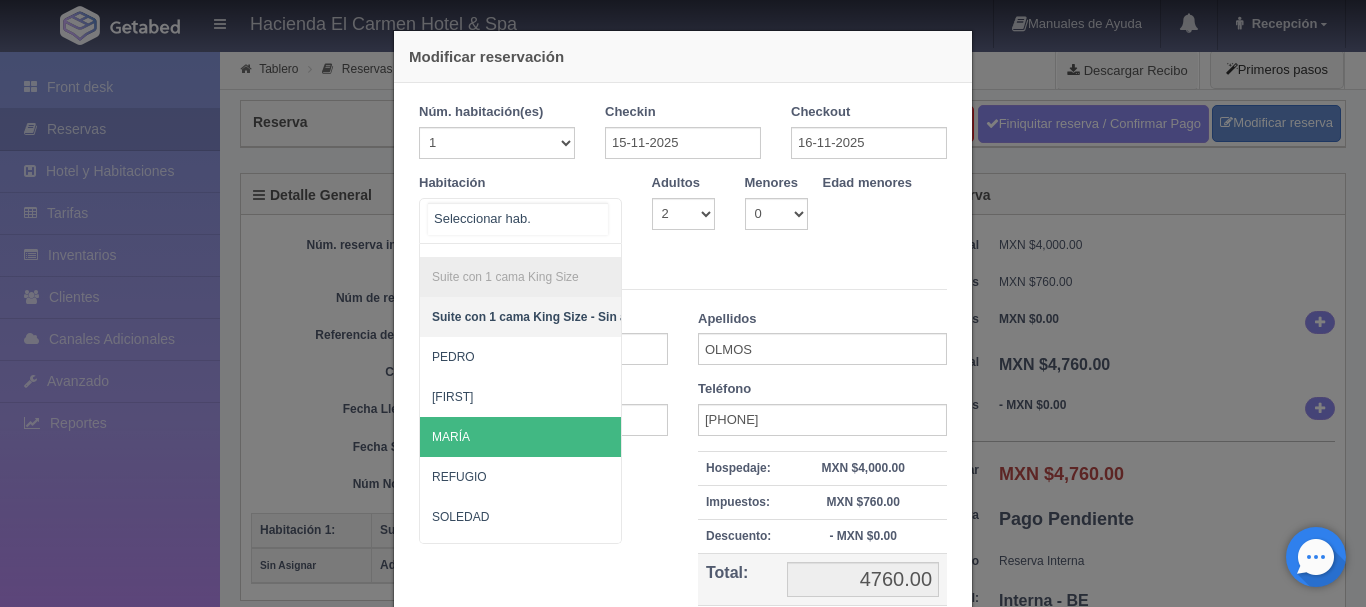 click on "MARÍA" at bounding box center [617, 437] 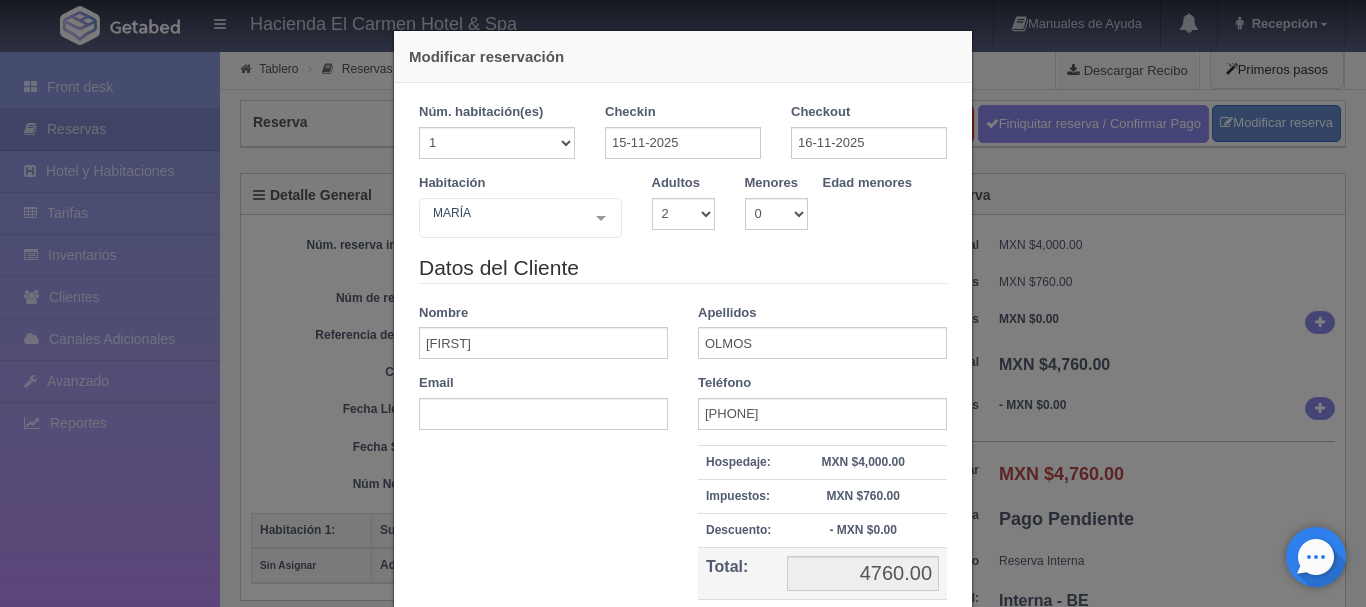 type 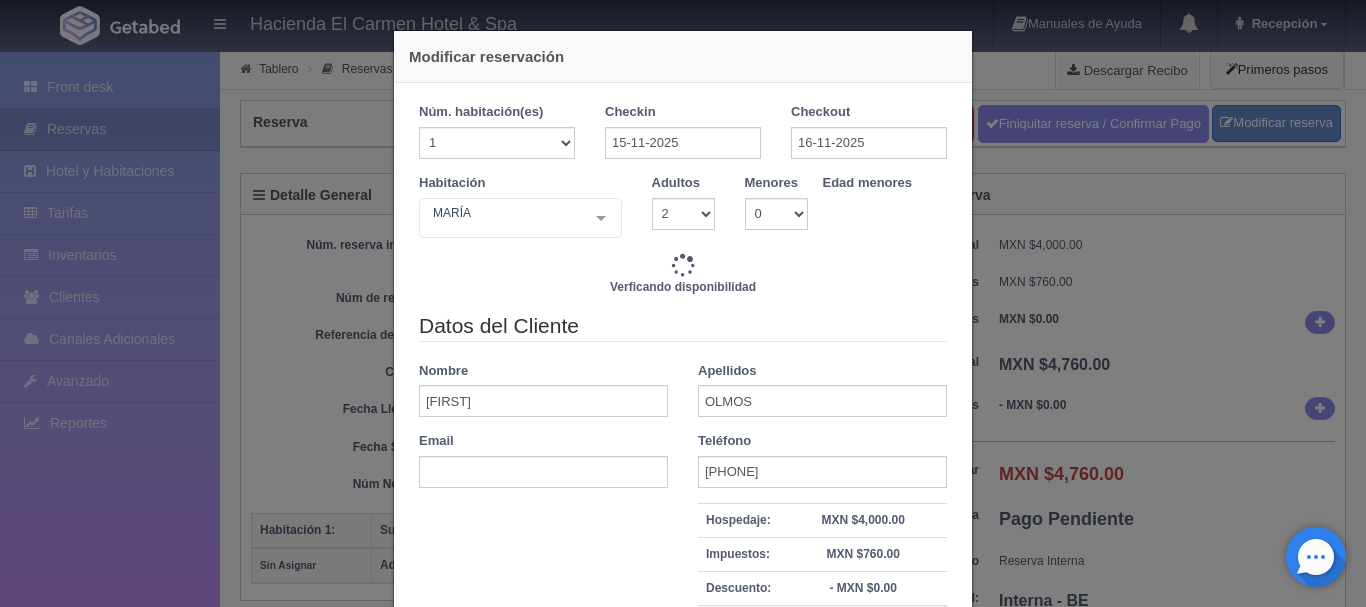 type on "4760.00" 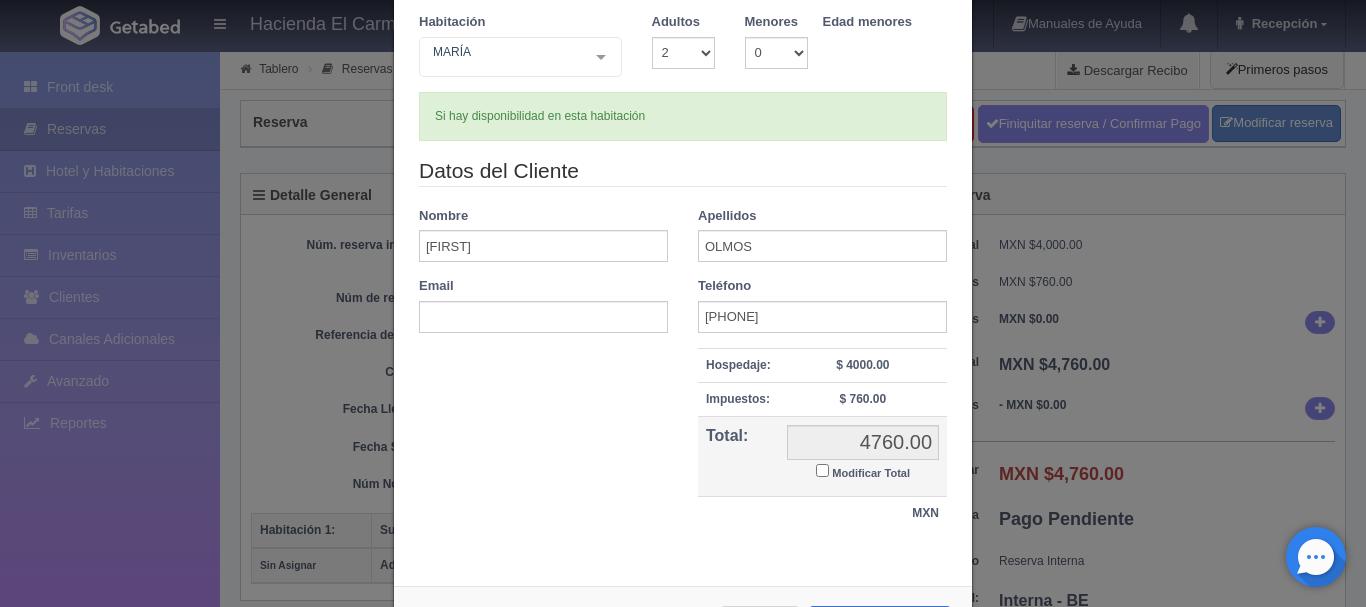 scroll, scrollTop: 243, scrollLeft: 0, axis: vertical 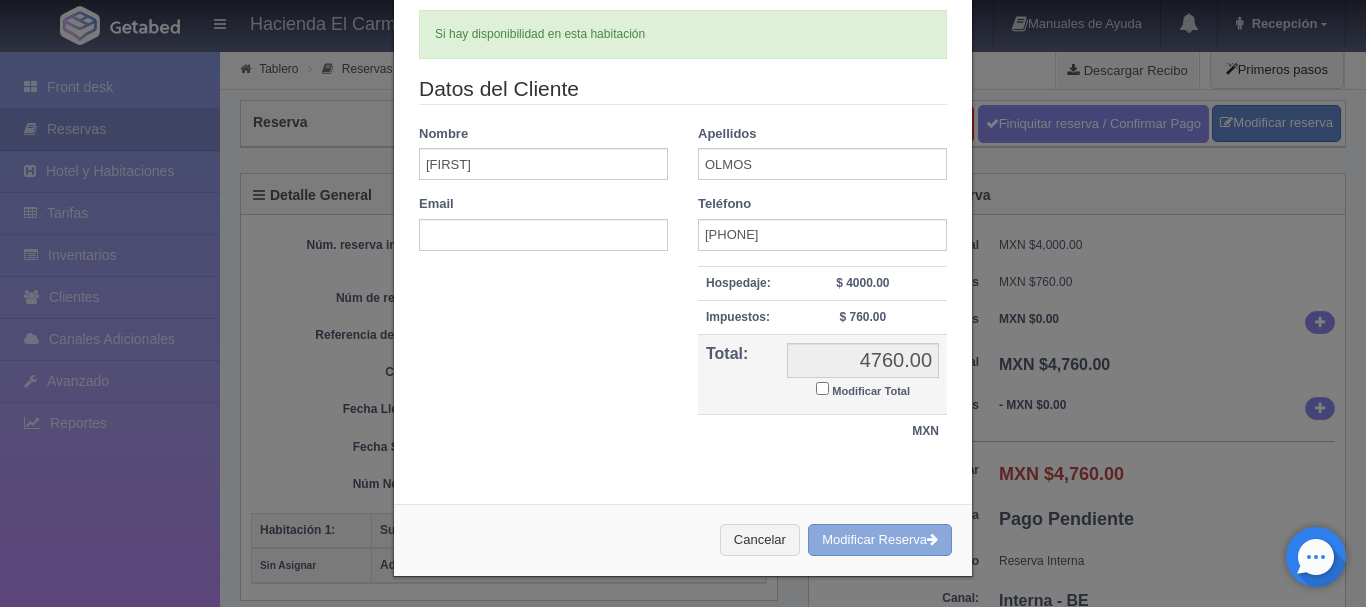 click on "Modificar Reserva" at bounding box center [880, 540] 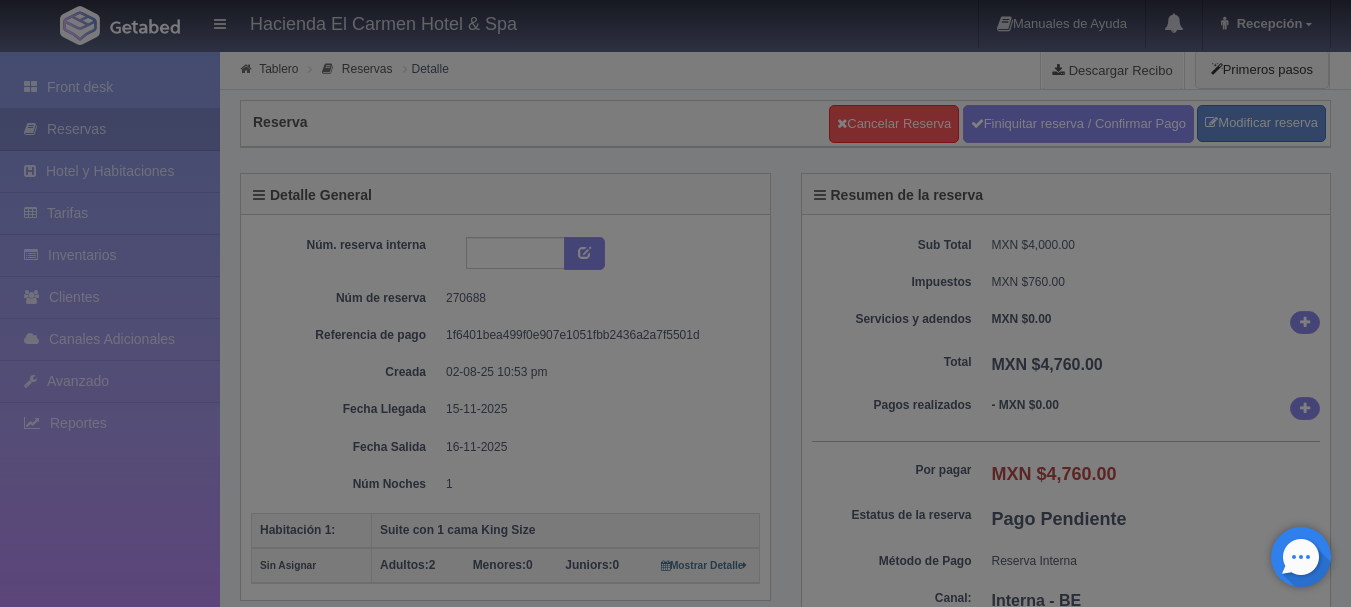 scroll, scrollTop: 0, scrollLeft: 0, axis: both 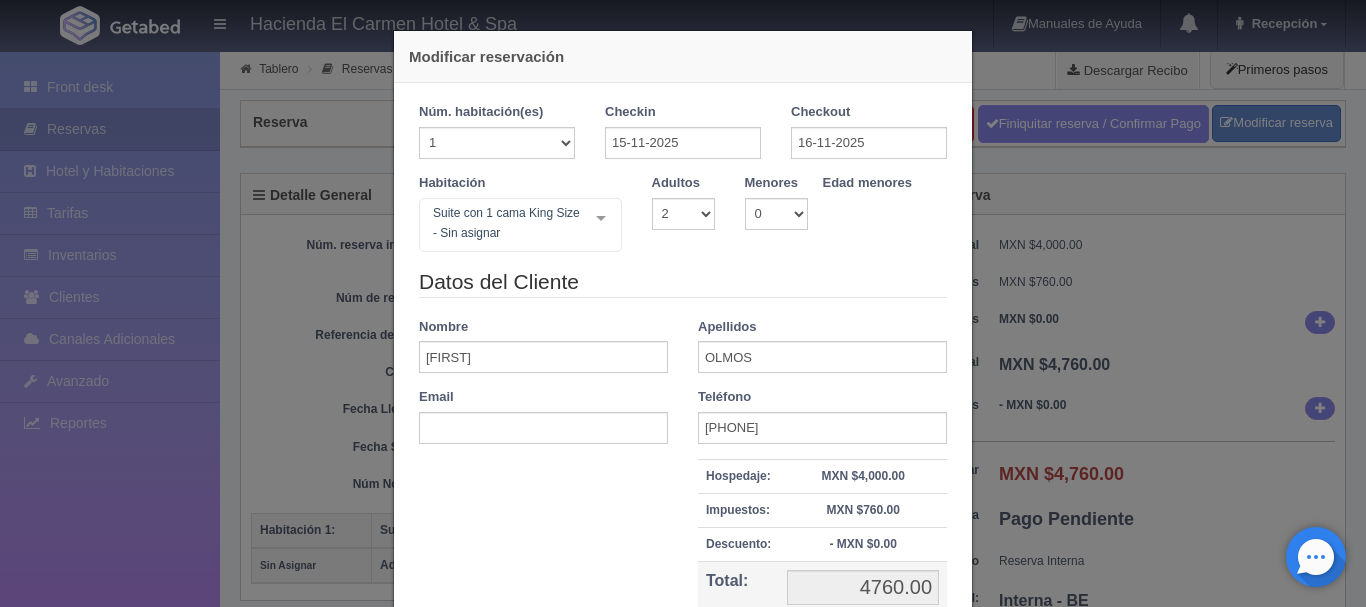 click on "Modificar reservación     Núm. habitación(es)   1   2   3   4   5   6   7   8   9   10   11   12   13   14   15   16   17   18   19   20   Checkin   15-11-2025   Checkout   16-11-2025     Habitación              Suite con 1 cama King Size - Sin asignar           Suite con 2 camas matrimoniales-No apta para menores Suite con 2 camas matrimoniales-No apta para menores - Sin asignar   [FIRST]   [FIRST]   [FIRST]   [FIRST]   [FIRST]     Master Suite Master Suite - Sin asignar   [FIRST]   [FIRST]   [FIRST]   [FIRST]   [FIRST]   [FIRST]     Grand Master Suite Grand Master Suite - Sin asignar   [FIRST]   [FIRST]   [FIRST]     Azul Azul - Sin asignar   AZUL     Taberna Taberna - Sin asignar   TABERNA     Suite con 1 cama King Size Suite con 1 cama King Size - Sin asignar   [FIRST]   [FIRST]   [FIRST]   [FIRST]   [FIRST]   [FIRST]   [FIRST]   [FIRST]   [FIRST]     Suite con 2 Camas matrimoniales, apta para menores Suite con 2 Camas matrimoniales, apta para menores - Sin asignar   [FIRST]   [FIRST]   [FIRST]   [FIRST]   [FIRST]   [FIRST]   [FIRST]   [FIRST]   [FIRST]" at bounding box center (683, 303) 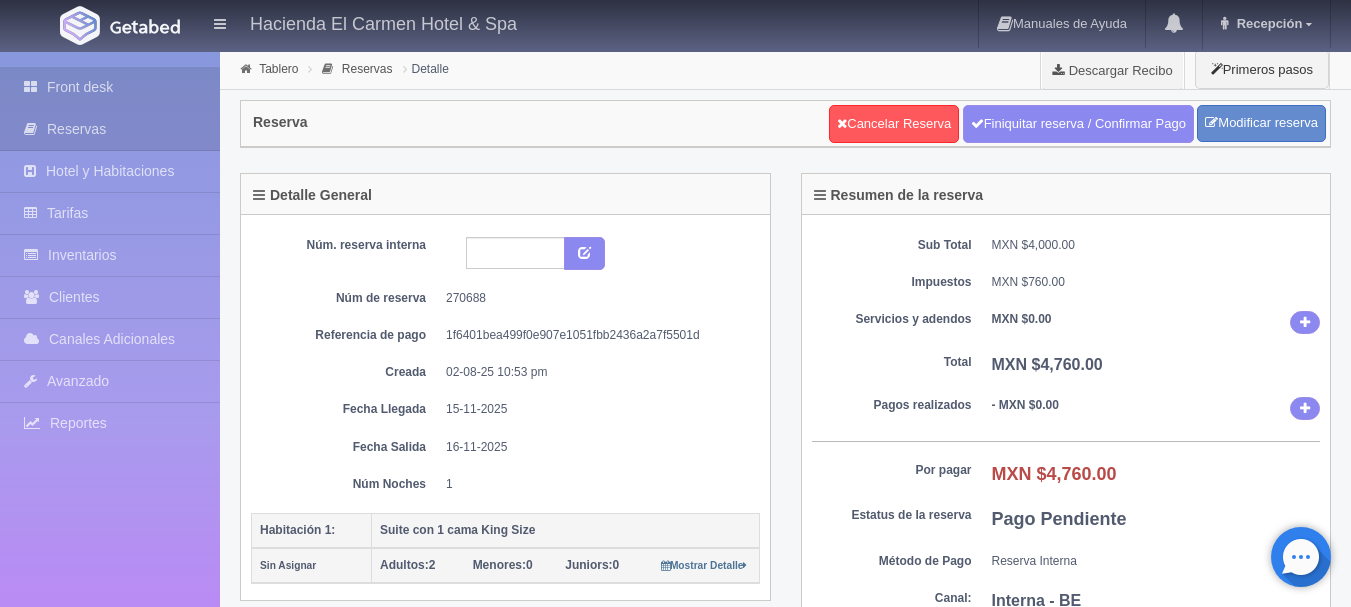 click on "Front desk" at bounding box center (110, 87) 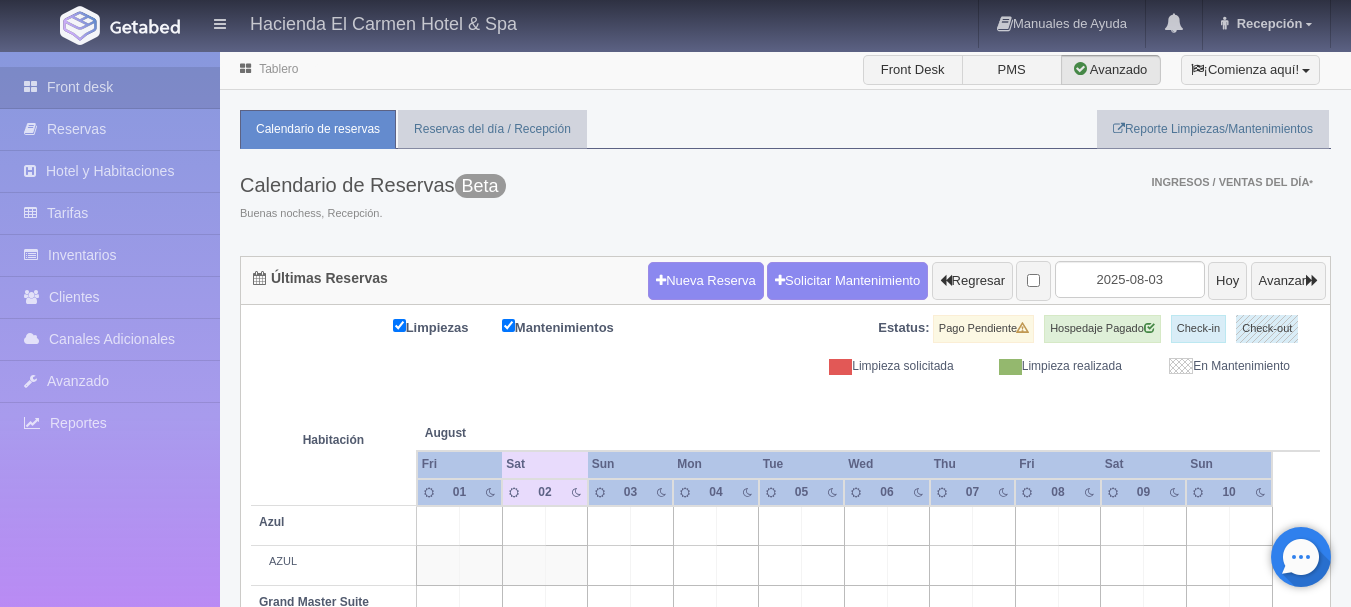 scroll, scrollTop: 0, scrollLeft: 0, axis: both 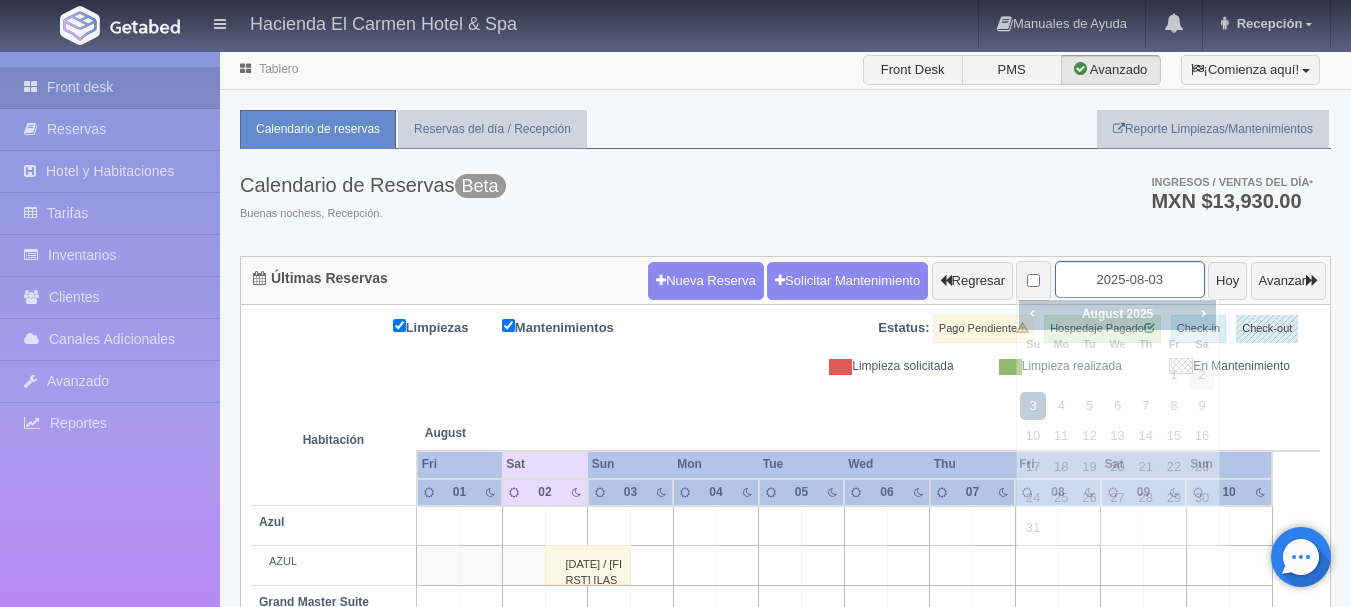 click on "2025-08-03" at bounding box center (1130, 279) 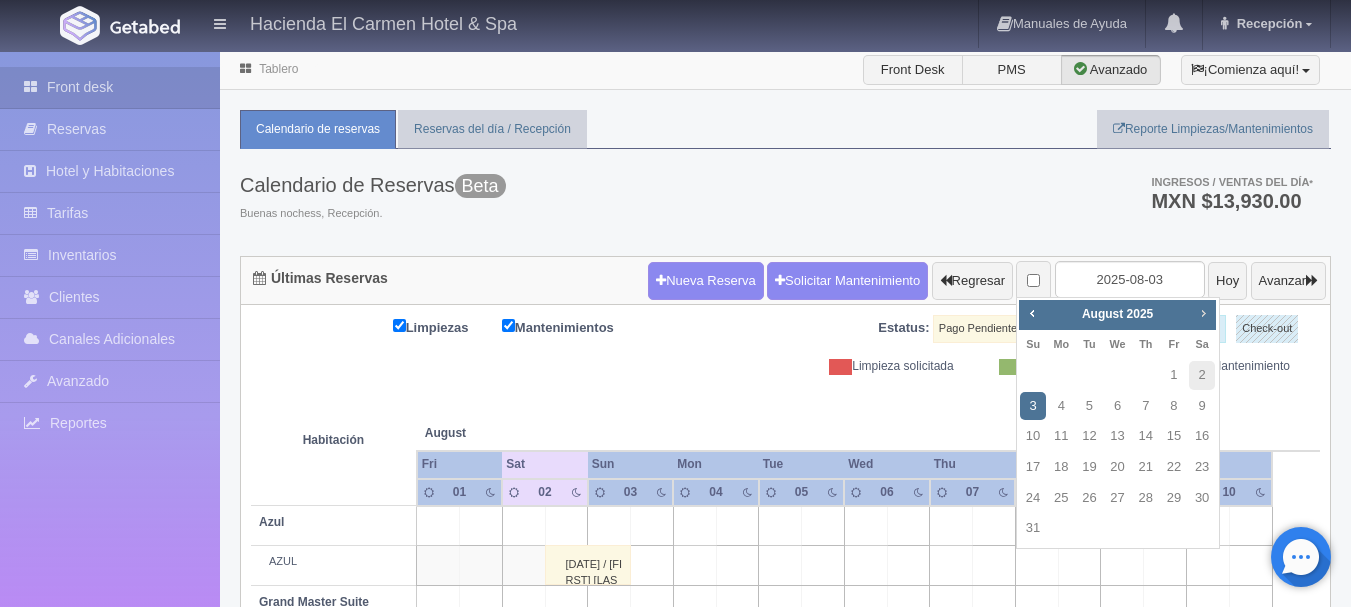click on "Next" at bounding box center (1203, 313) 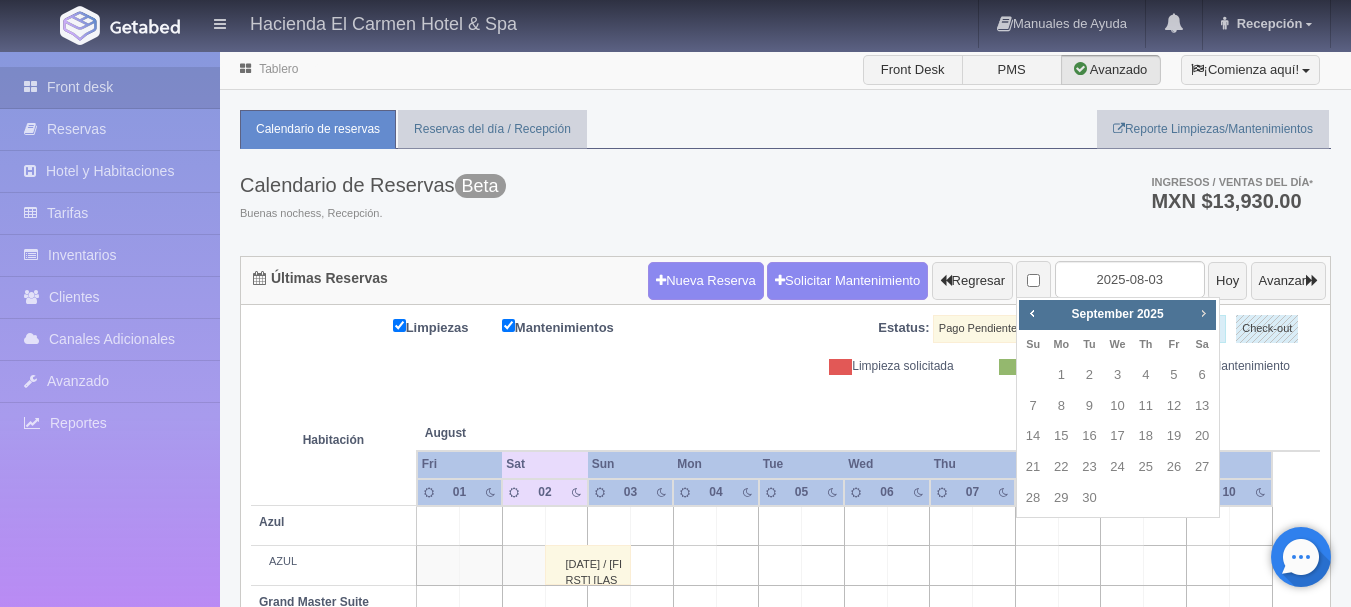 click on "Next" at bounding box center (1203, 313) 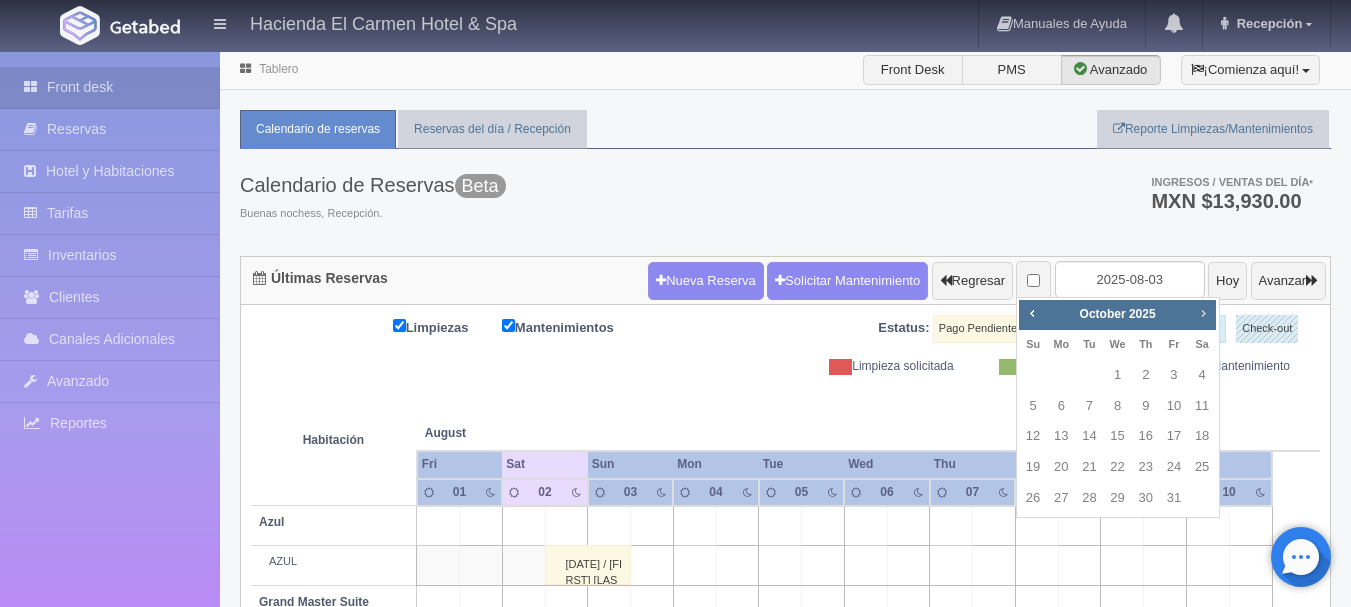 click on "Next" at bounding box center (1203, 313) 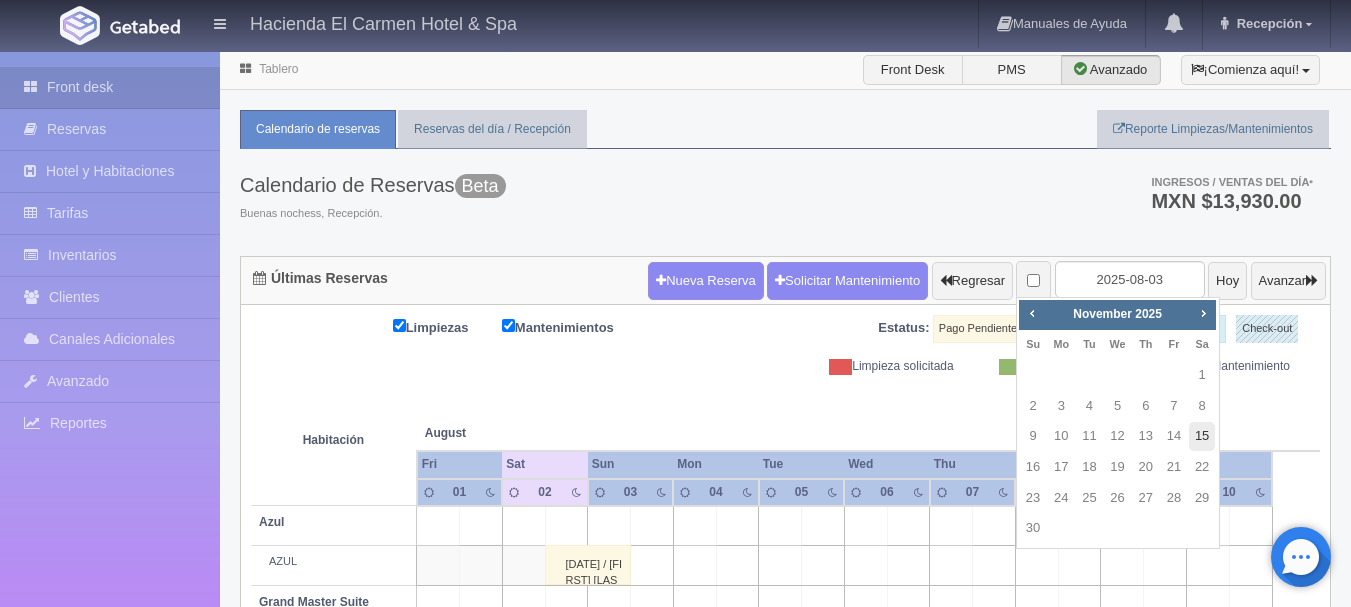 click on "15" at bounding box center (1202, 436) 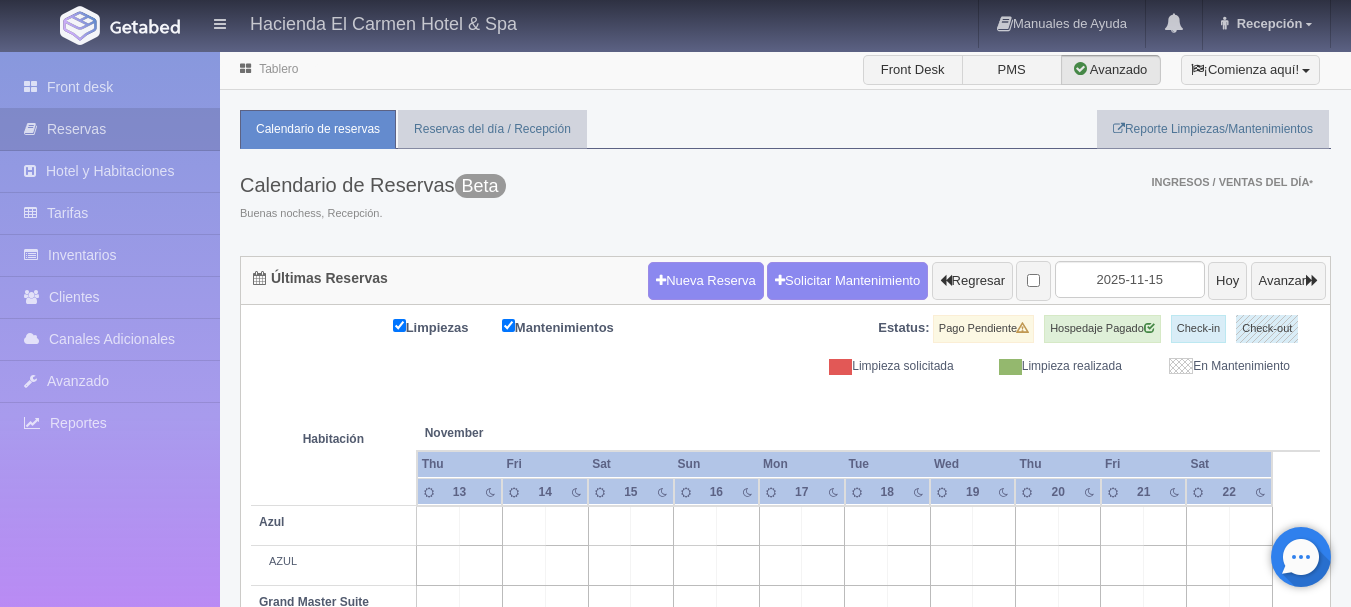 scroll, scrollTop: 0, scrollLeft: 0, axis: both 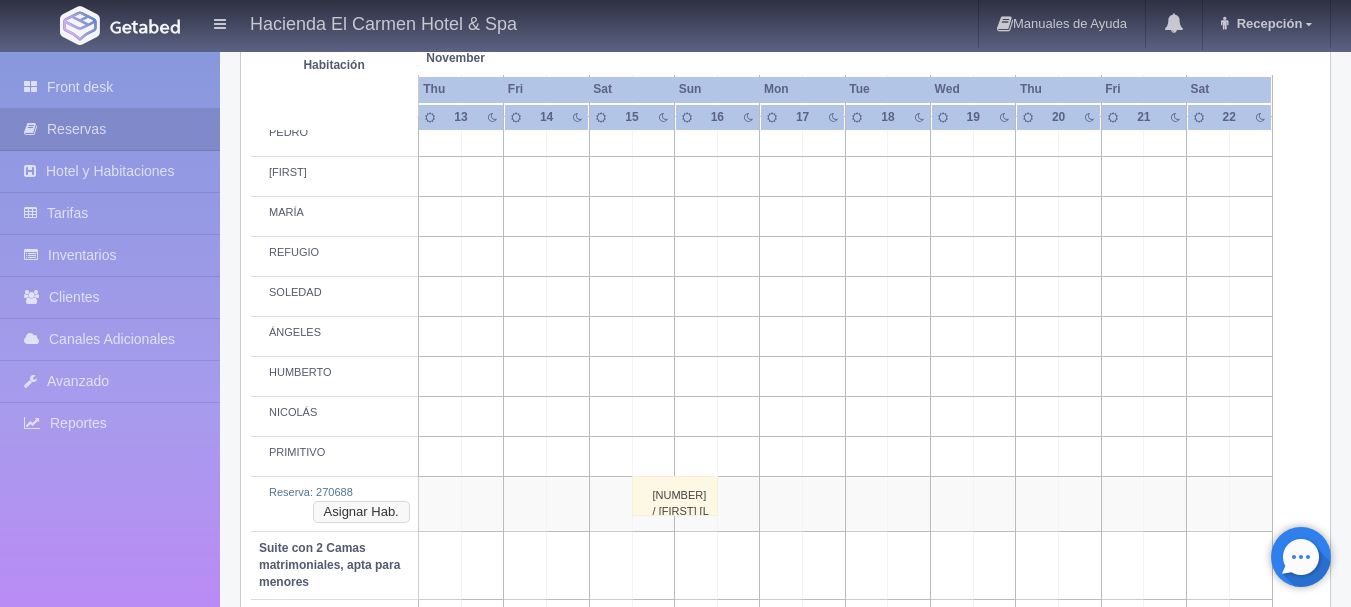 click on "Asignar Hab." at bounding box center (361, 512) 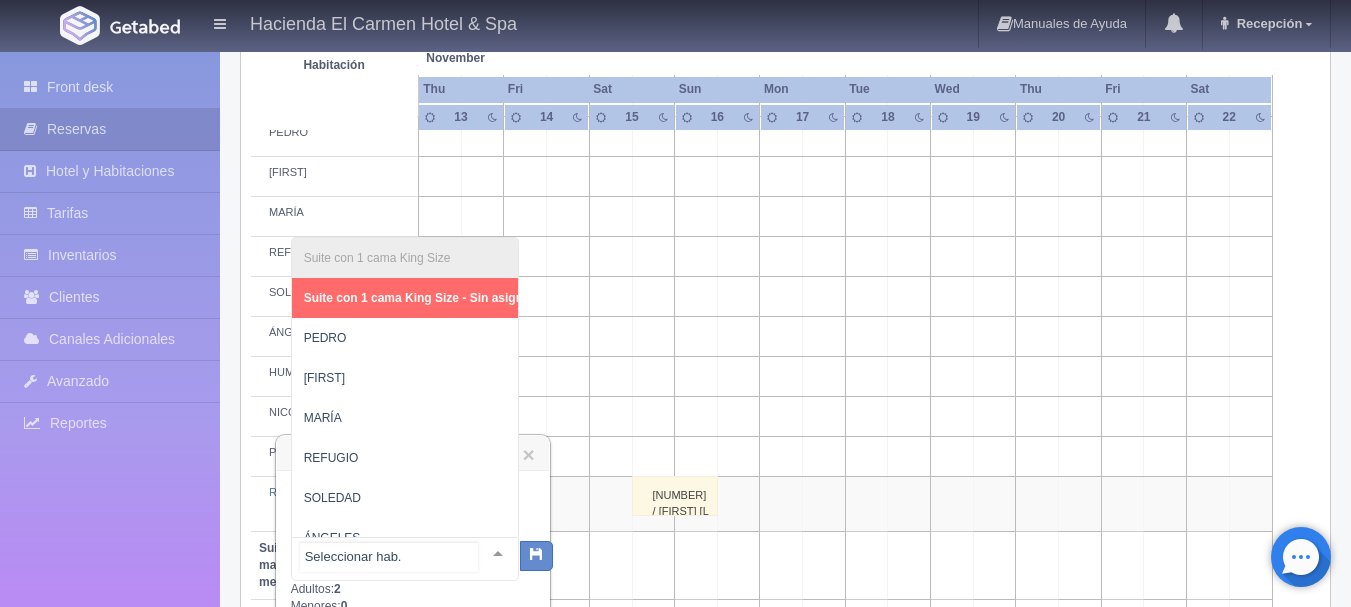 click on "Suite con 1 cama King Size Suite con 1 cama King Size - Sin asignar   PEDRO   MANUEL   MARÍA   REFUGIO   SOLEDAD   ÁNGELES   HUMBERTO   NICOLÁS   PRIMITIVO     No elements found. Consider changing the search query.   List is empty." at bounding box center (405, 559) 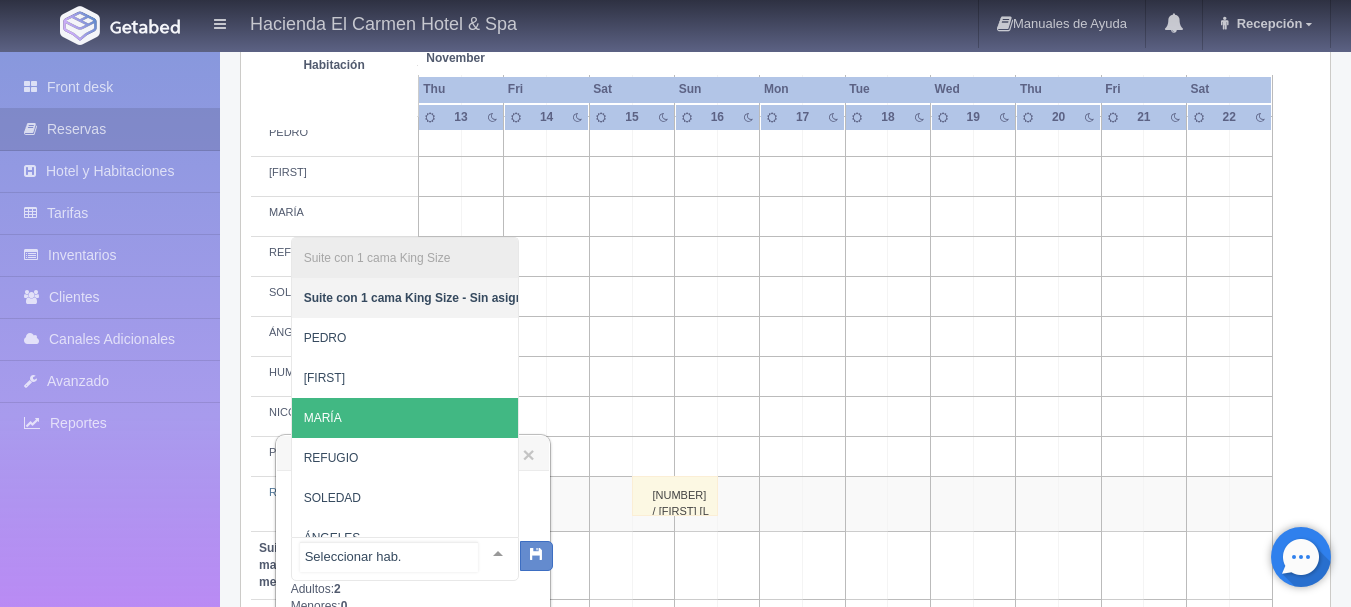 click on "MARÍA" at bounding box center [419, 418] 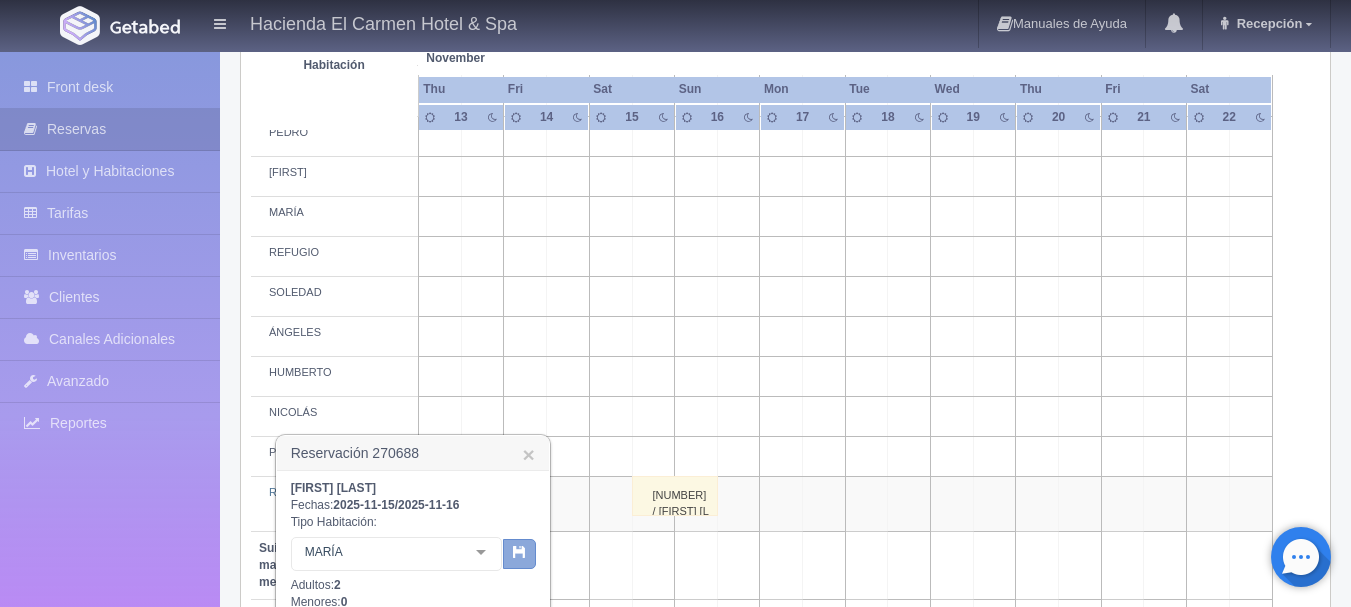 click at bounding box center [519, 554] 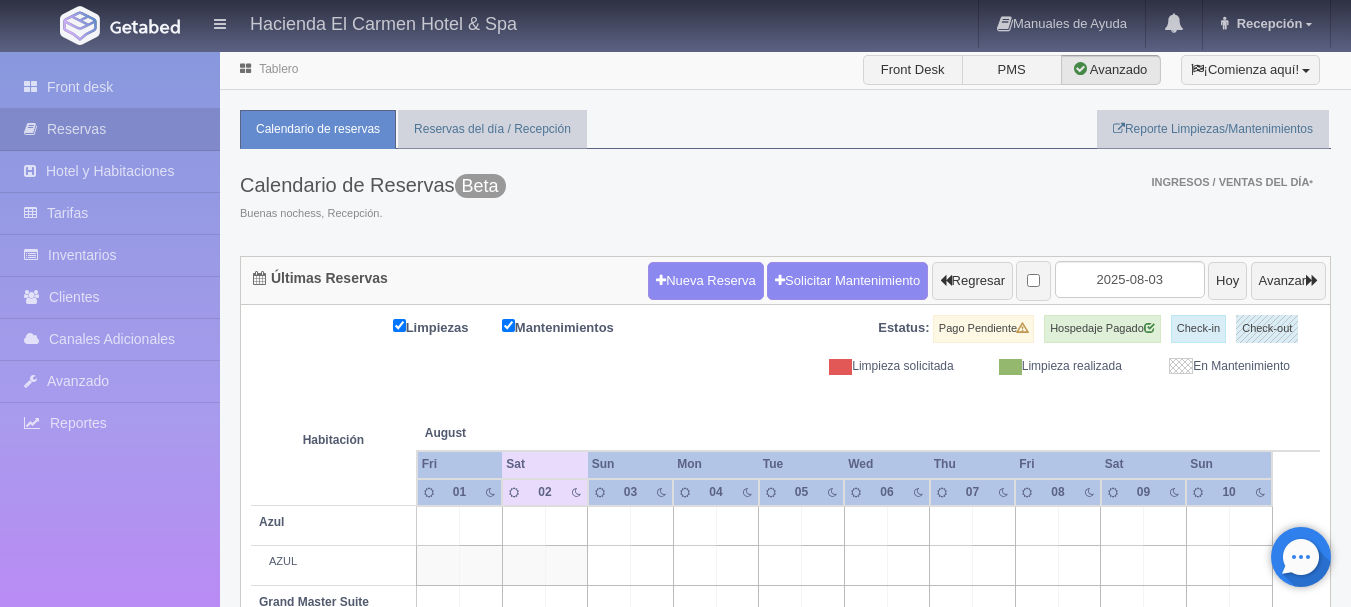 scroll, scrollTop: 149, scrollLeft: 0, axis: vertical 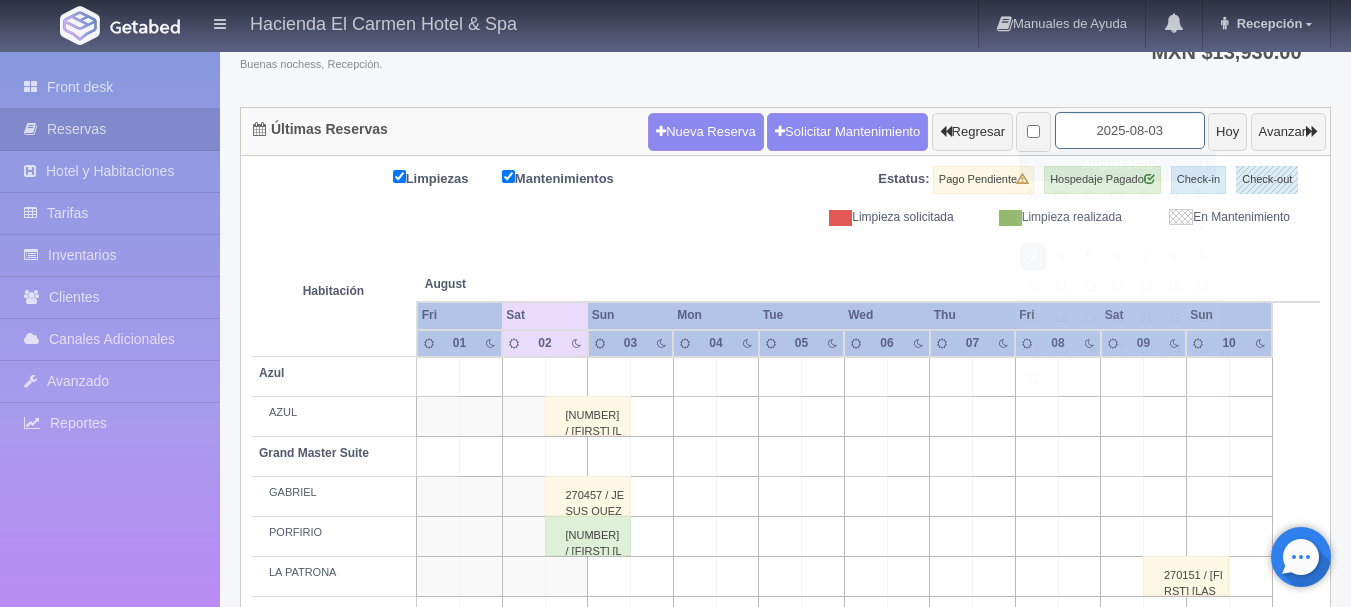 click on "2025-08-03" at bounding box center (1130, 130) 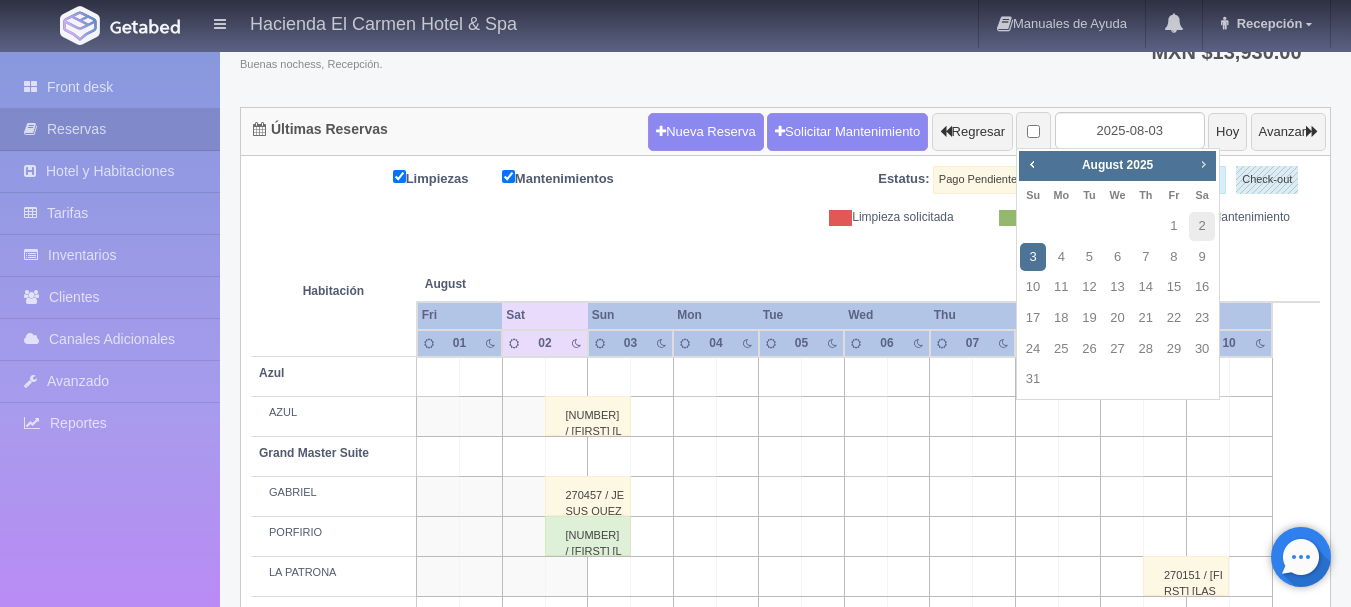 click on "Next" at bounding box center (1203, 164) 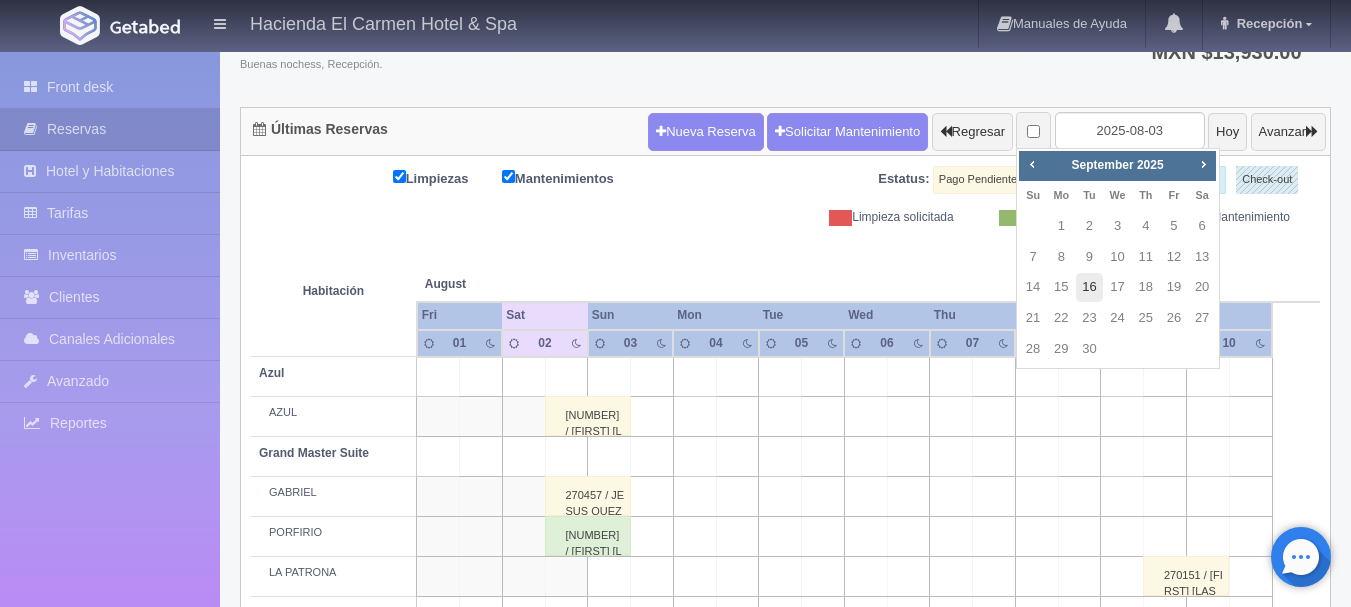click on "16" at bounding box center (1089, 287) 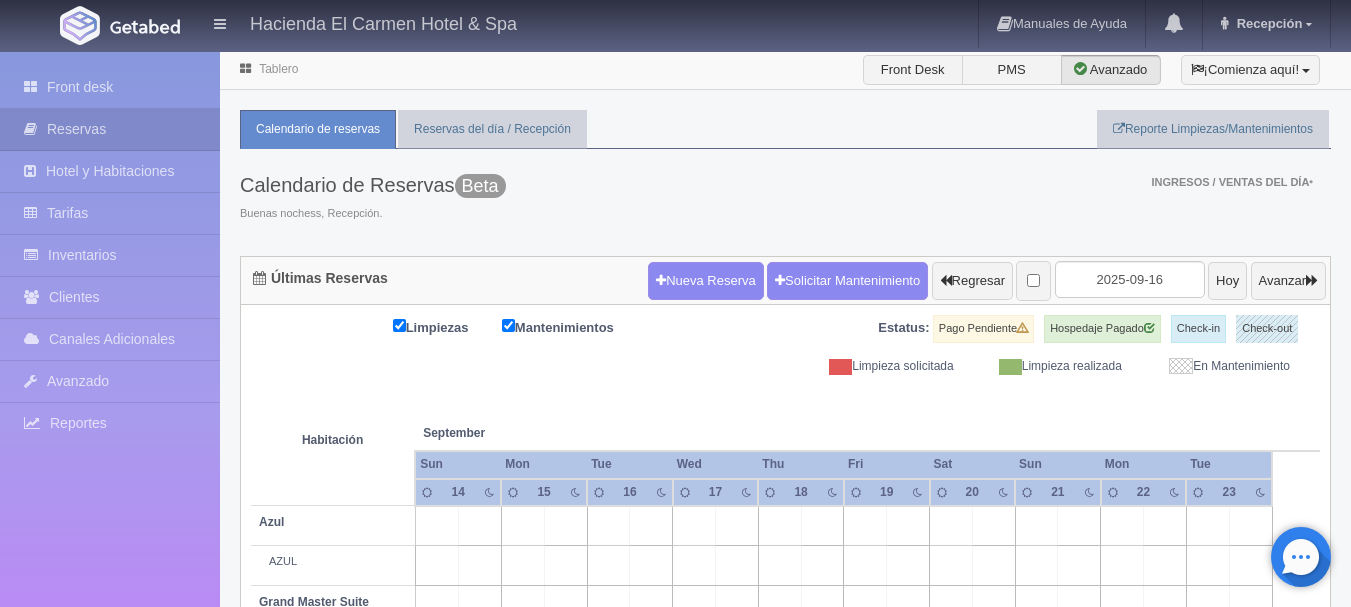 scroll, scrollTop: 0, scrollLeft: 0, axis: both 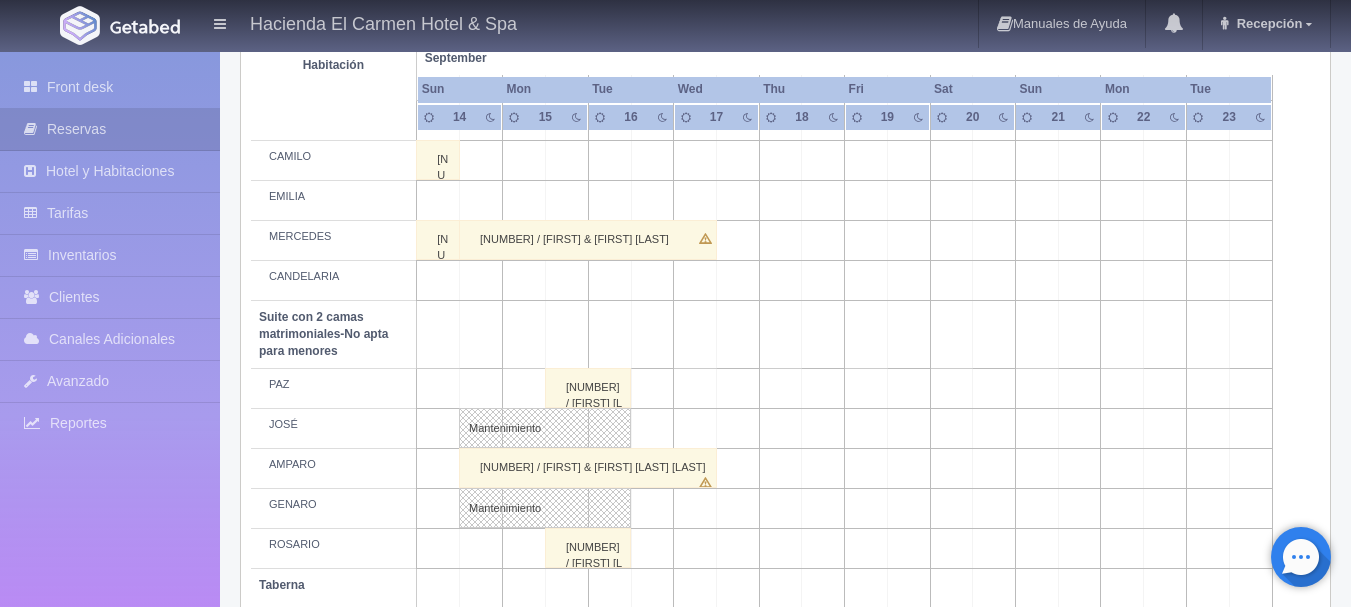 click on "[NUMBER] / [FIRST] [LAST]" at bounding box center (588, 388) 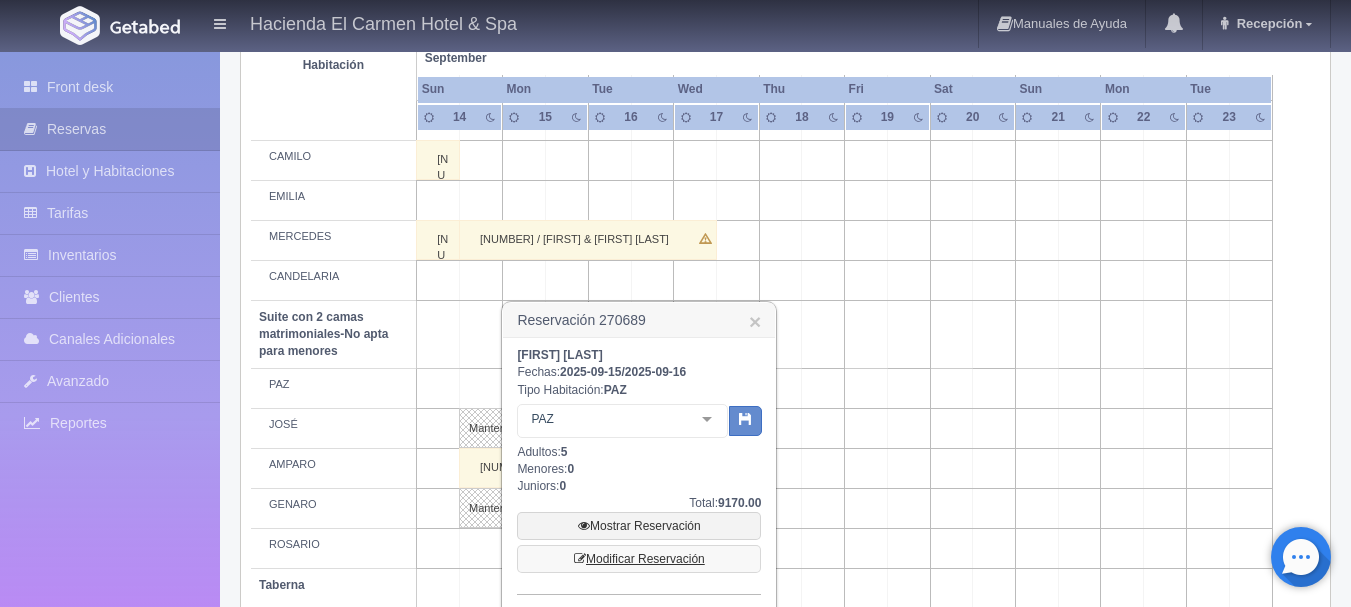 click on "Modificar Reservación" at bounding box center (639, 559) 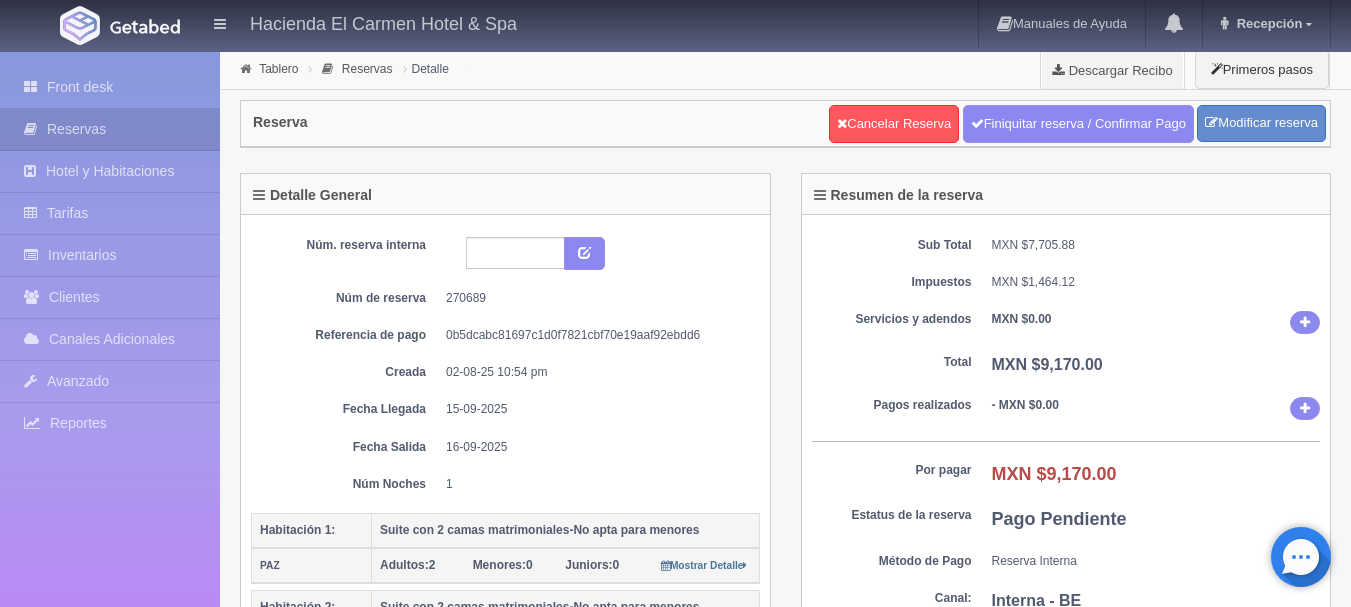 select on "2" 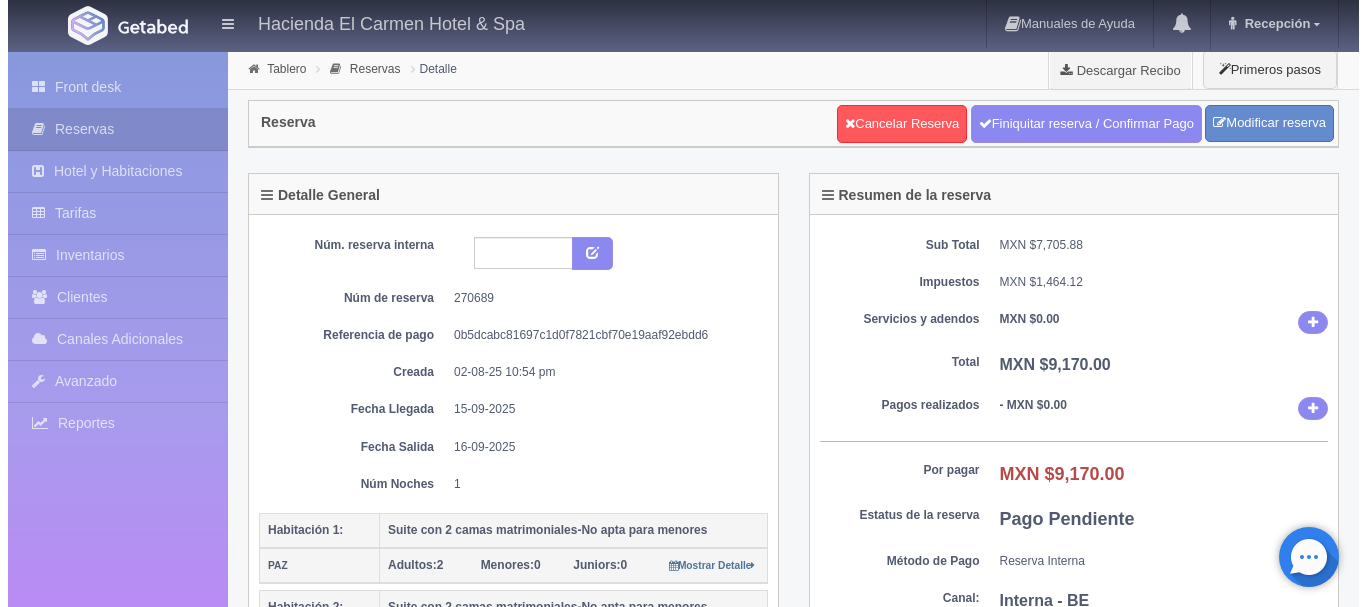 scroll, scrollTop: 0, scrollLeft: 0, axis: both 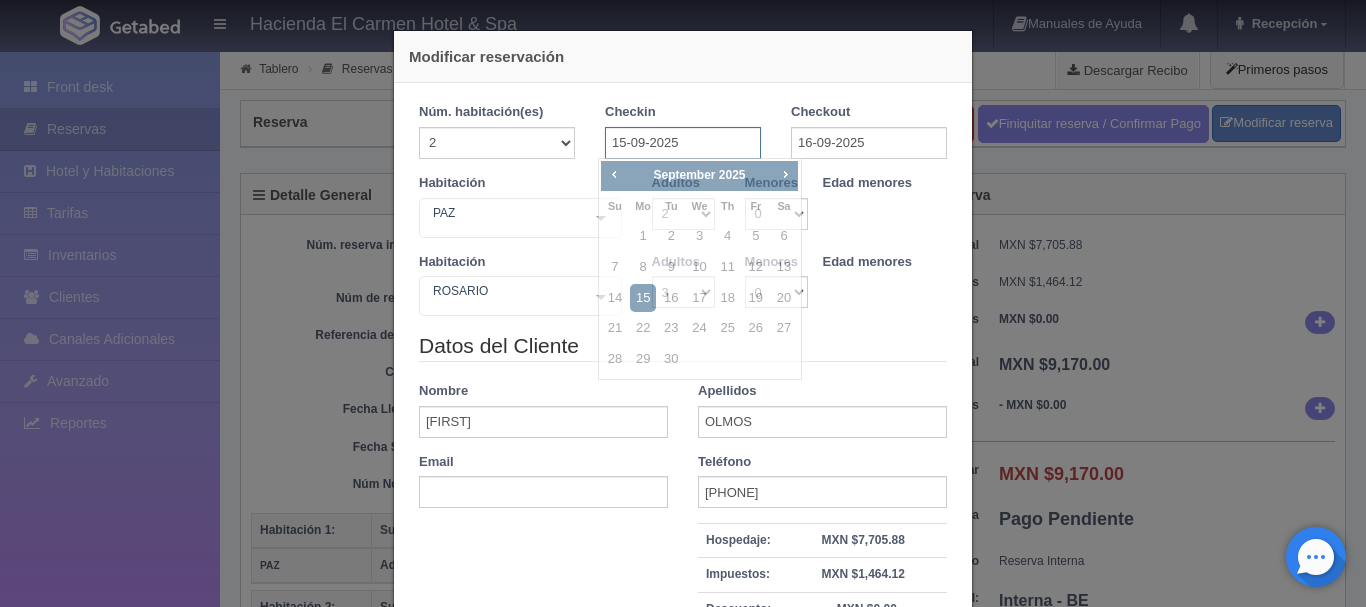 click on "15-09-2025" at bounding box center [683, 143] 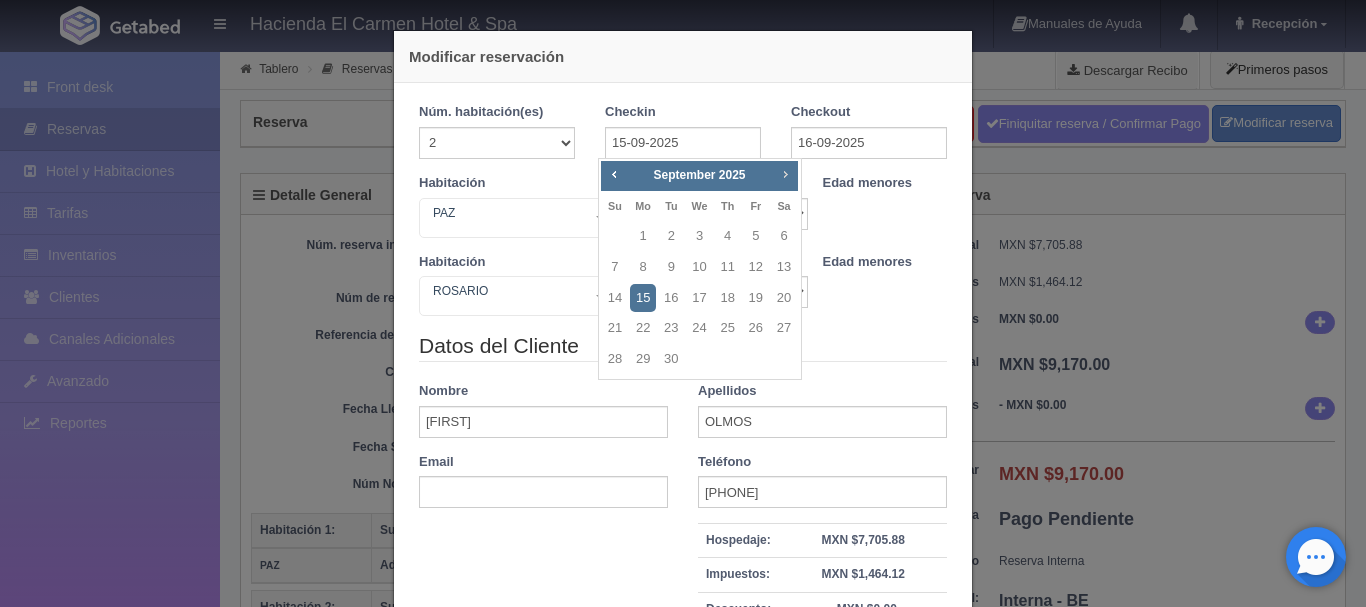 click on "Next" at bounding box center (785, 174) 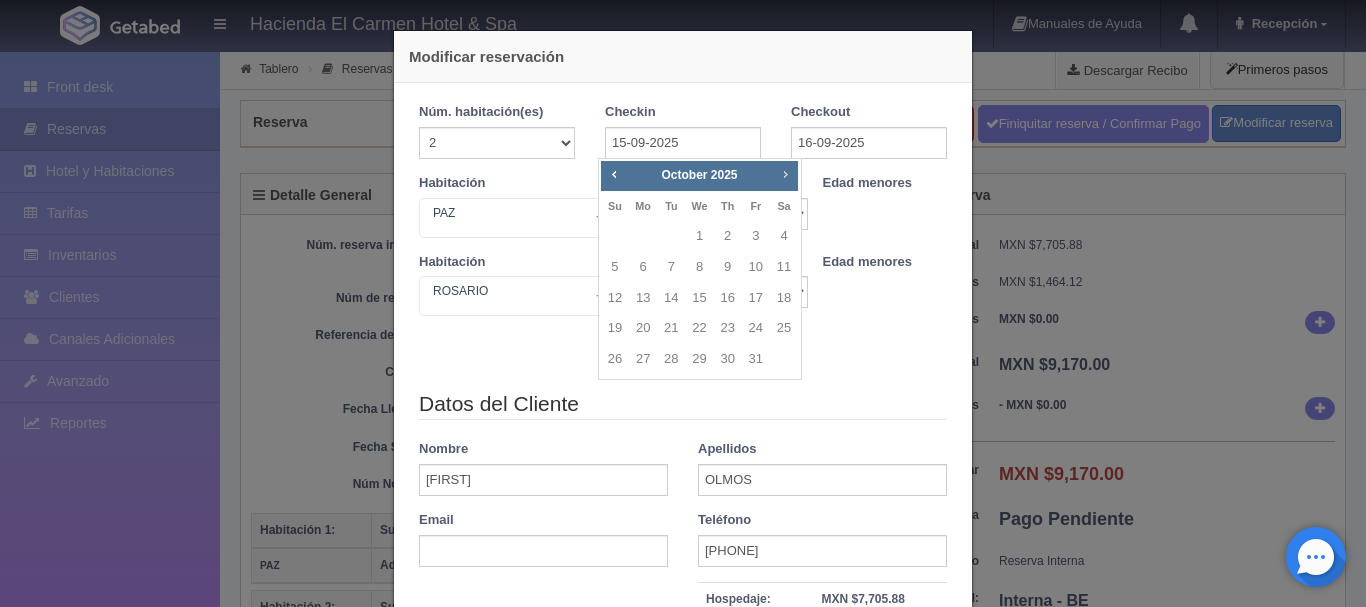click on "Next" at bounding box center [785, 174] 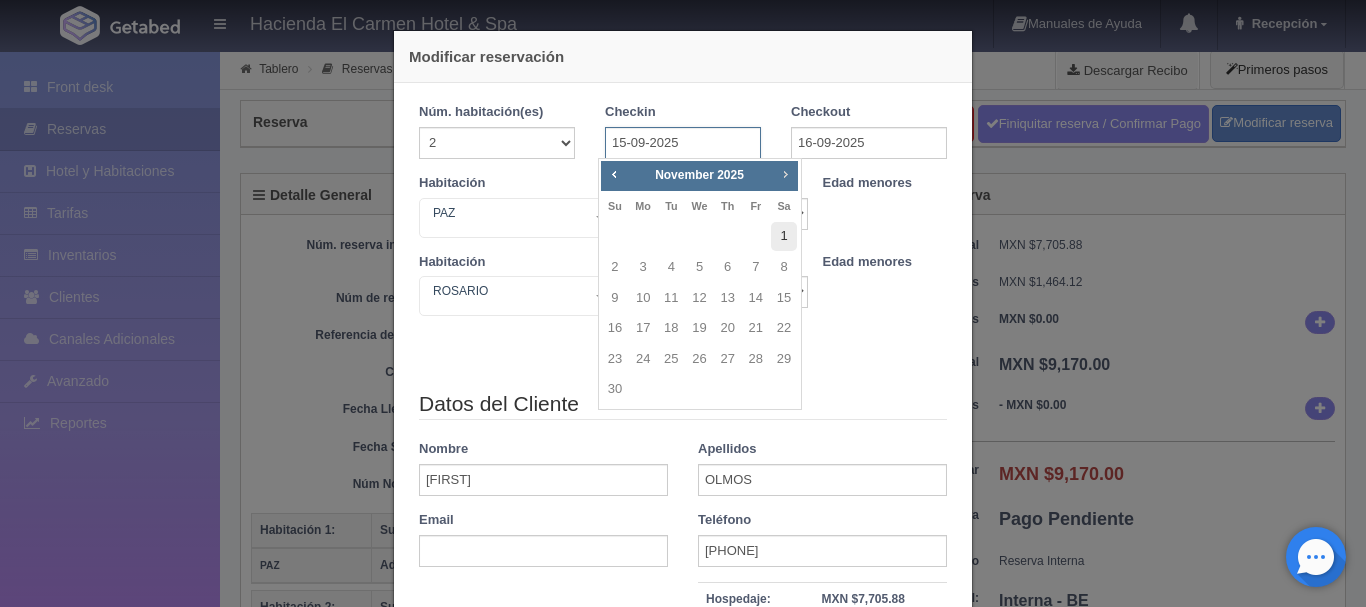 type on "9170.00" 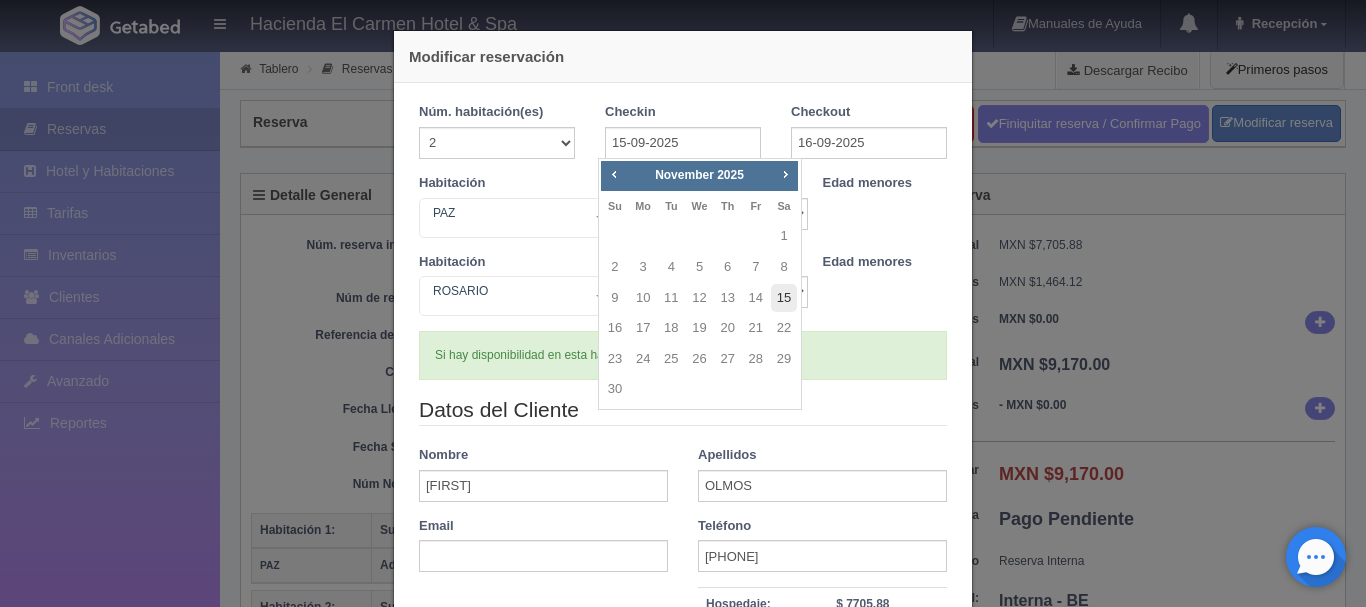 click on "15" at bounding box center [784, 298] 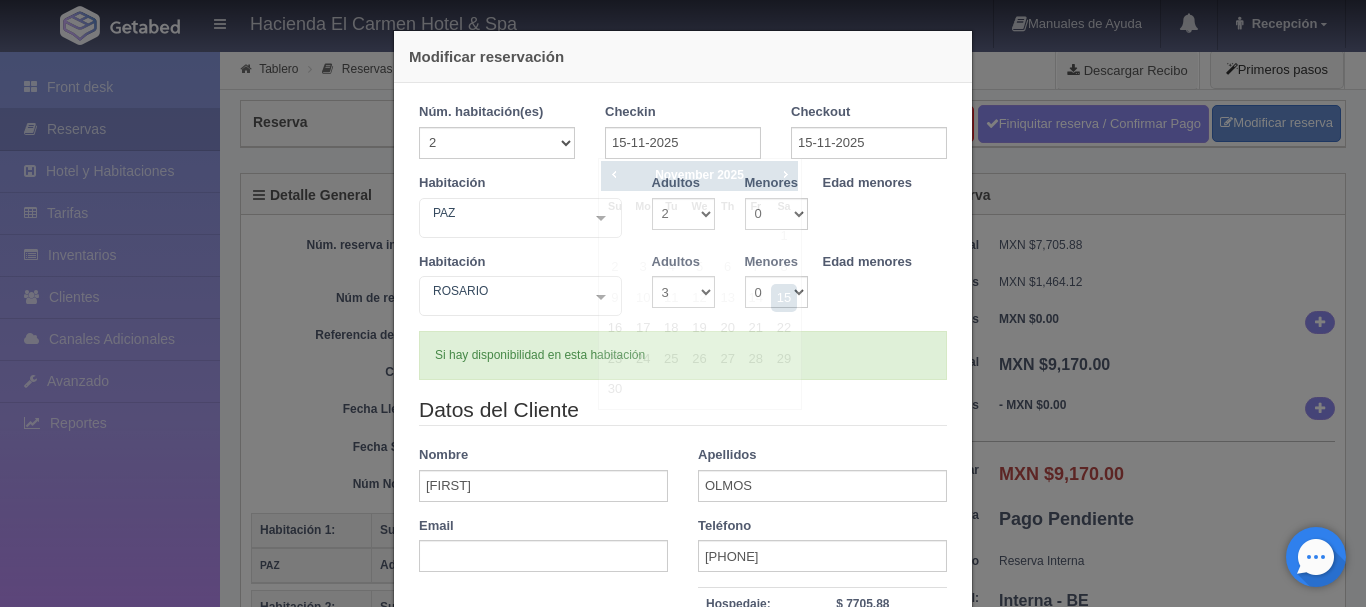 type 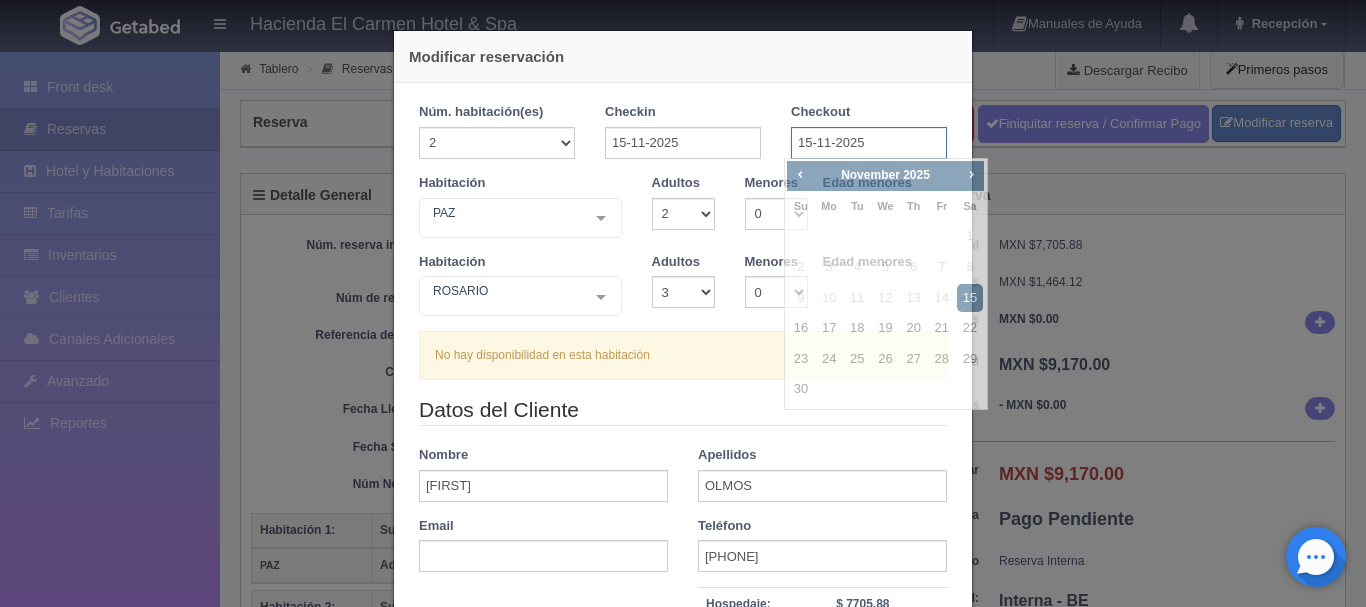 click on "15-11-2025" at bounding box center [869, 143] 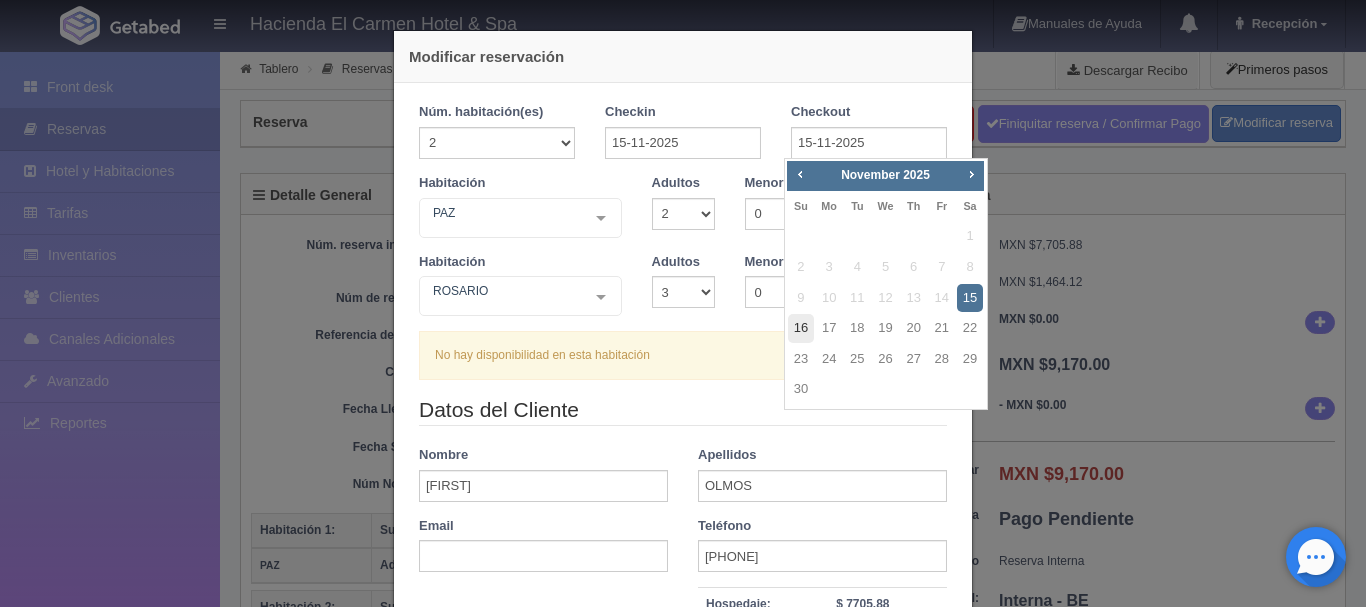 click on "16" at bounding box center (801, 328) 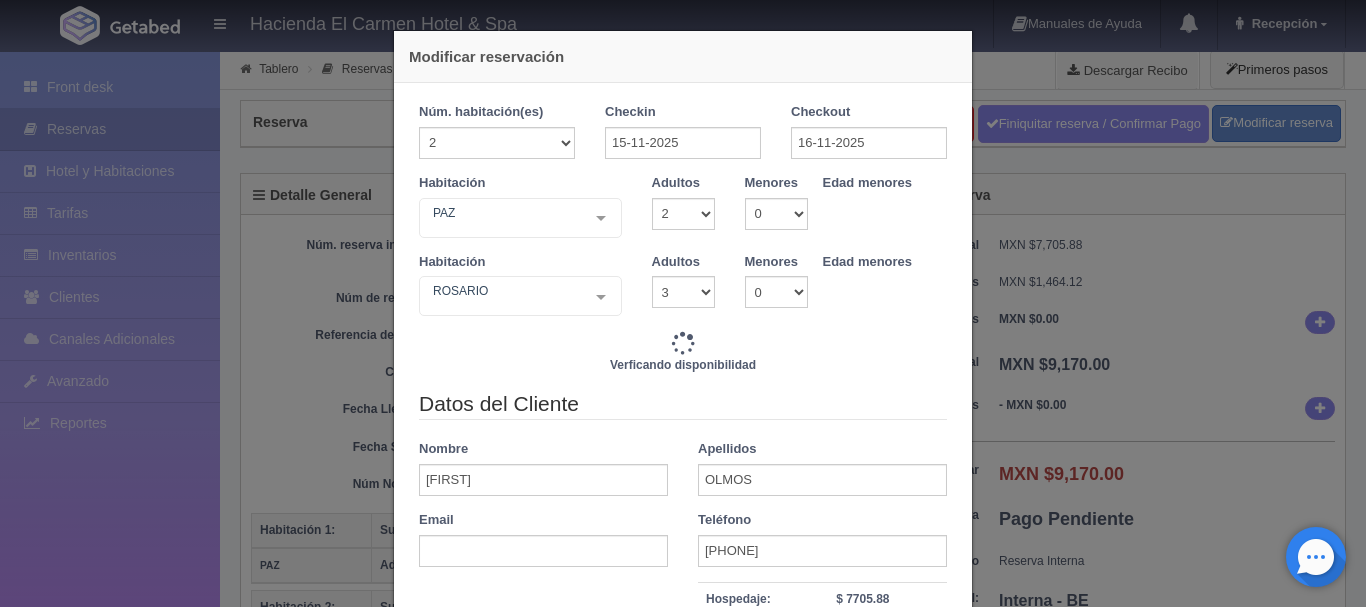 type on "10970.00" 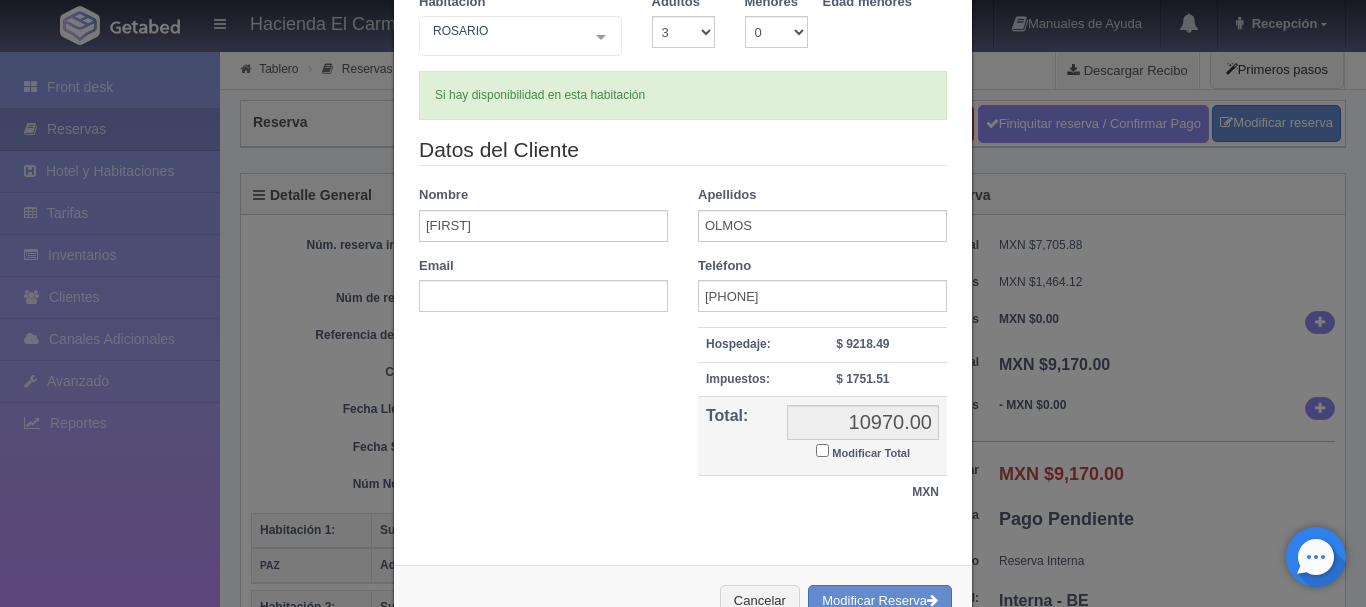 scroll, scrollTop: 322, scrollLeft: 0, axis: vertical 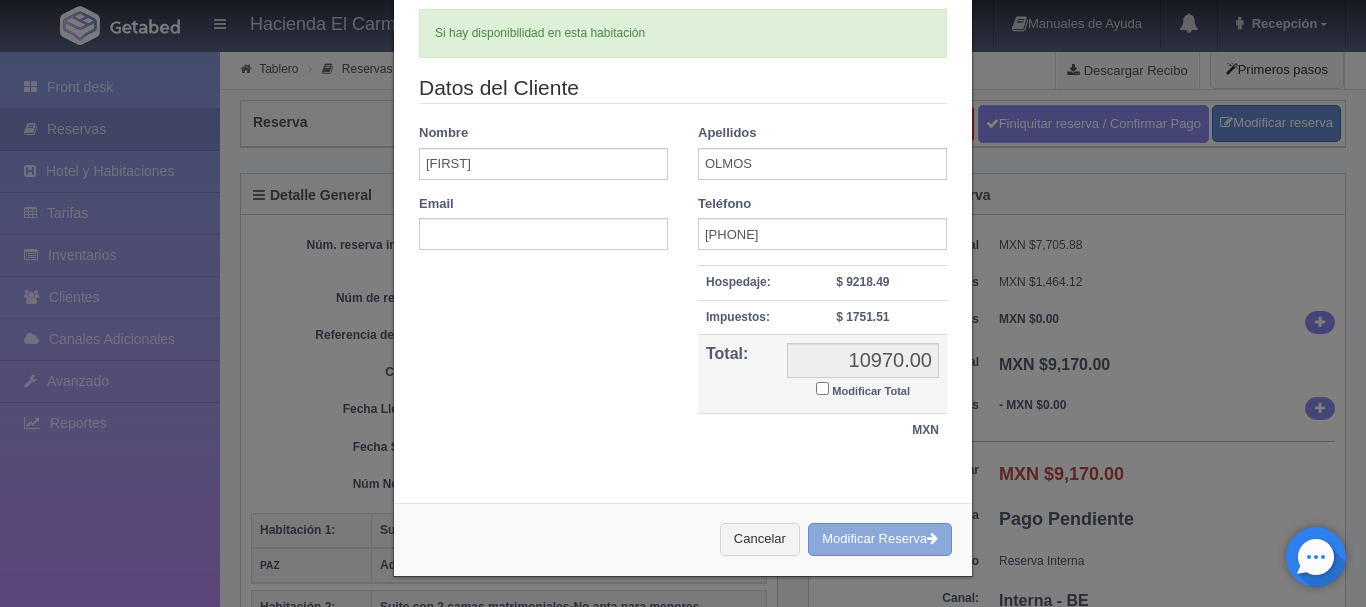 click on "Modificar Reserva" at bounding box center [880, 539] 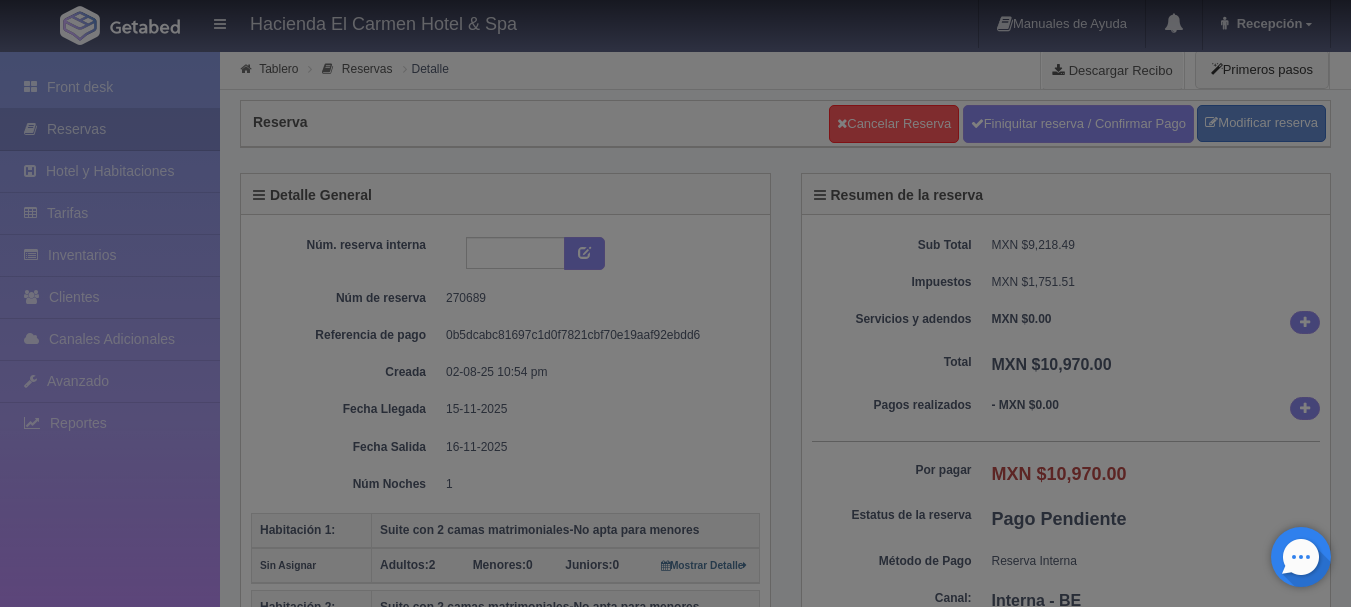 scroll, scrollTop: 0, scrollLeft: 0, axis: both 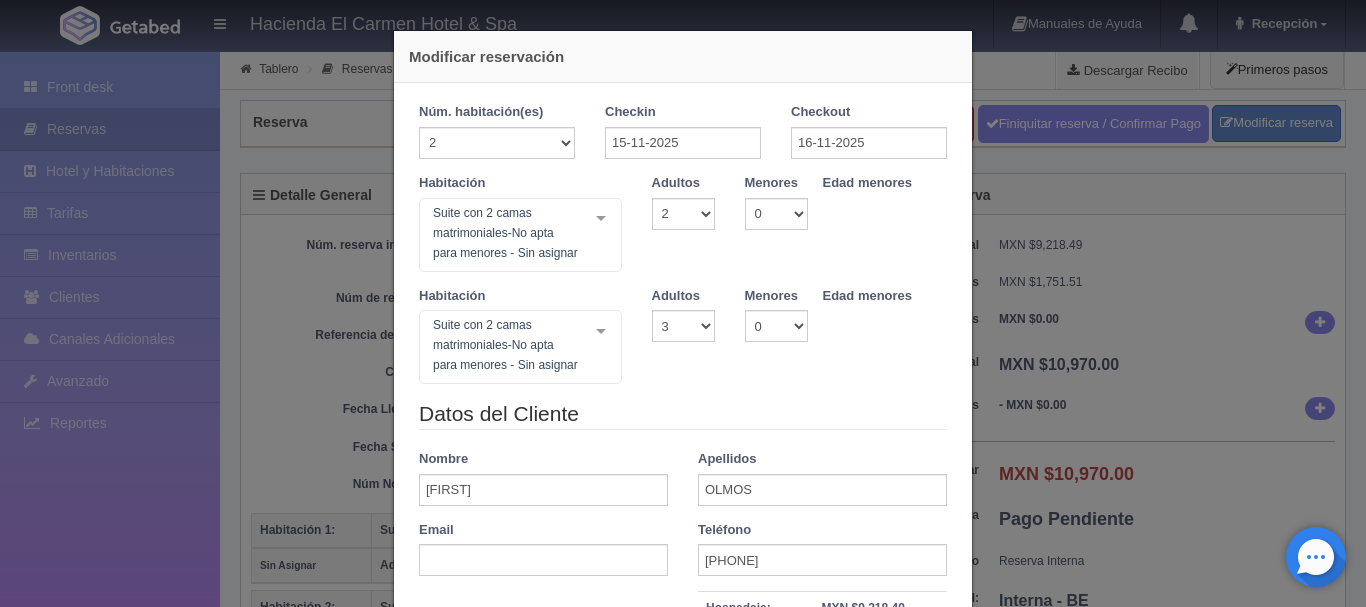 click on "Modificar reservación     Núm. habitación(es)   1   2   3   4   5   6   7   8   9   10   11   12   13   14   15   16   17   18   19   20   Checkin   15-11-2025   Checkout   16-11-2025     Habitación              Suite con 2 camas matrimoniales-No apta para menores - Sin asignar           Suite con 2 camas matrimoniales-No apta para menores Suite con 2 camas matrimoniales-No apta para menores - Sin asignar   PAZ   JOSÉ   AMPARO   GENARO   ROSARIO     Master Suite Master Suite - Sin asignar   LAURA   PABLO   MARTHA   BENIGNO   JOAQUÍN   GUADALUPE     Grand Master Suite Grand Master Suite - Sin asignar   GABRIEL   PORFIRIO   LA PATRONA     Azul Azul - Sin asignar   AZUL     Taberna Taberna - Sin asignar   TABERNA     Suite con 1 cama King Size Suite con 1 cama King Size - Sin asignar   PEDRO   MANUEL   REFUGIO   SOLEDAD   ÁNGELES   HUMBERTO   NICOLÁS   PRIMITIVO     Suite con 2 Camas matrimoniales, apta para menores Suite con 2 Camas matrimoniales, apta para menores - Sin asignar   CELSO   CAMILO" at bounding box center [683, 303] 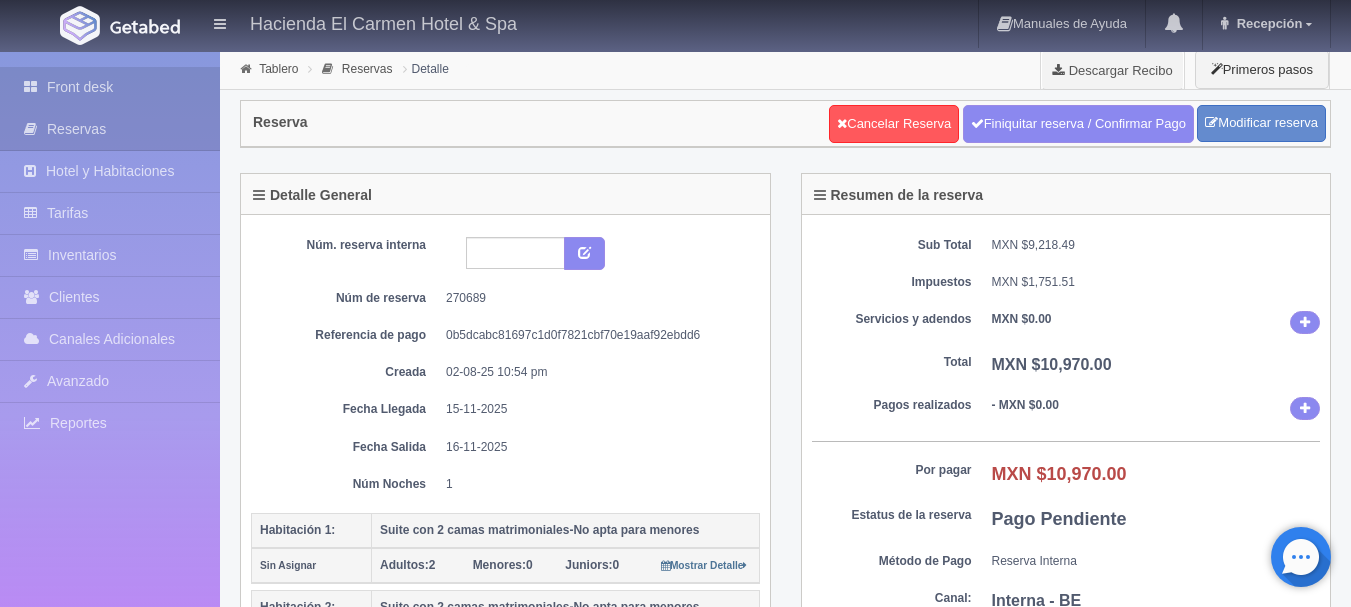 click on "Front desk" at bounding box center (110, 87) 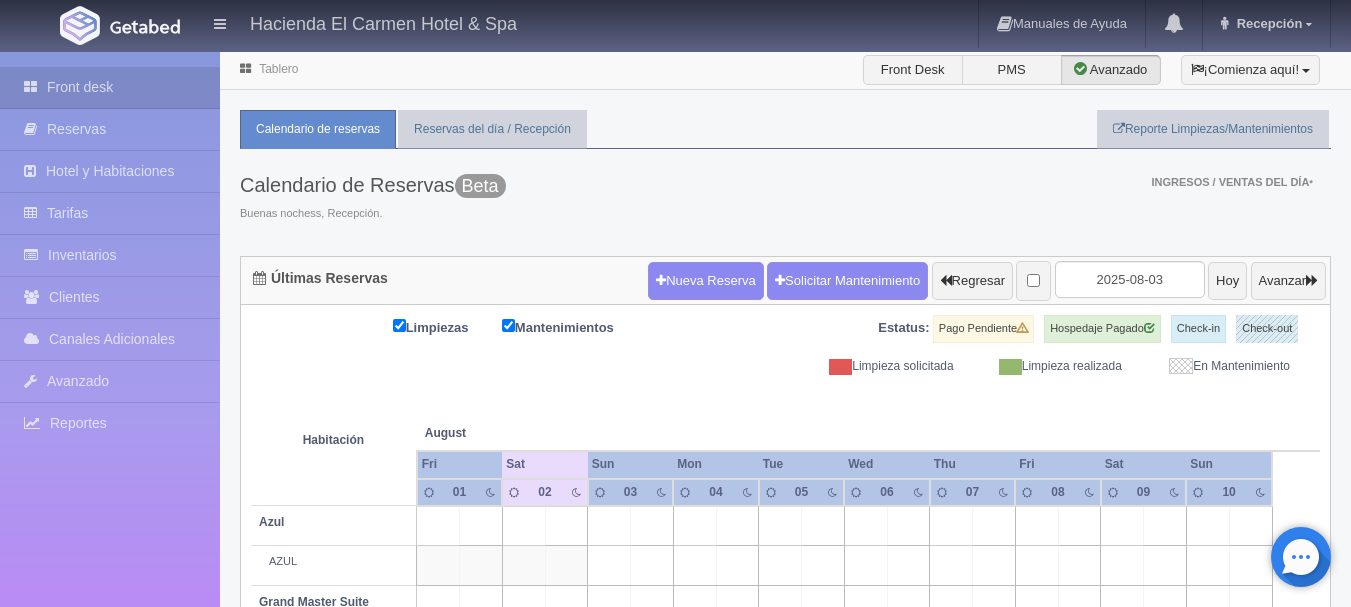 scroll, scrollTop: 0, scrollLeft: 0, axis: both 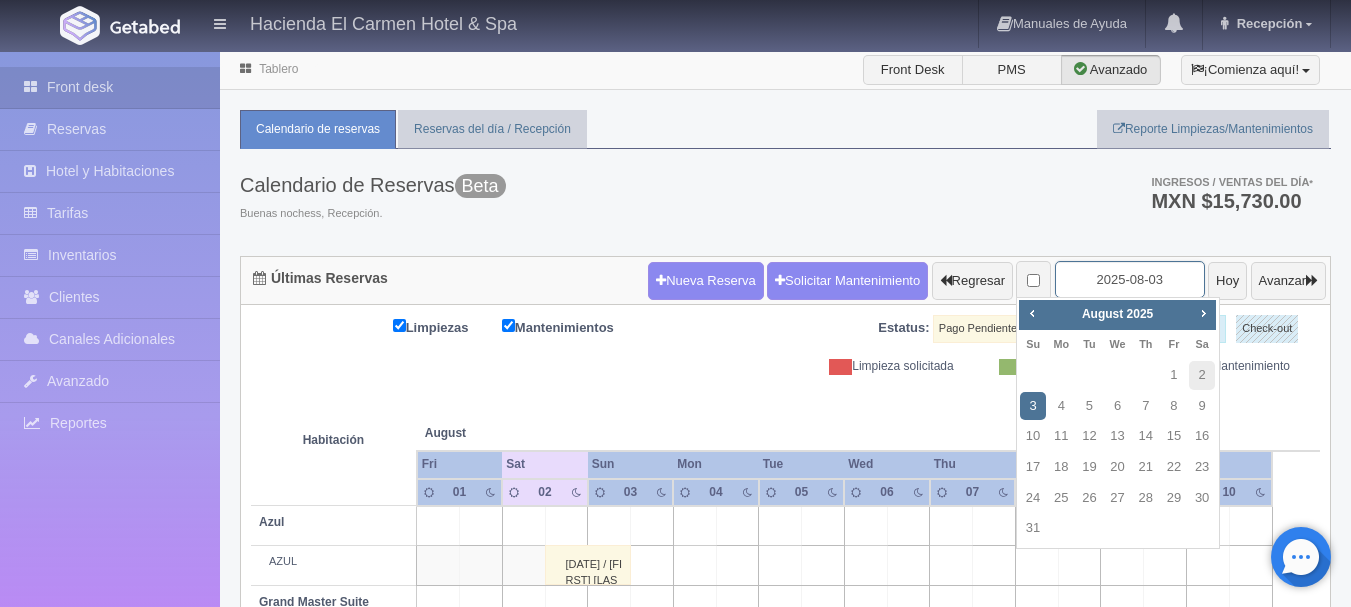 click on "2025-08-03" at bounding box center (1130, 279) 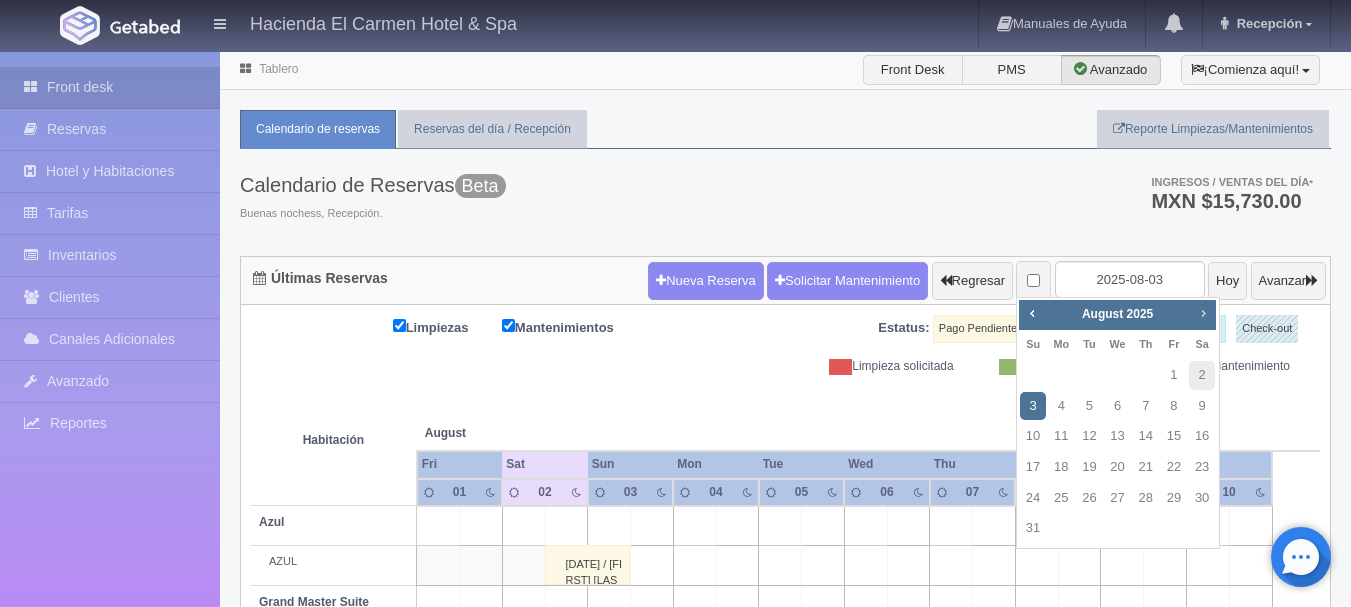 click on "Next" at bounding box center (1203, 313) 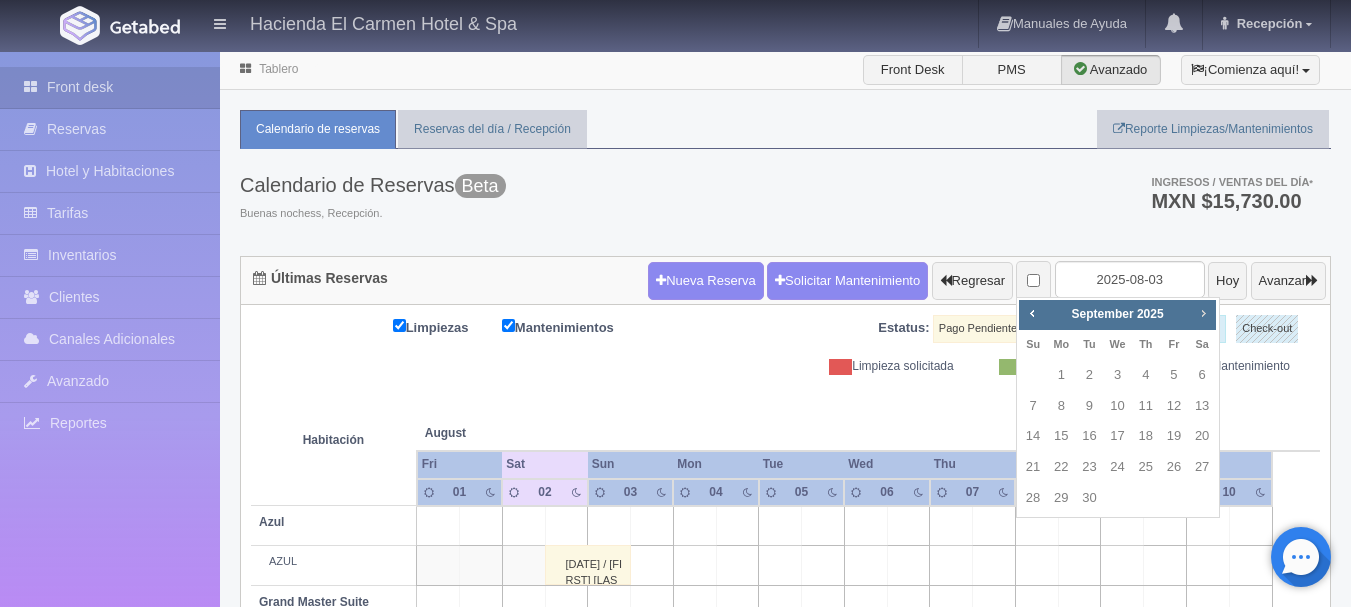 click on "Next" at bounding box center (1203, 313) 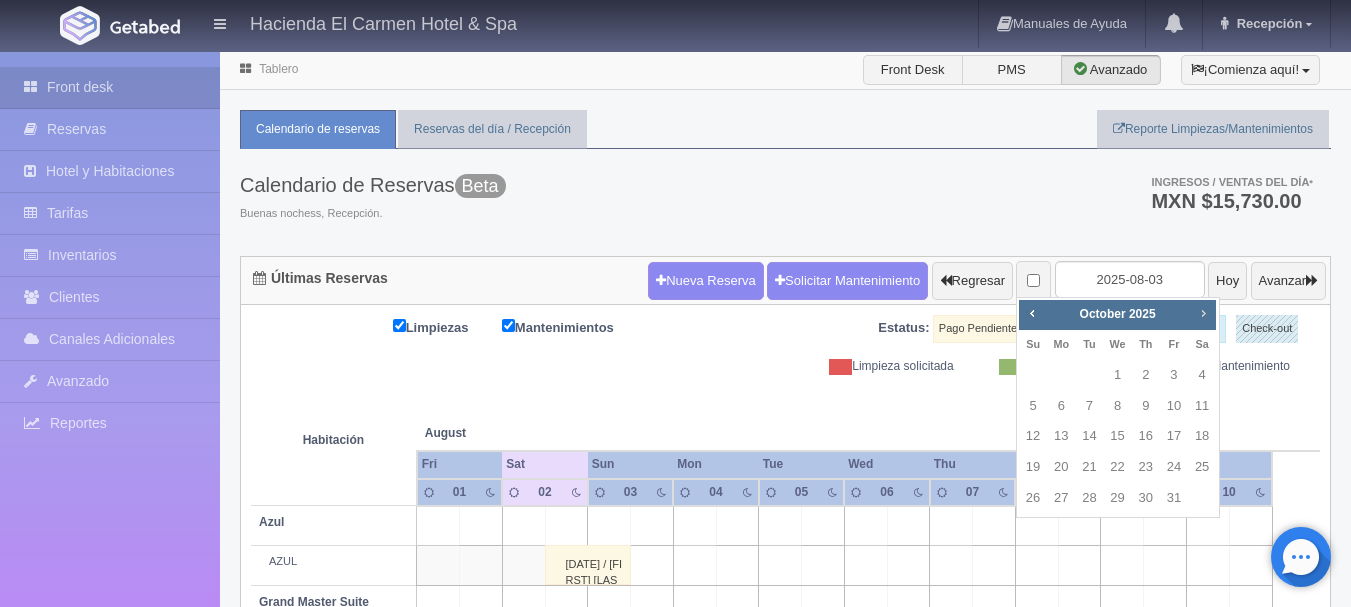 click on "Next" at bounding box center (1203, 313) 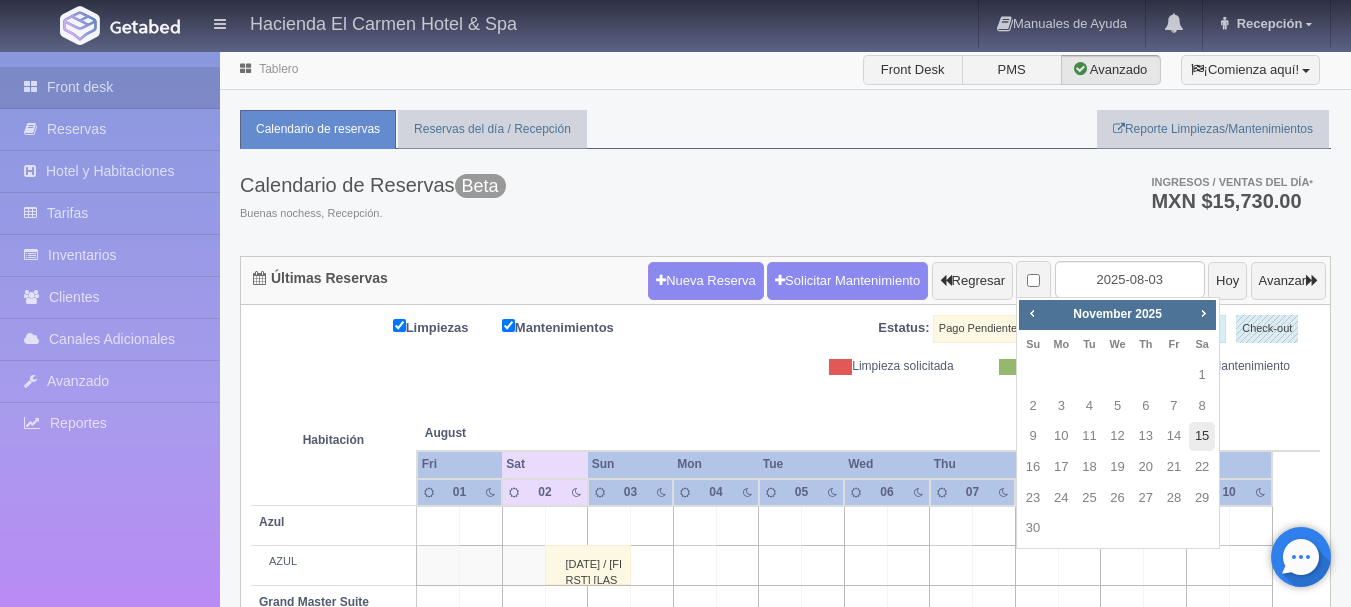 click on "15" at bounding box center [1202, 436] 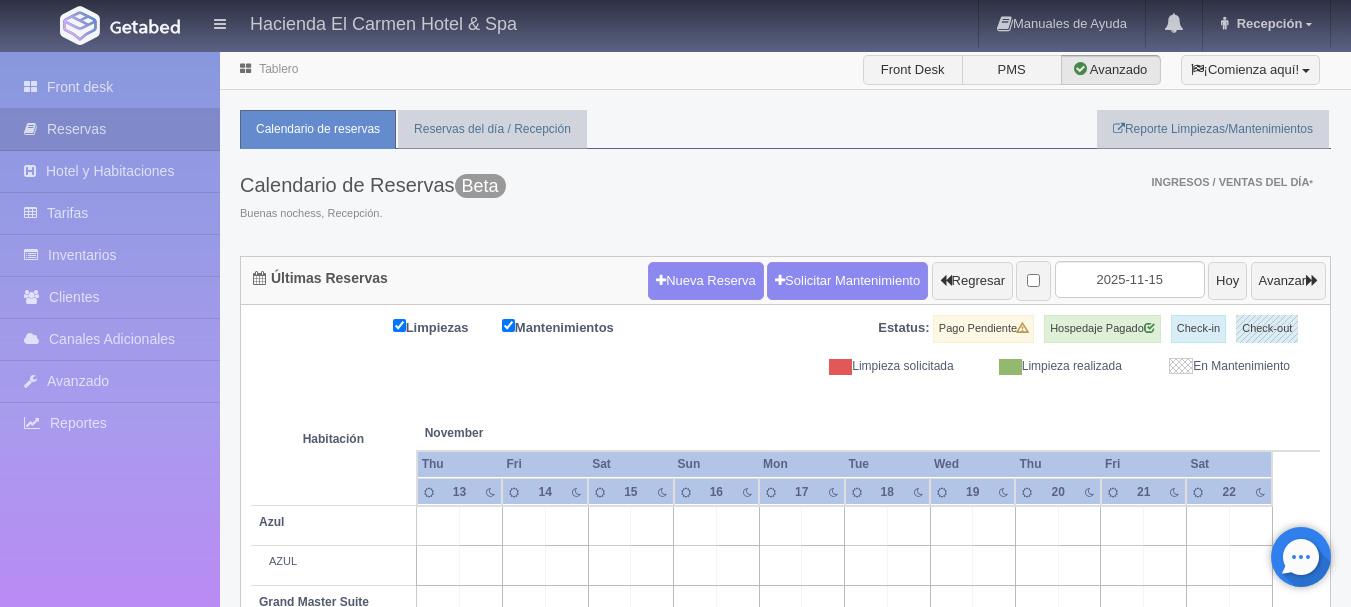 scroll, scrollTop: 0, scrollLeft: 0, axis: both 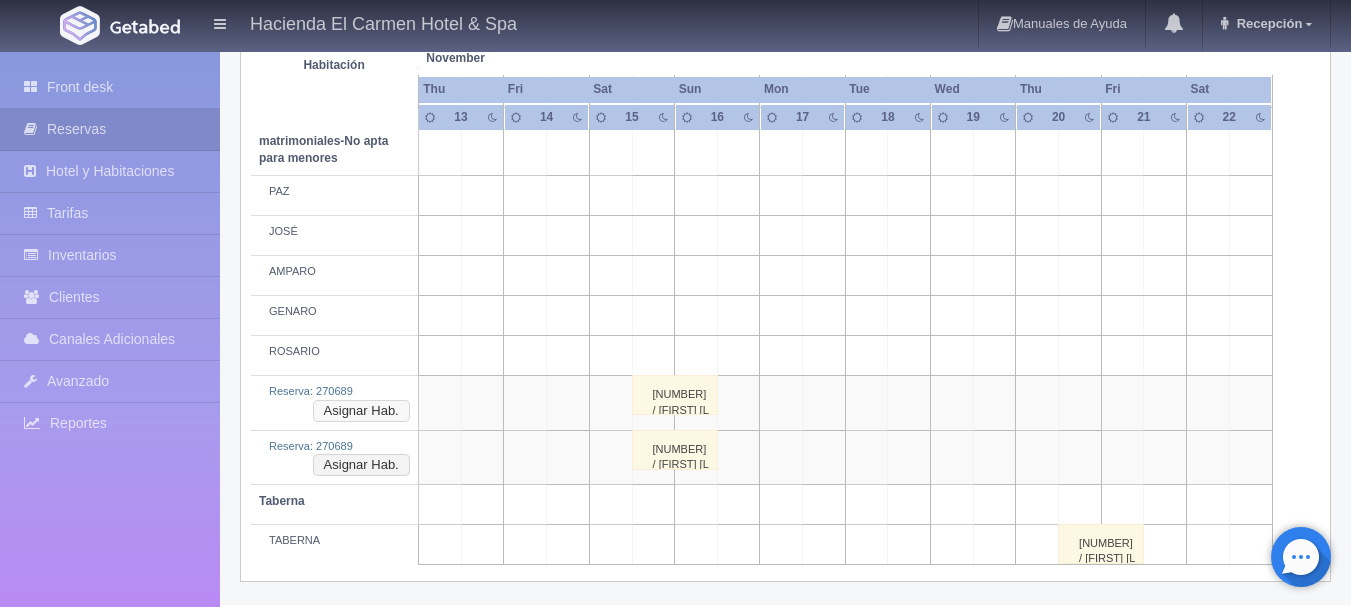 click on "Asignar Hab." at bounding box center (361, 411) 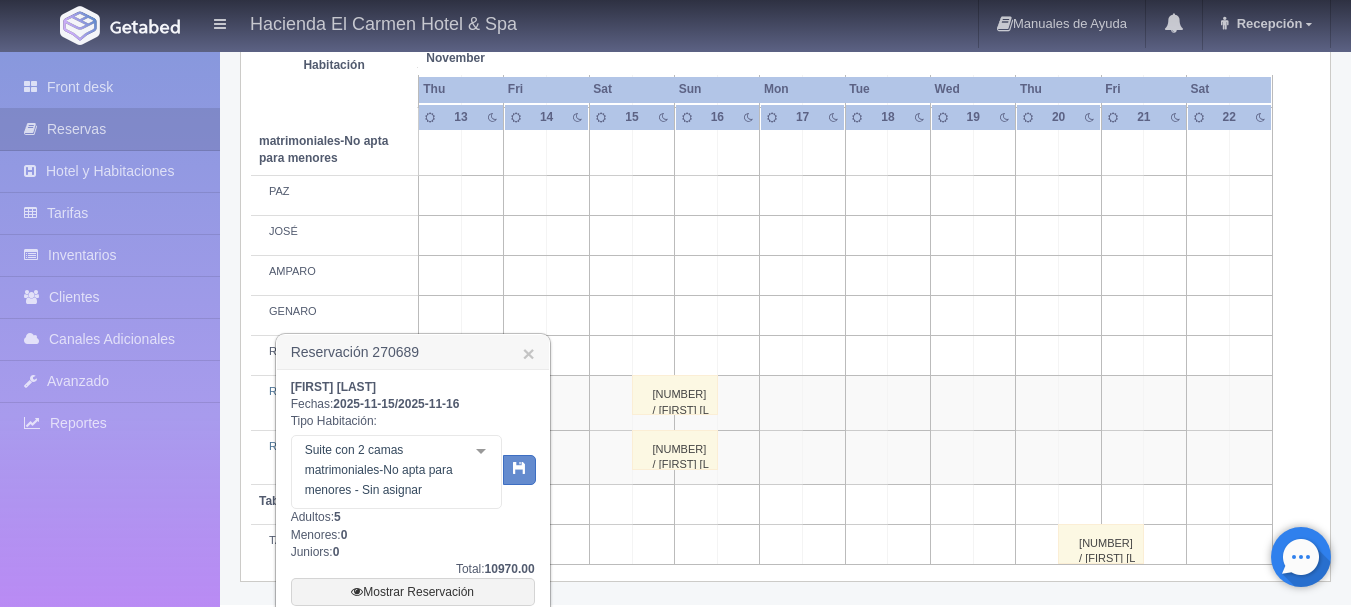 click at bounding box center (481, 451) 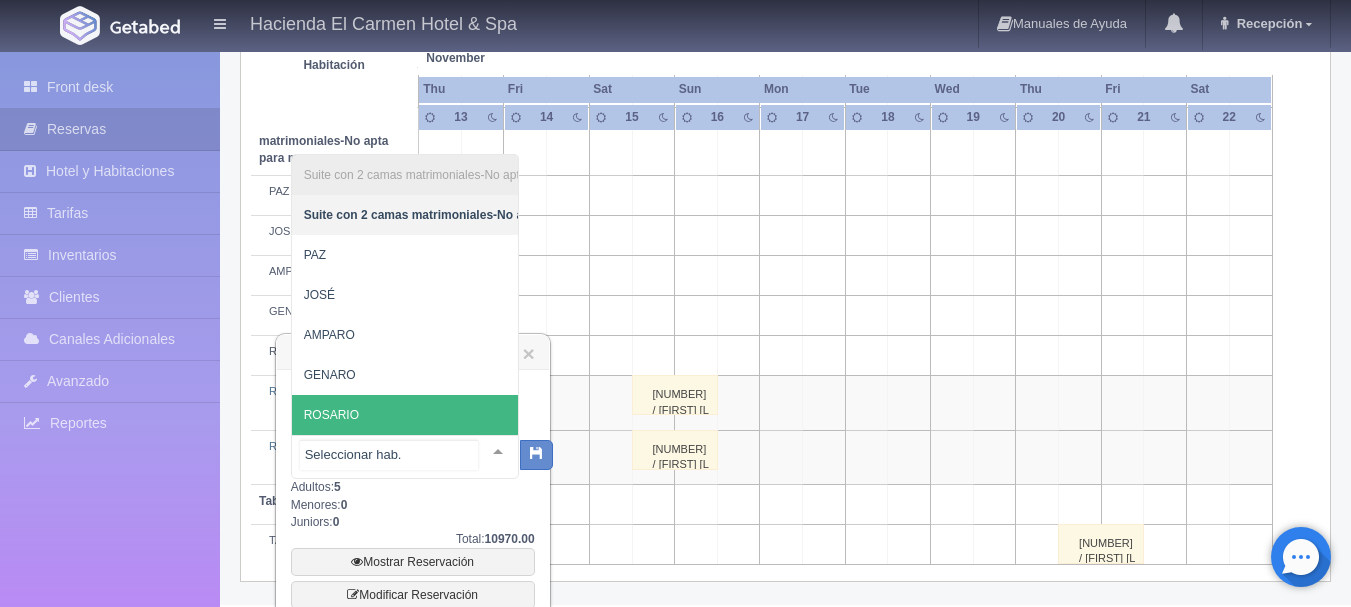 click on "ROSARIO" at bounding box center (501, 415) 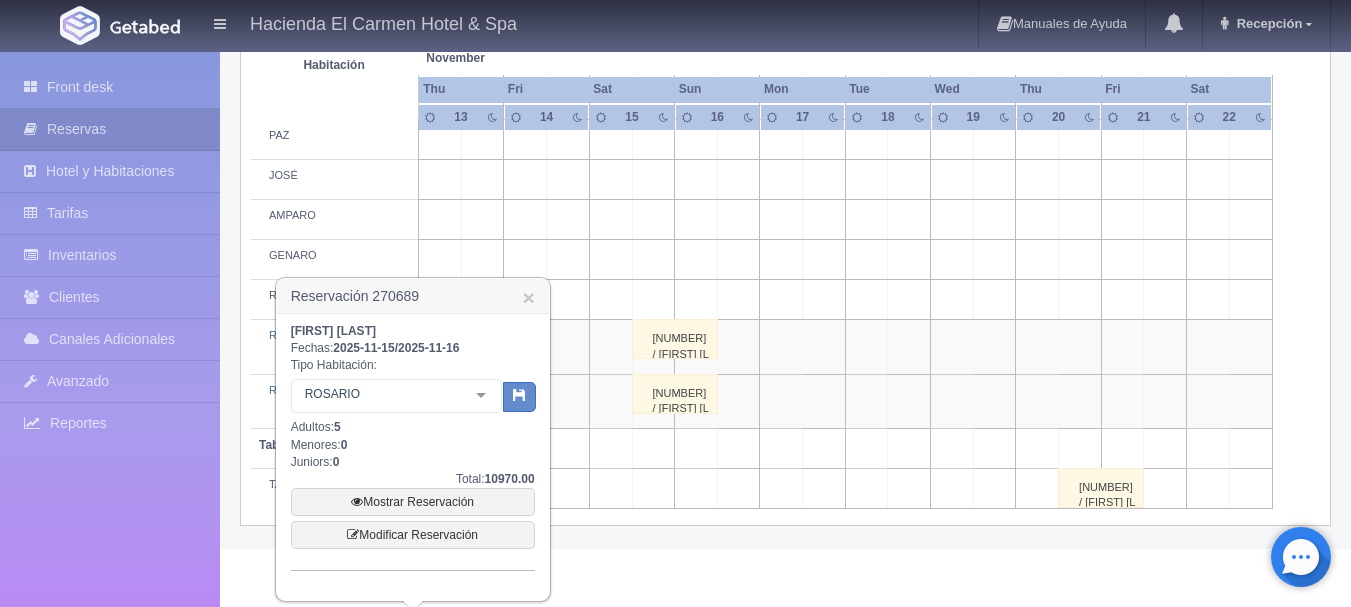 scroll, scrollTop: 1659, scrollLeft: 0, axis: vertical 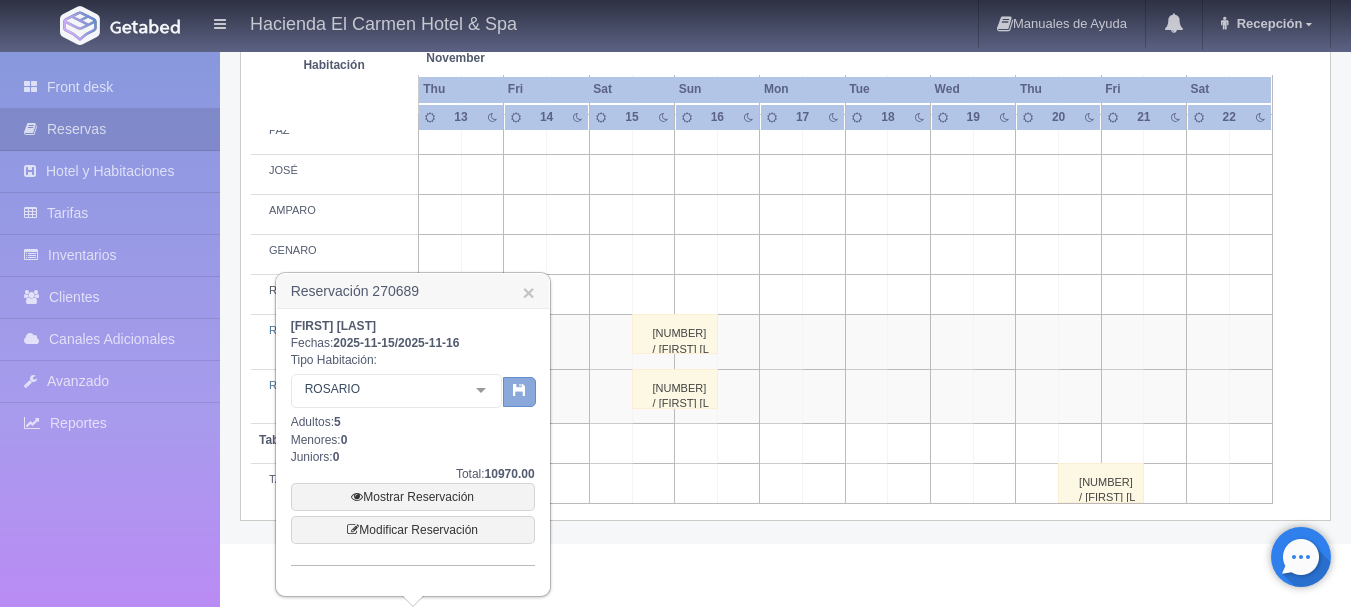 click at bounding box center [519, 392] 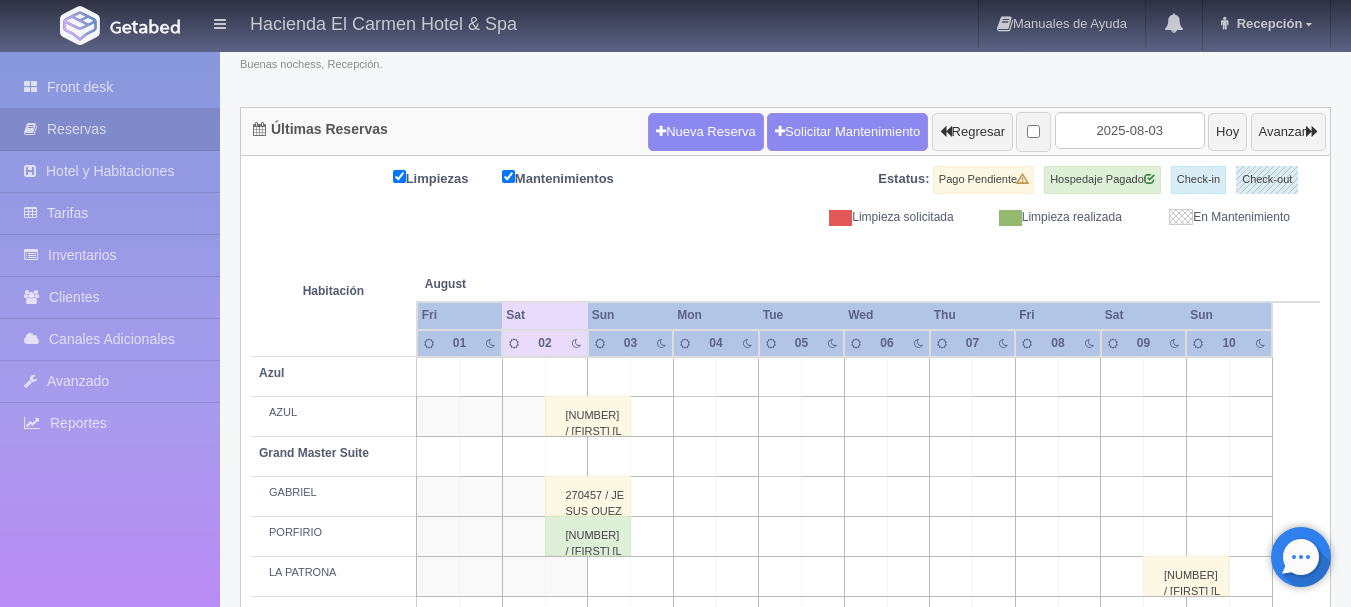 scroll, scrollTop: 149, scrollLeft: 0, axis: vertical 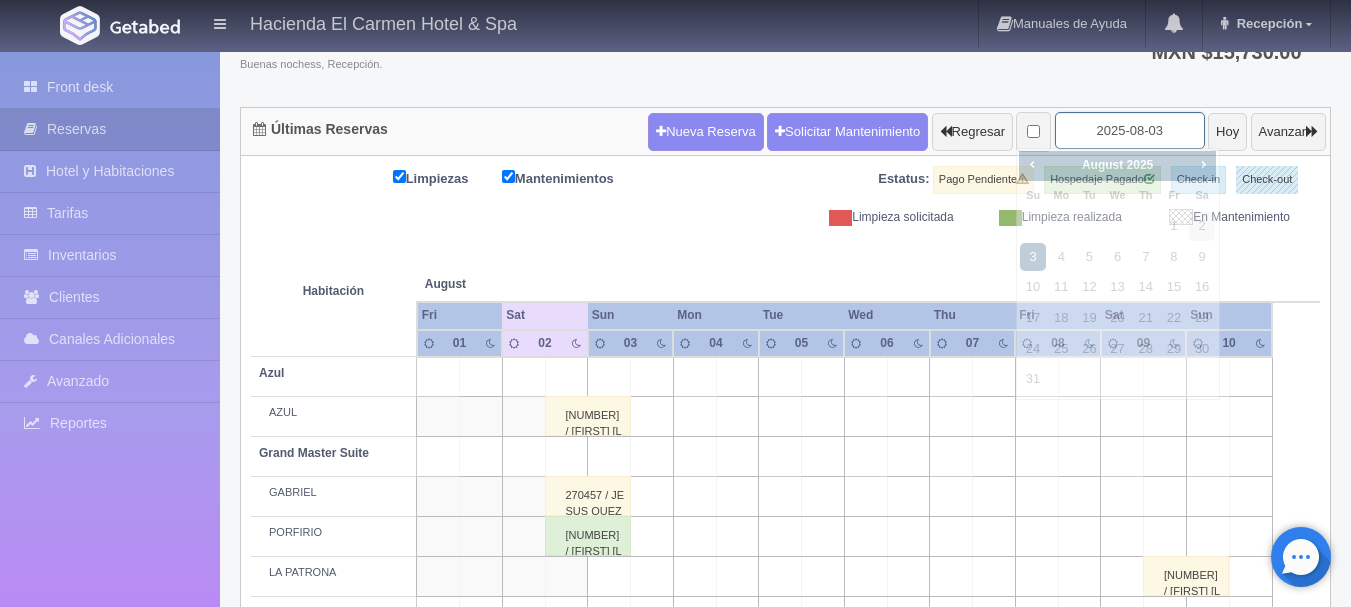 click on "2025-08-03" at bounding box center (1130, 130) 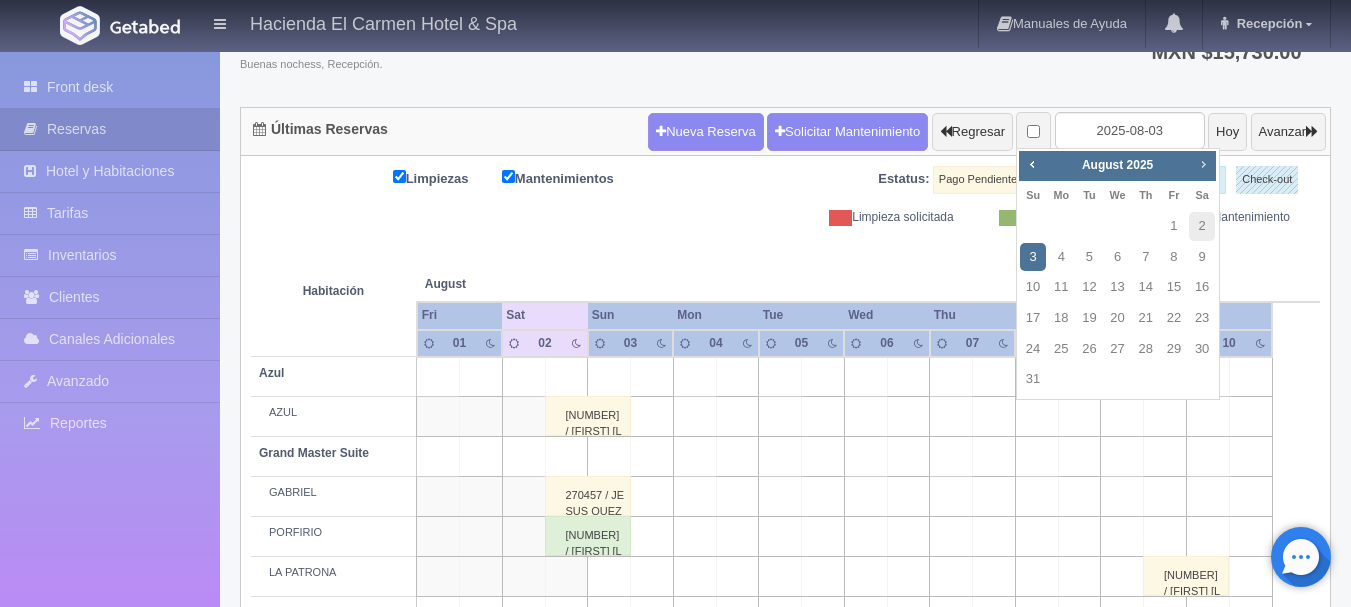 click on "Next" at bounding box center (1203, 164) 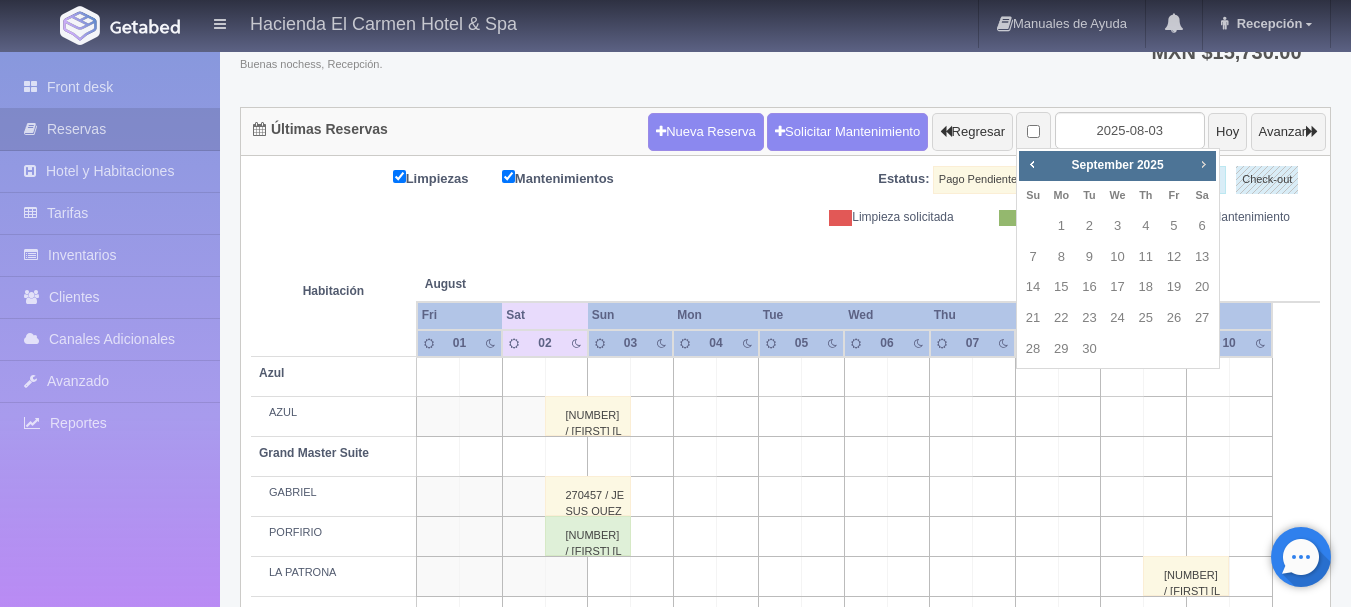 click on "Next" at bounding box center [1203, 164] 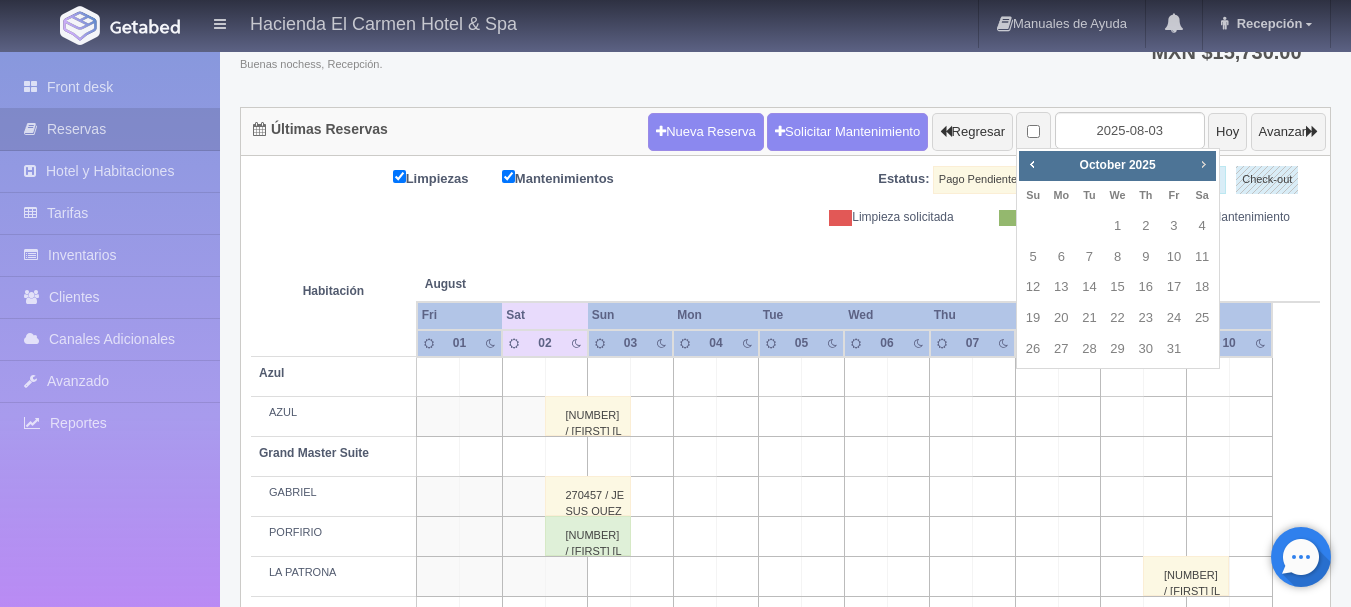 click on "Next" at bounding box center (1203, 164) 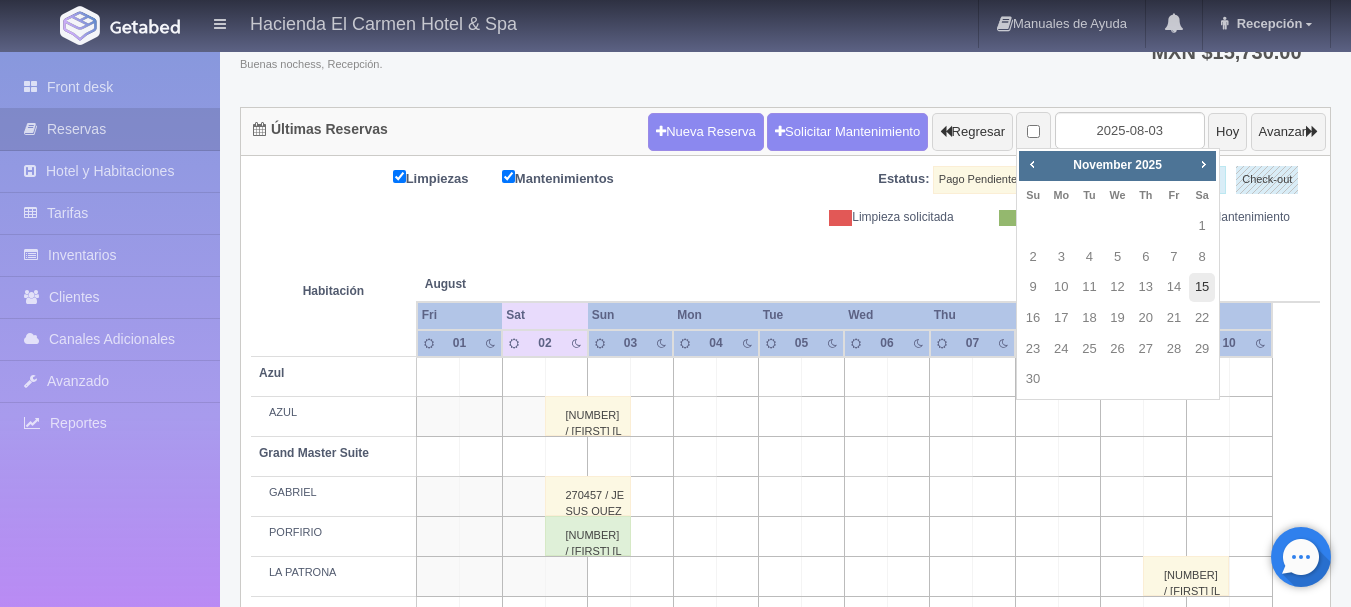 click on "15" at bounding box center (1202, 287) 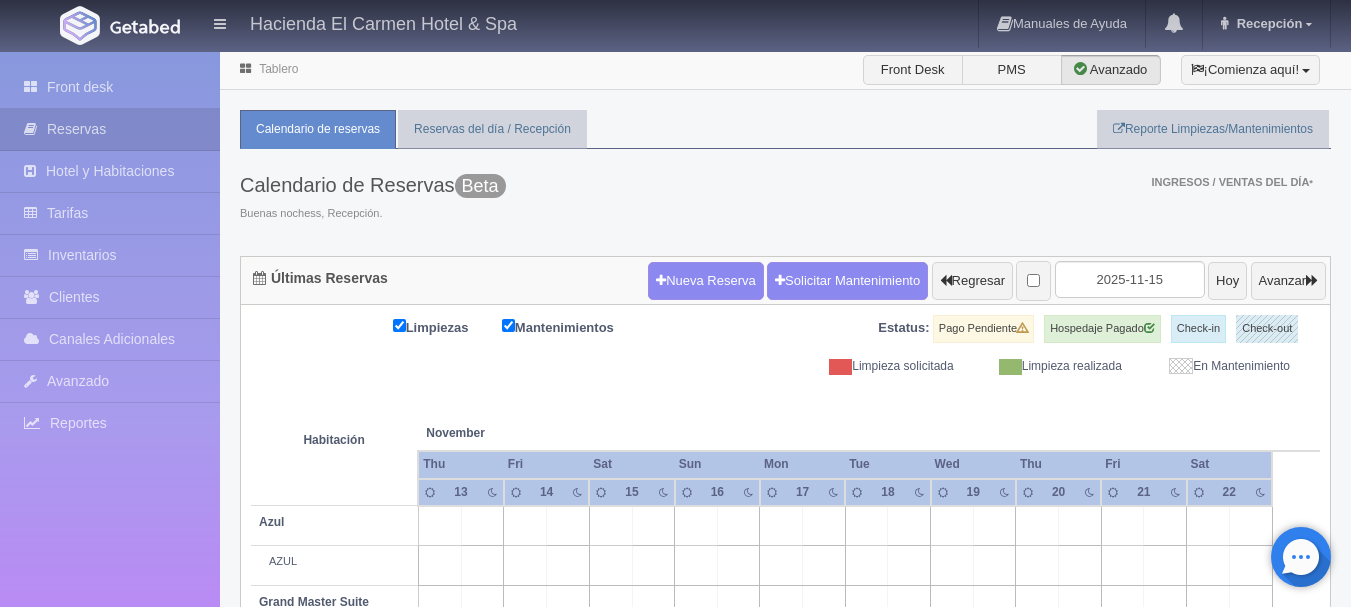 scroll, scrollTop: 0, scrollLeft: 0, axis: both 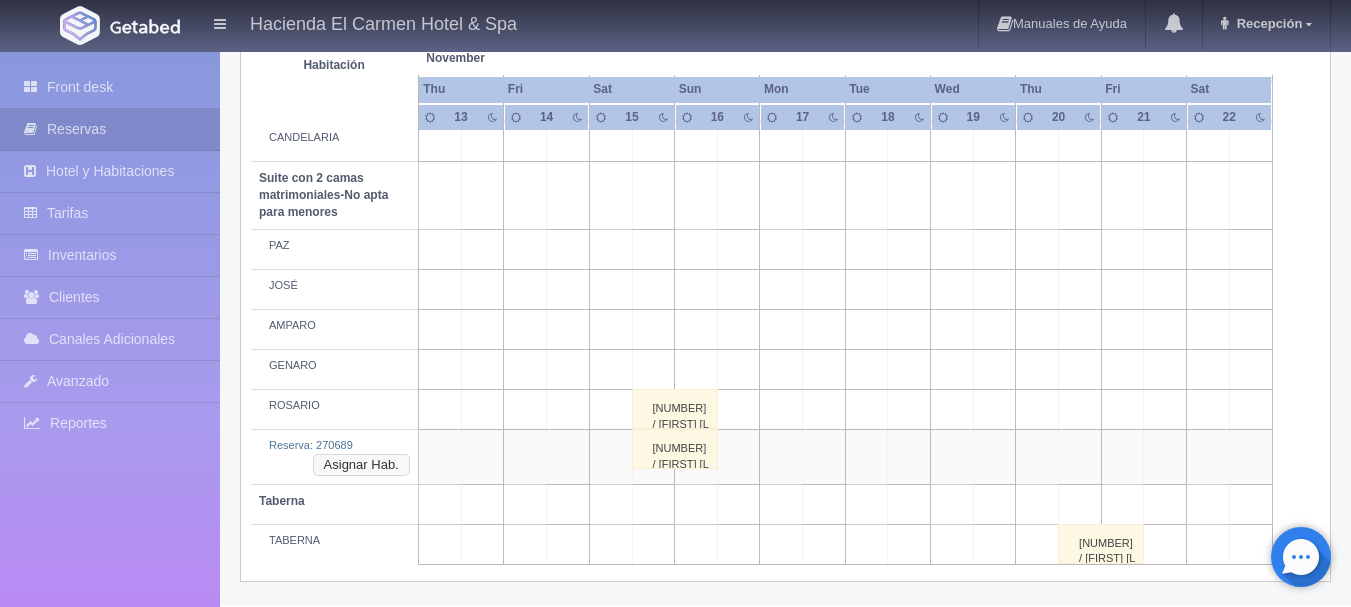 click on "Asignar Hab." at bounding box center [361, 465] 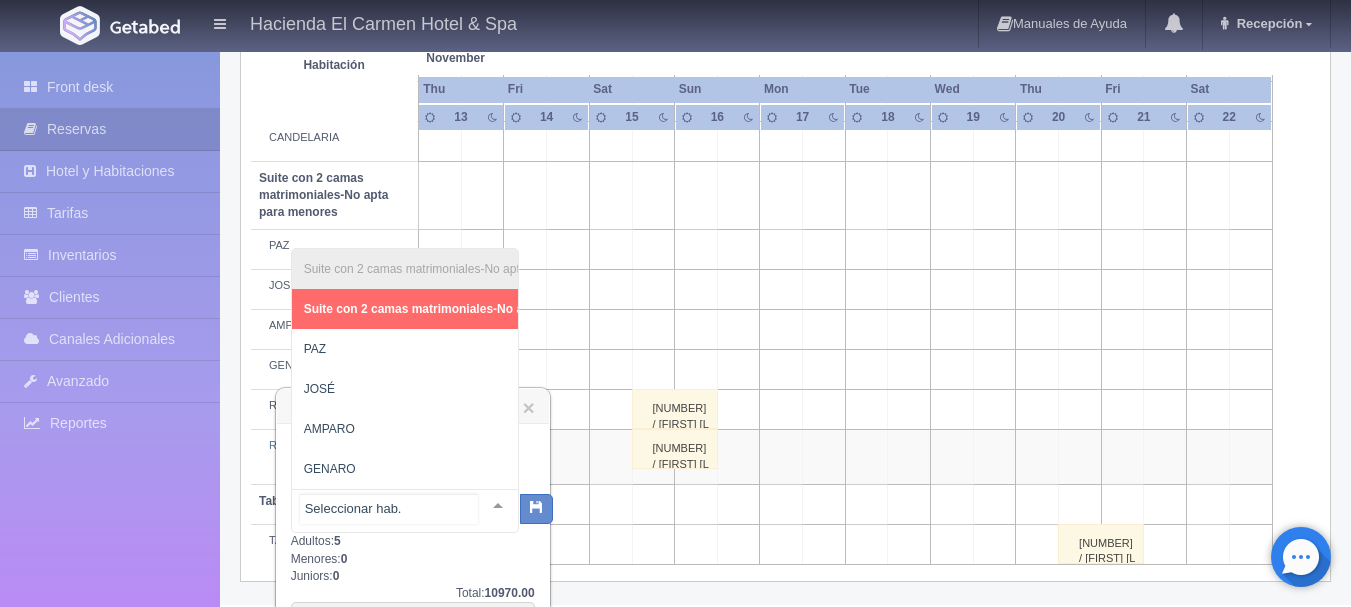 click at bounding box center (498, 505) 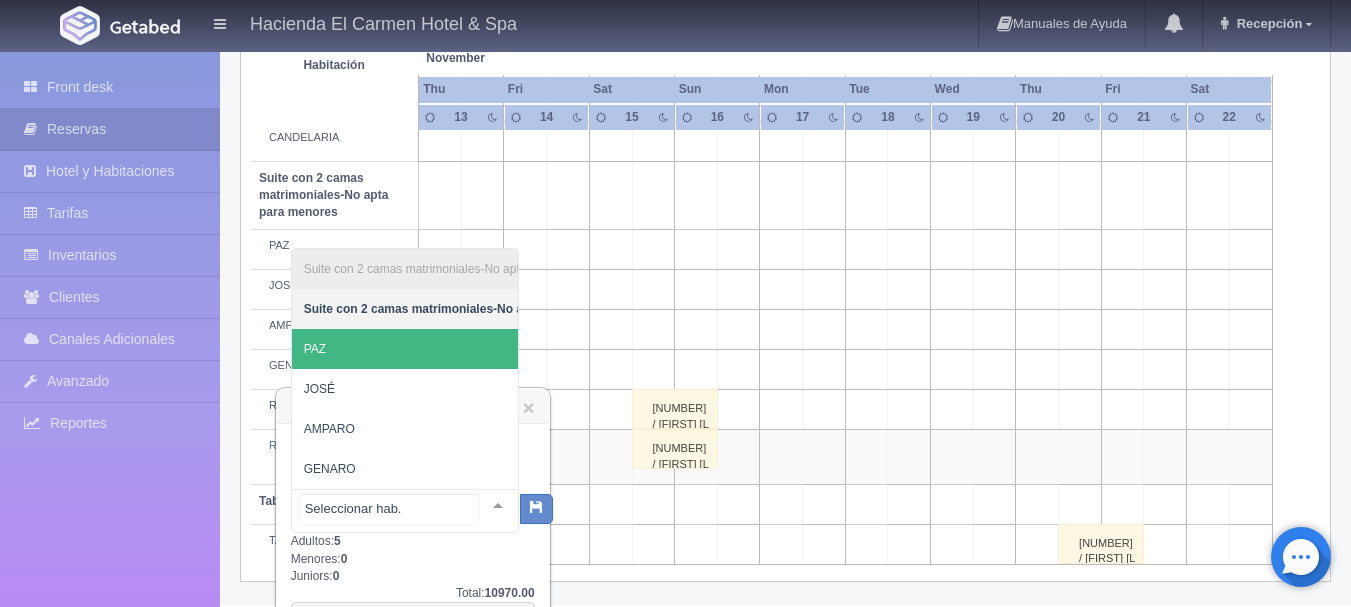 click on "PAZ" at bounding box center (501, 349) 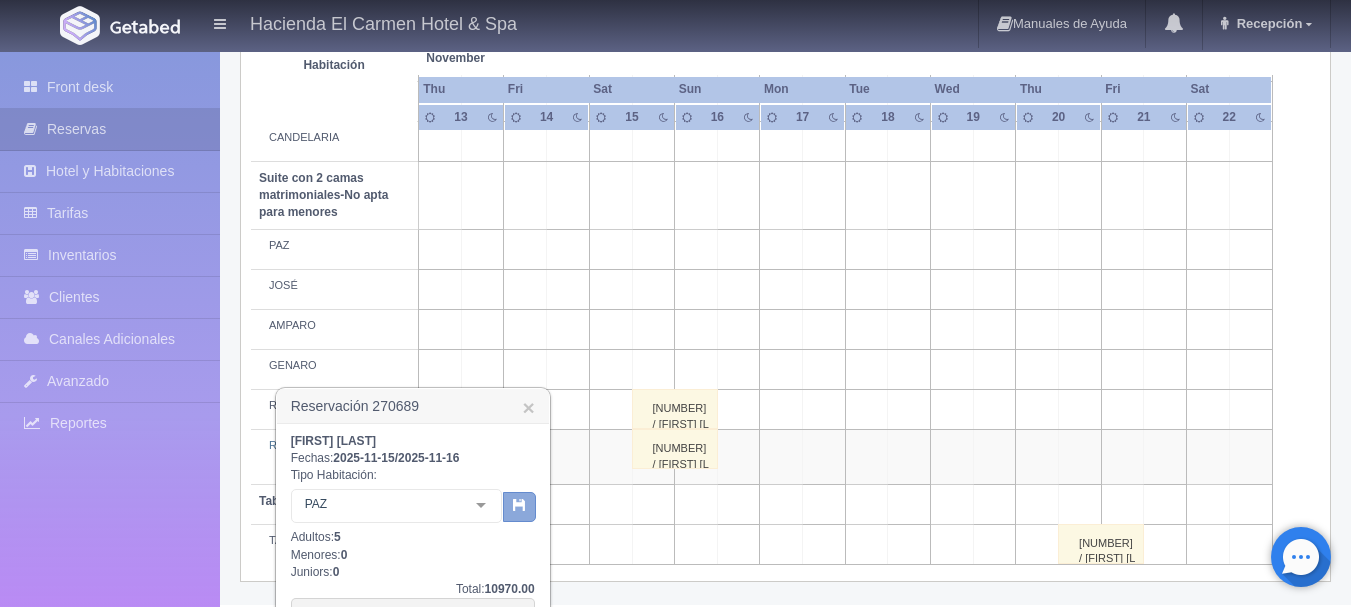 click at bounding box center [519, 504] 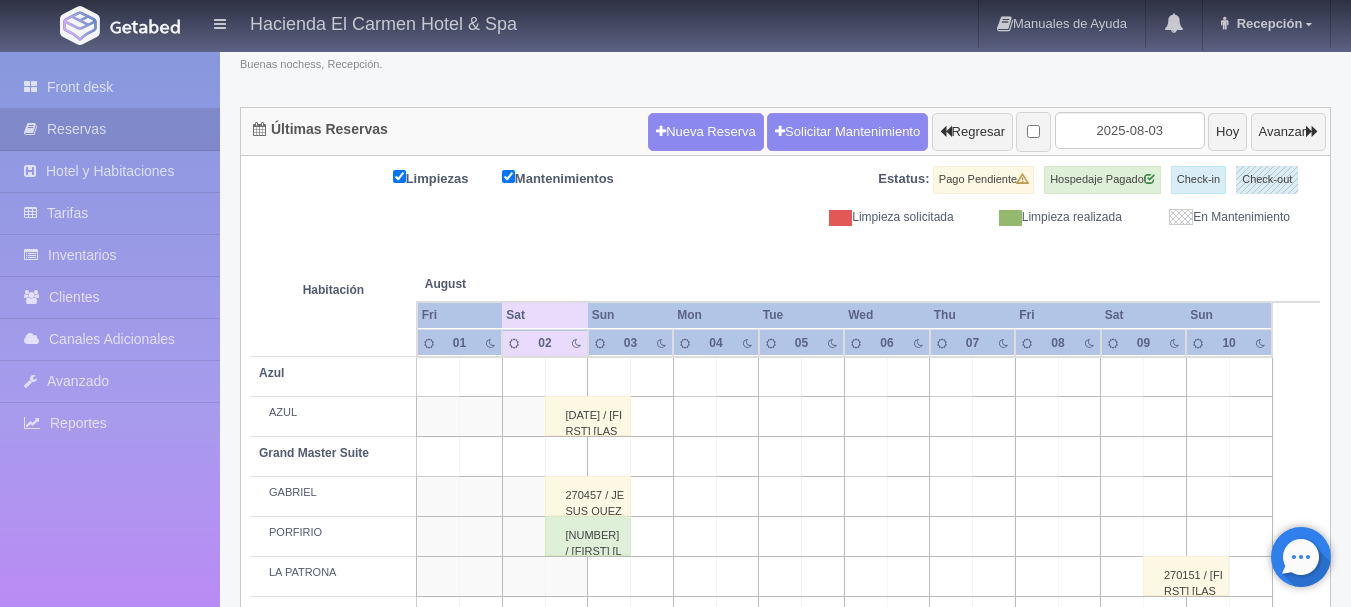scroll, scrollTop: 149, scrollLeft: 0, axis: vertical 